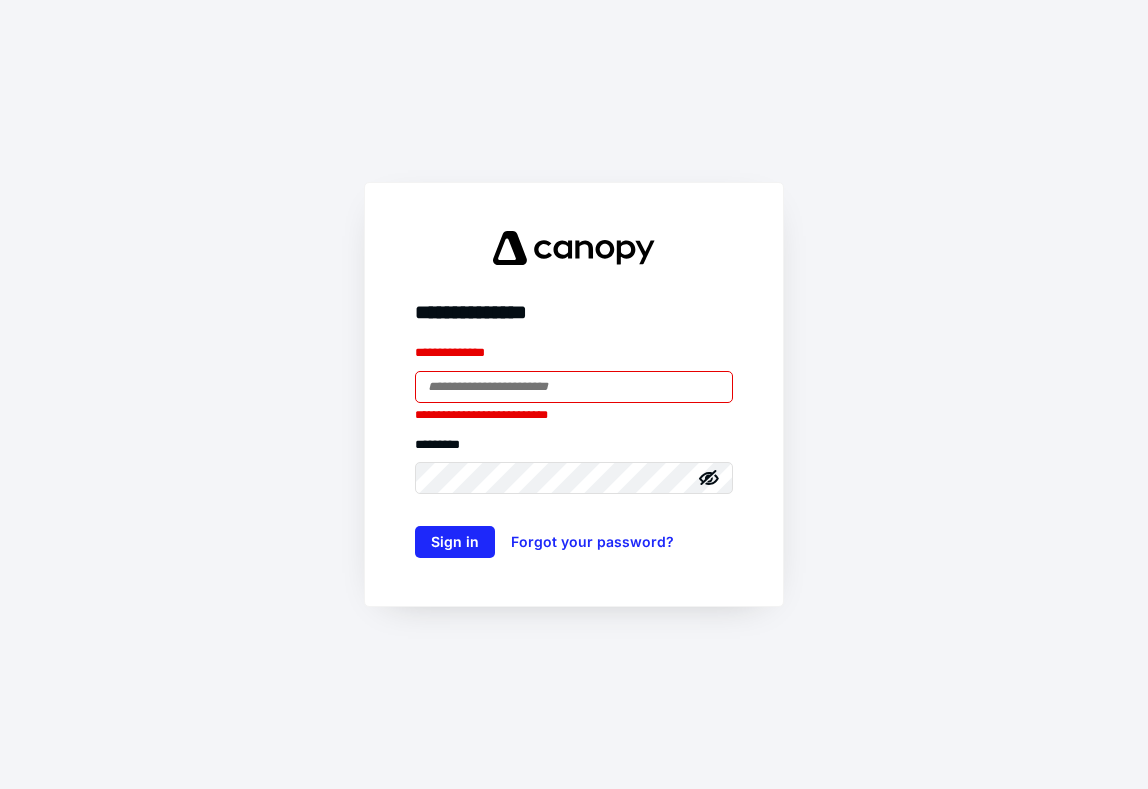 scroll, scrollTop: 0, scrollLeft: 0, axis: both 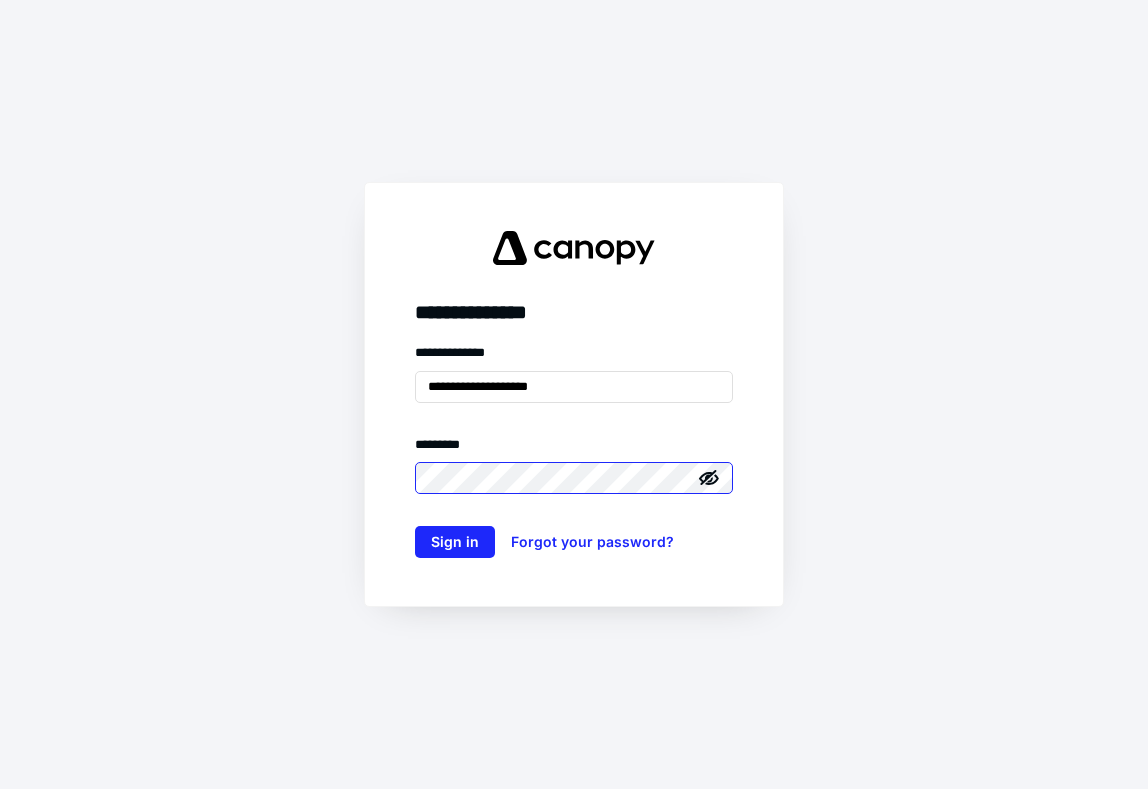 click on "Sign in" at bounding box center (455, 542) 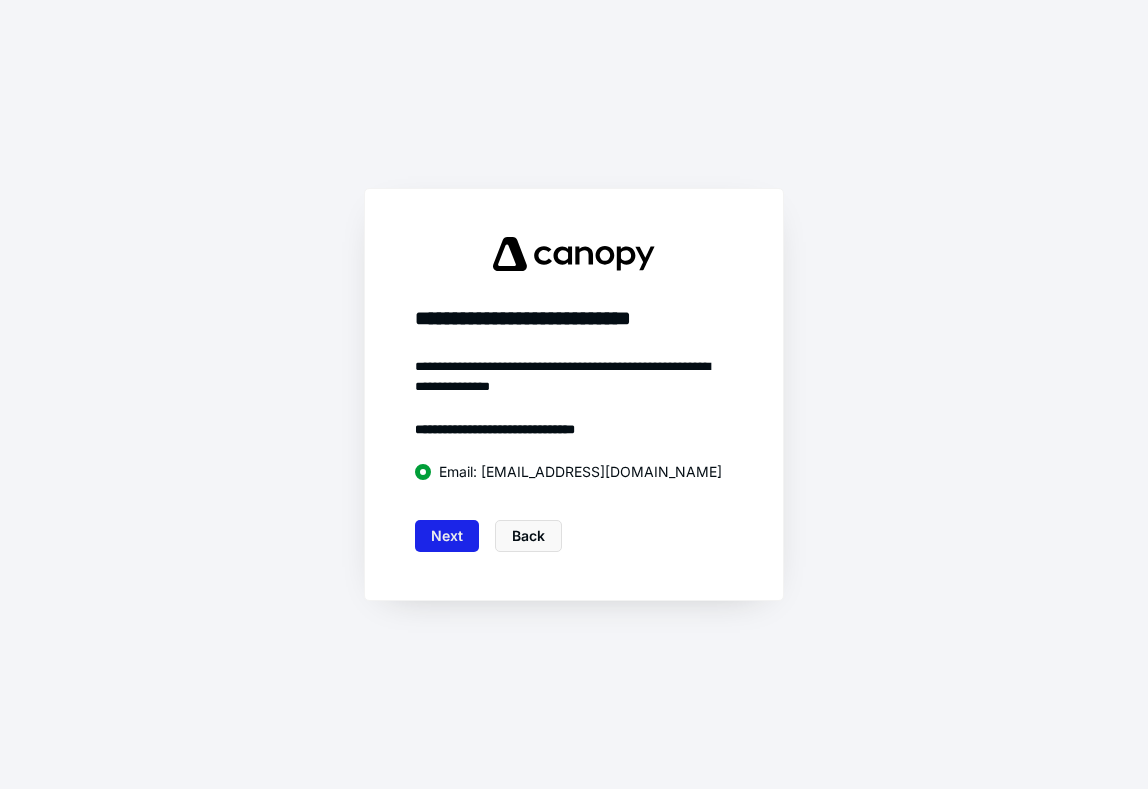 click on "Next" at bounding box center (447, 536) 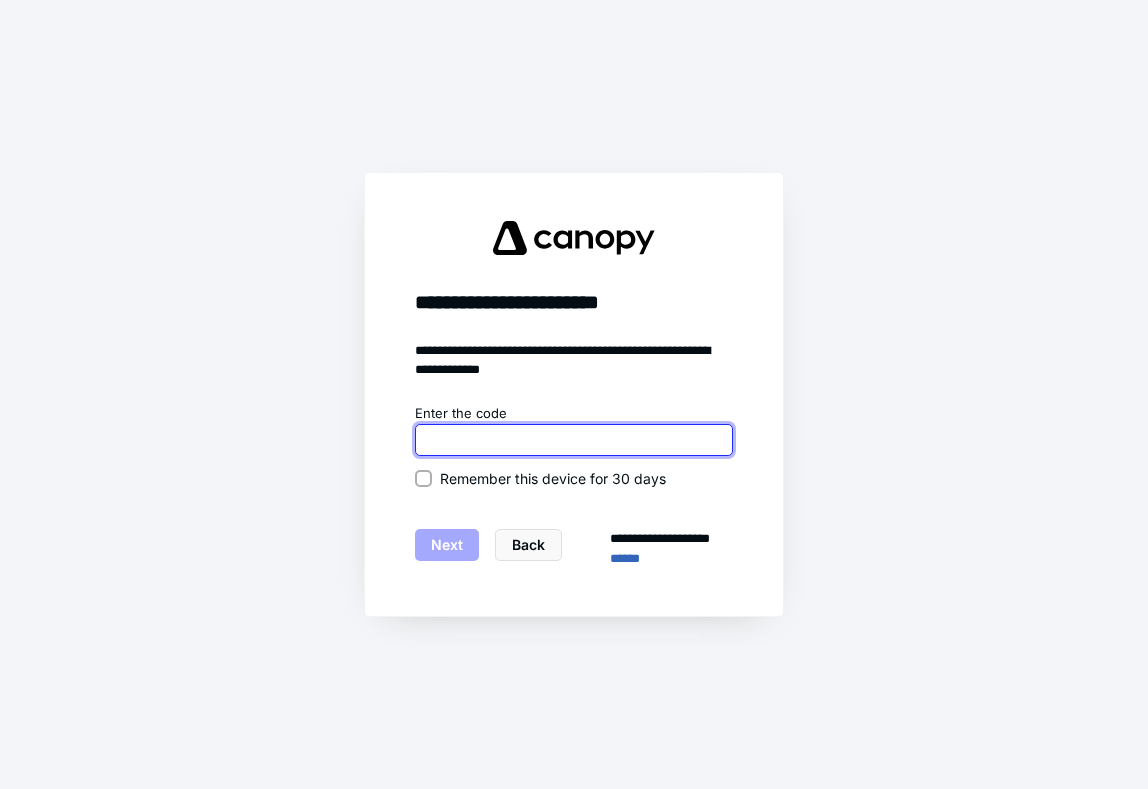click at bounding box center [574, 440] 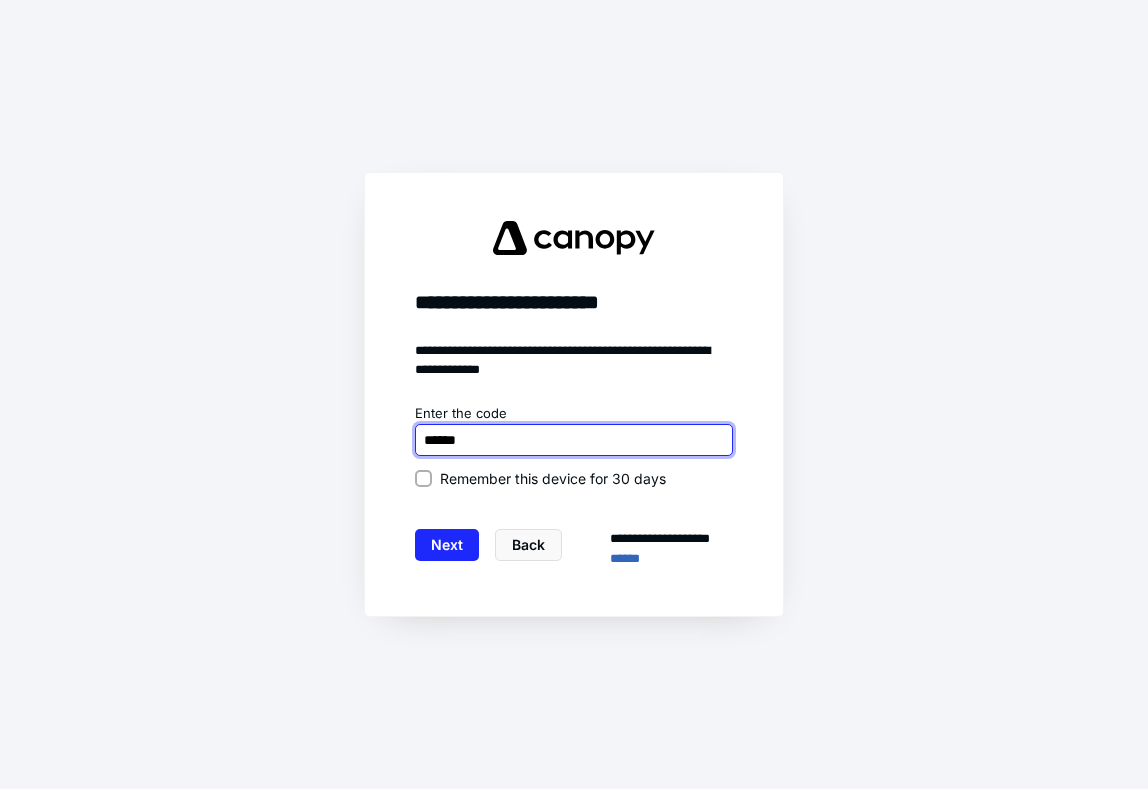 type on "******" 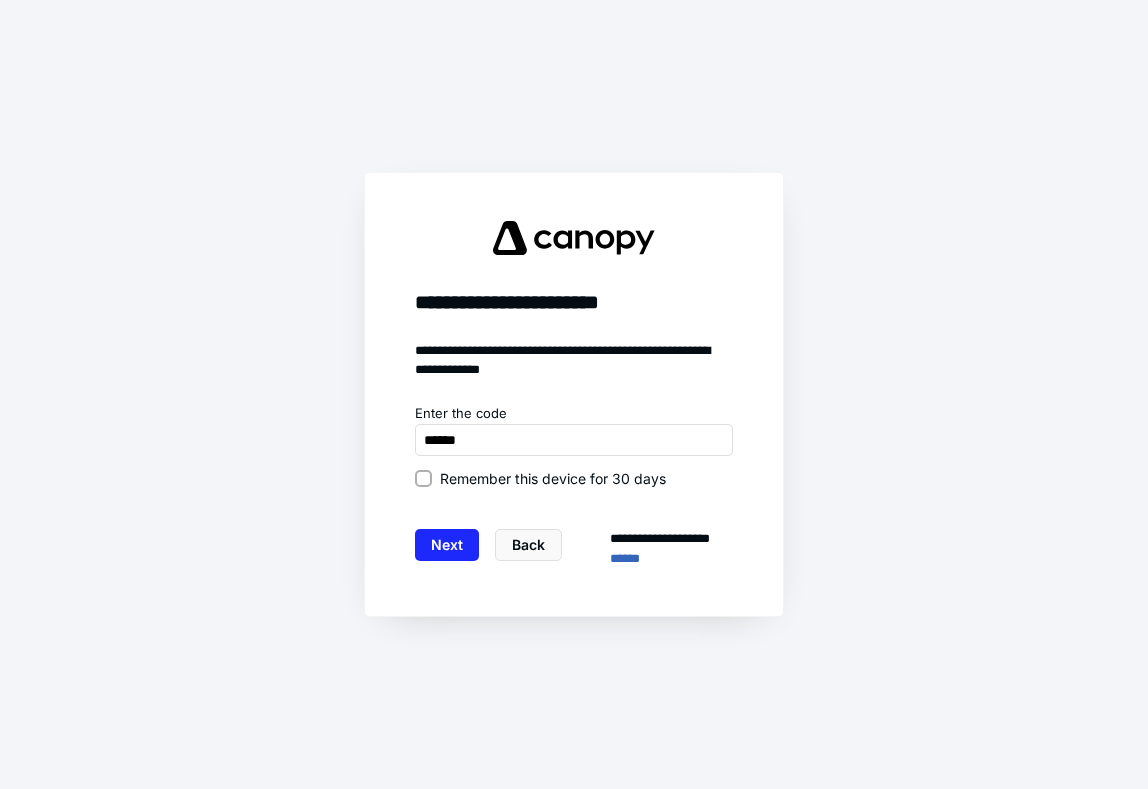 click on "Remember this device for 30 days" at bounding box center (574, 478) 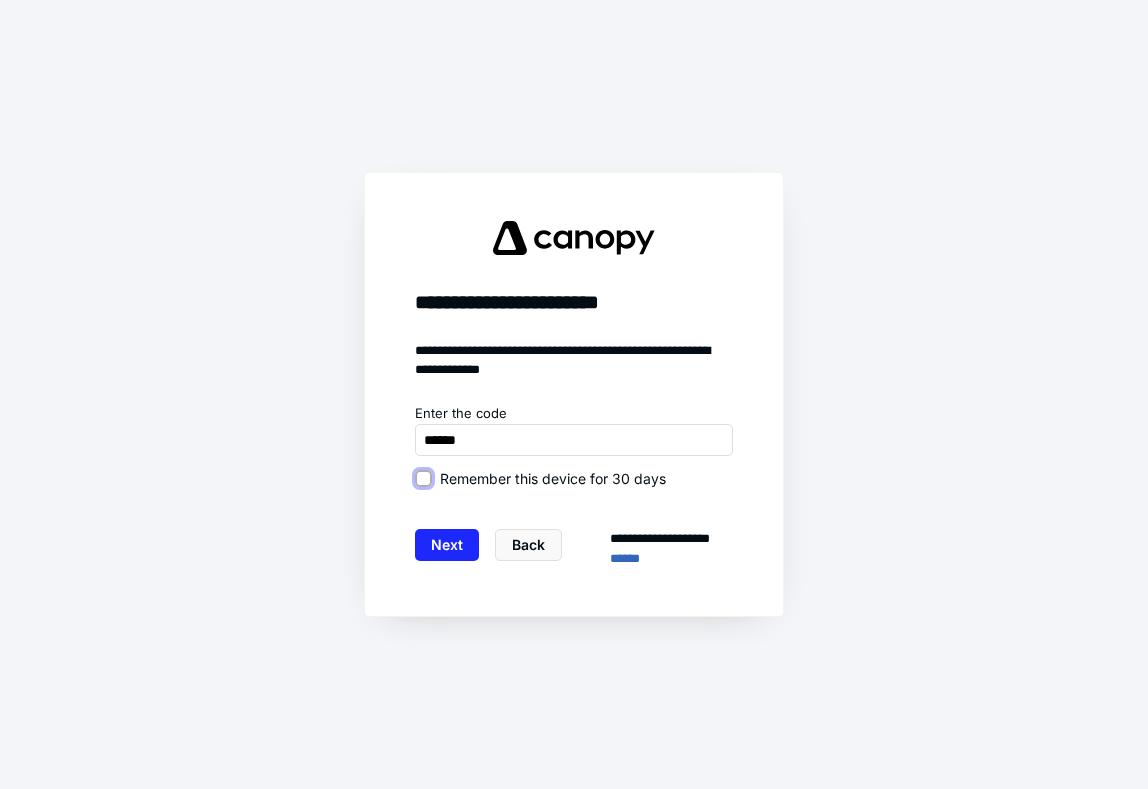 click on "Remember this device for 30 days" at bounding box center (423, 478) 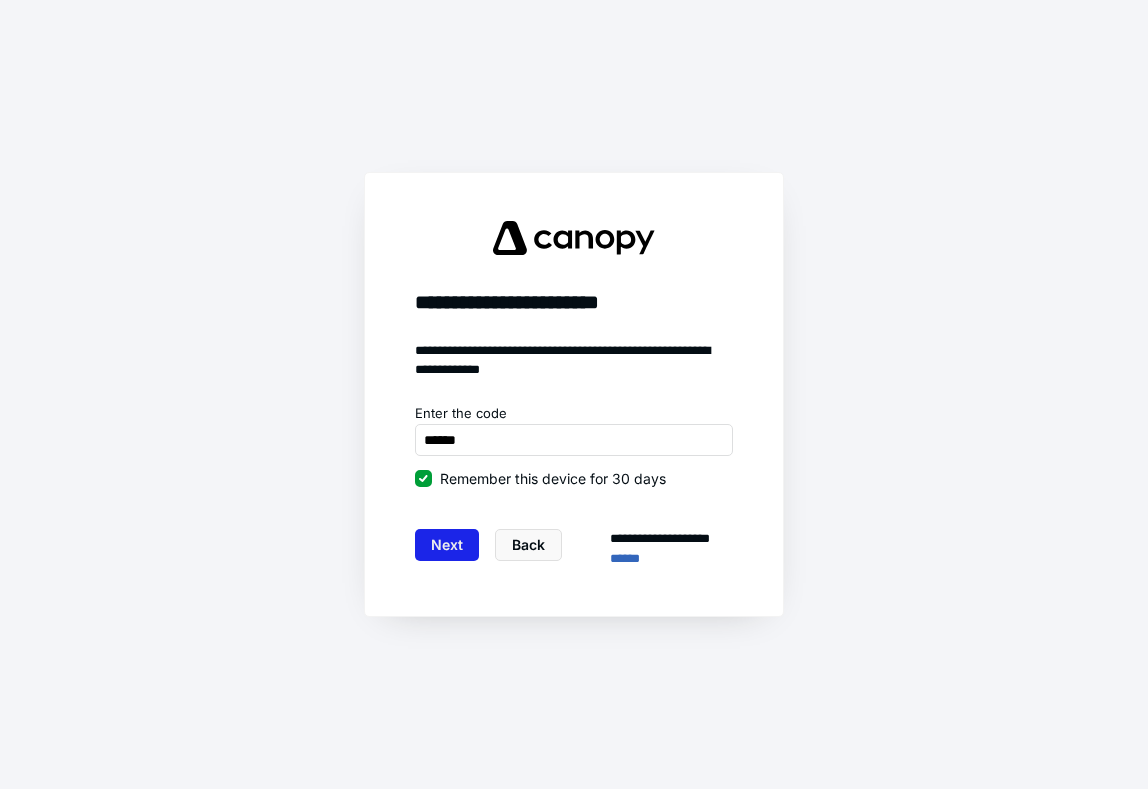 click on "Next" at bounding box center [447, 545] 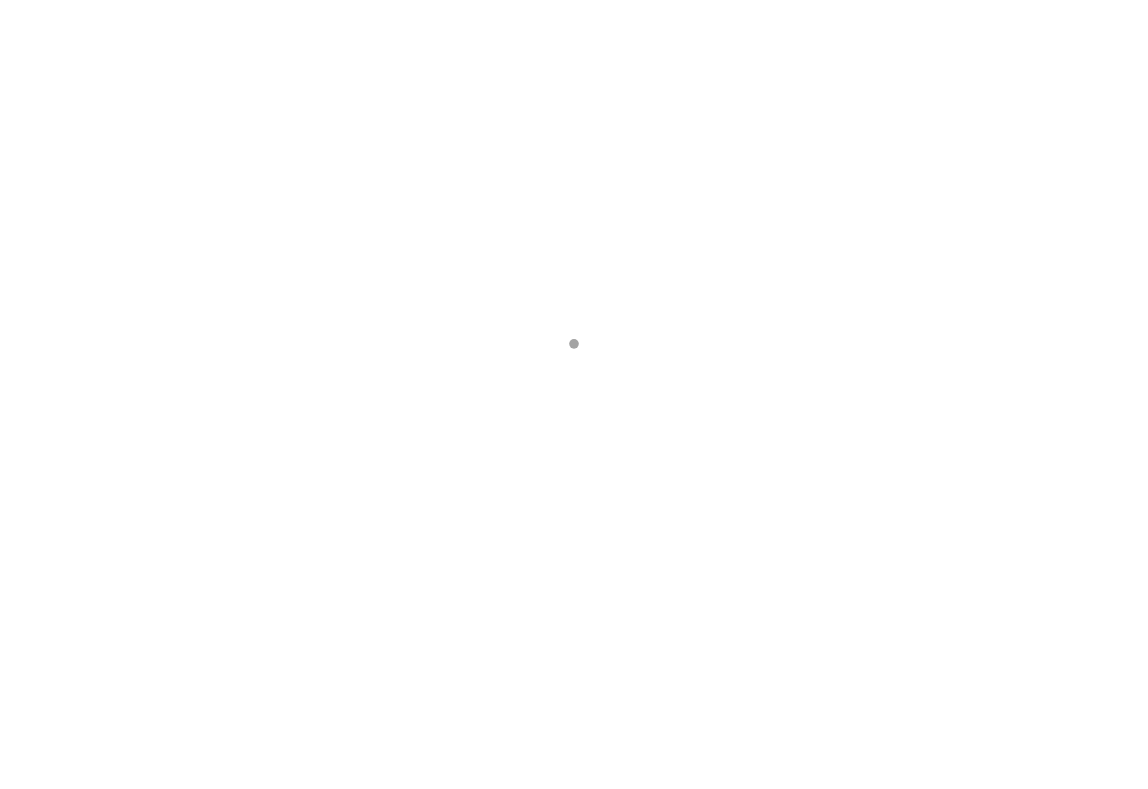 scroll, scrollTop: 0, scrollLeft: 0, axis: both 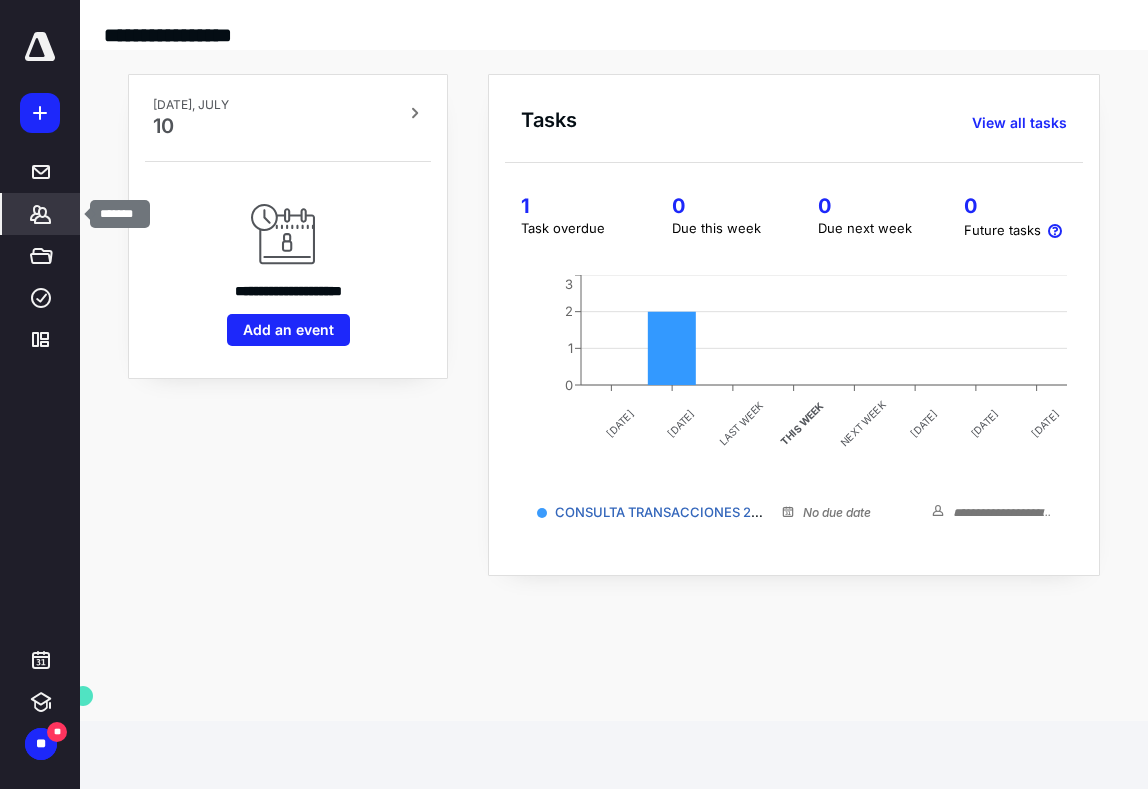 click on "*******" at bounding box center (41, 214) 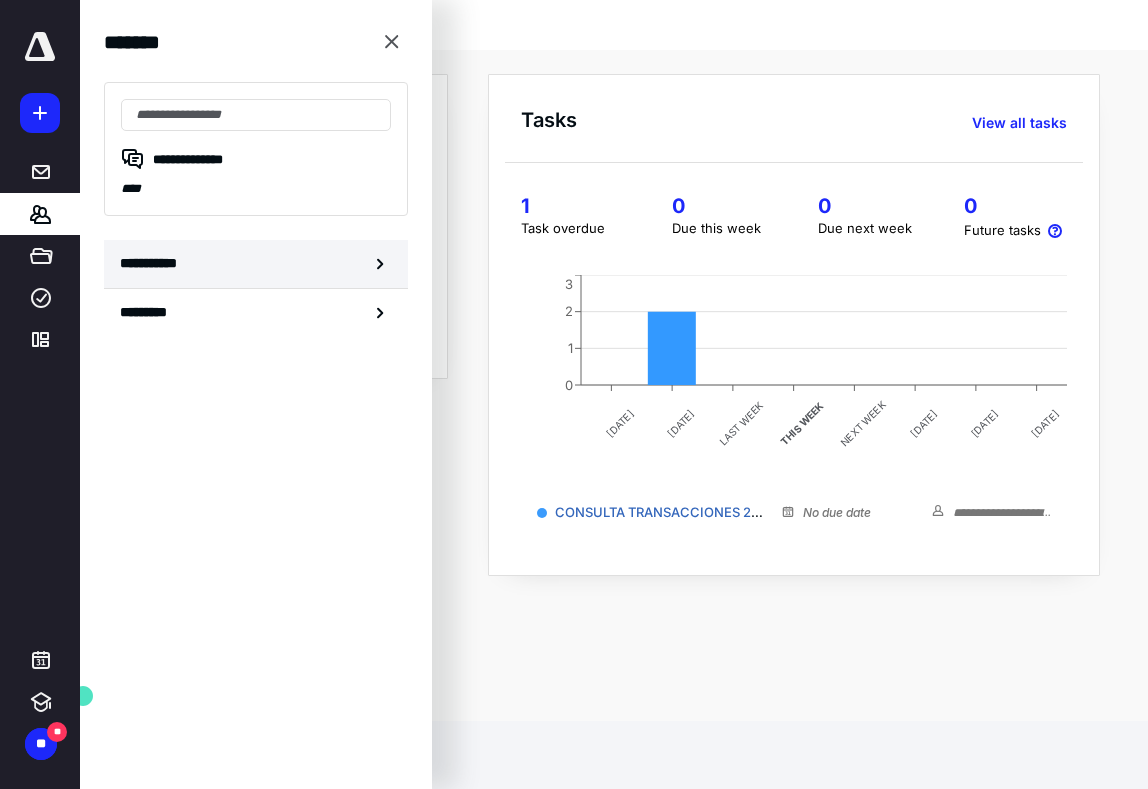 click on "**********" at bounding box center [153, 263] 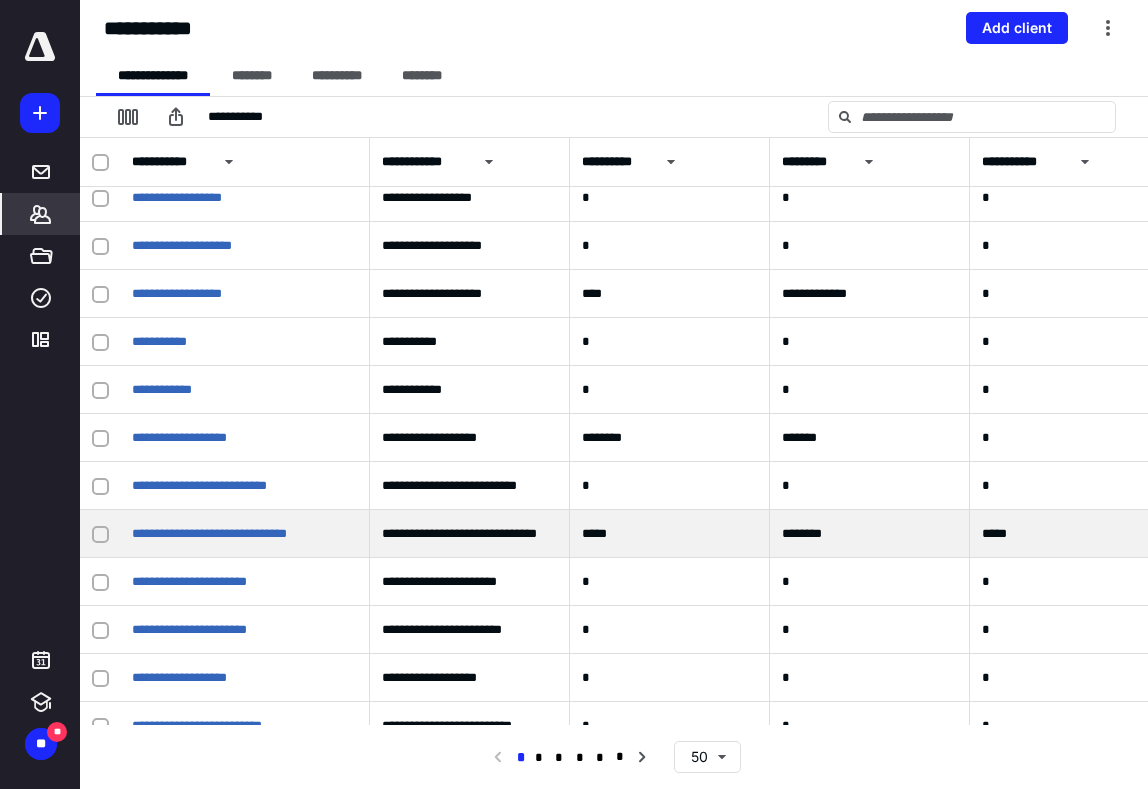 scroll, scrollTop: 1877, scrollLeft: 0, axis: vertical 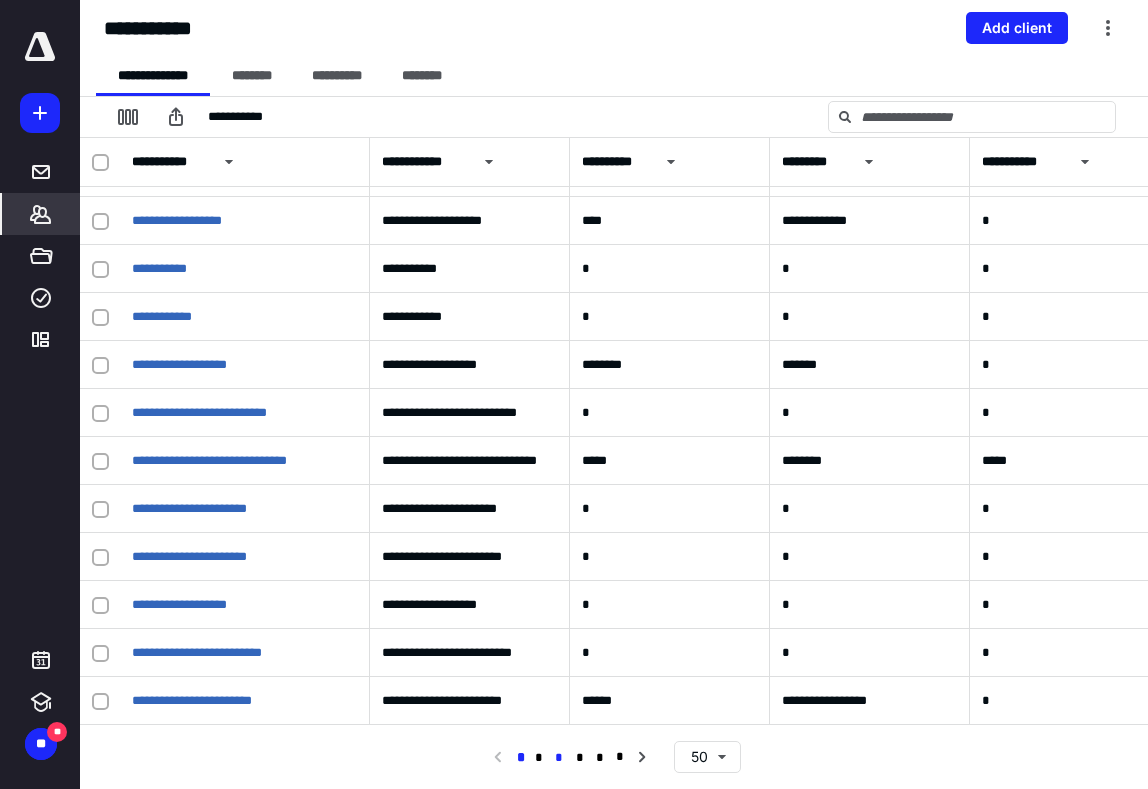 click on "*" at bounding box center (559, 758) 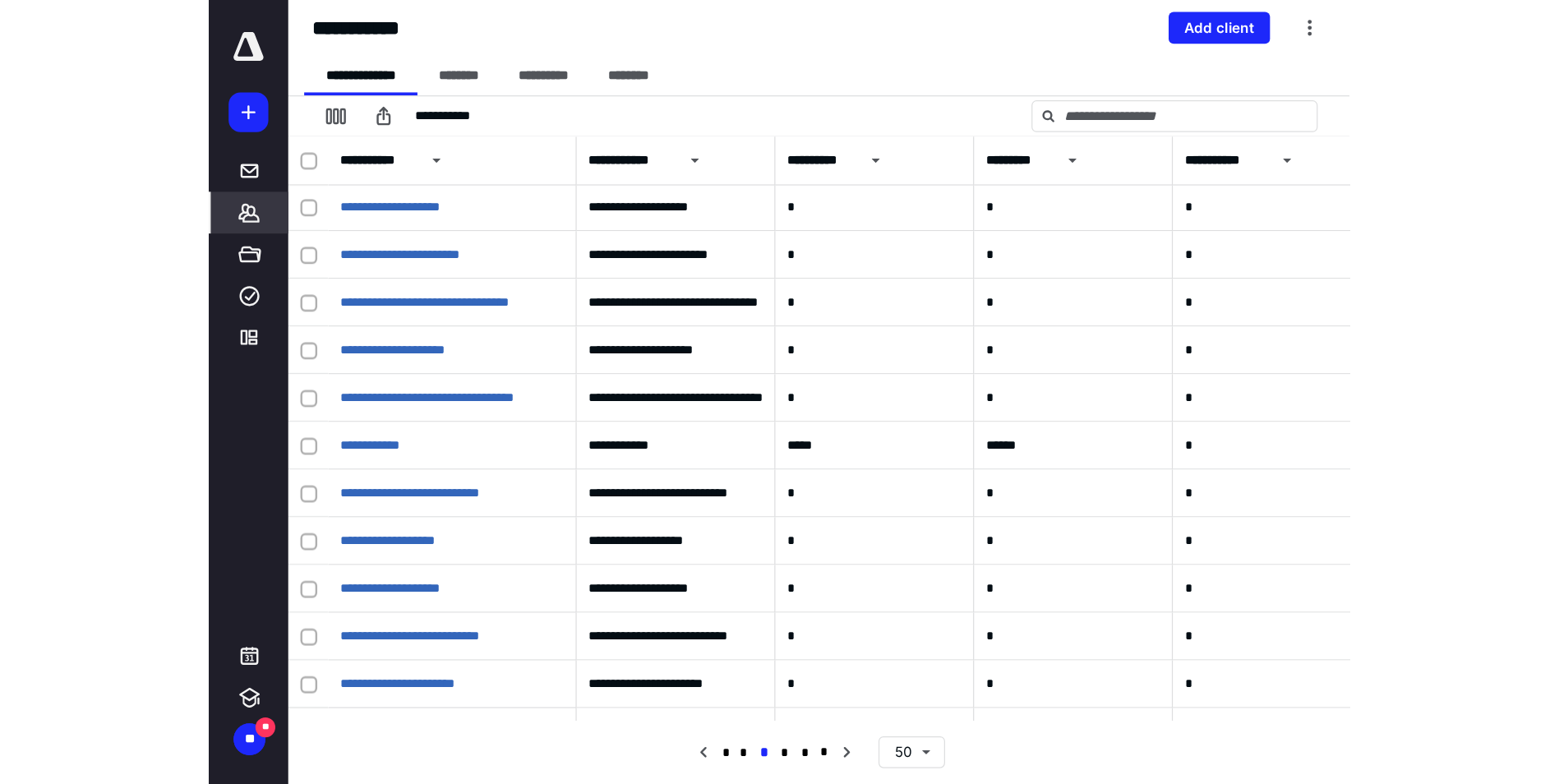 scroll, scrollTop: 1151, scrollLeft: 0, axis: vertical 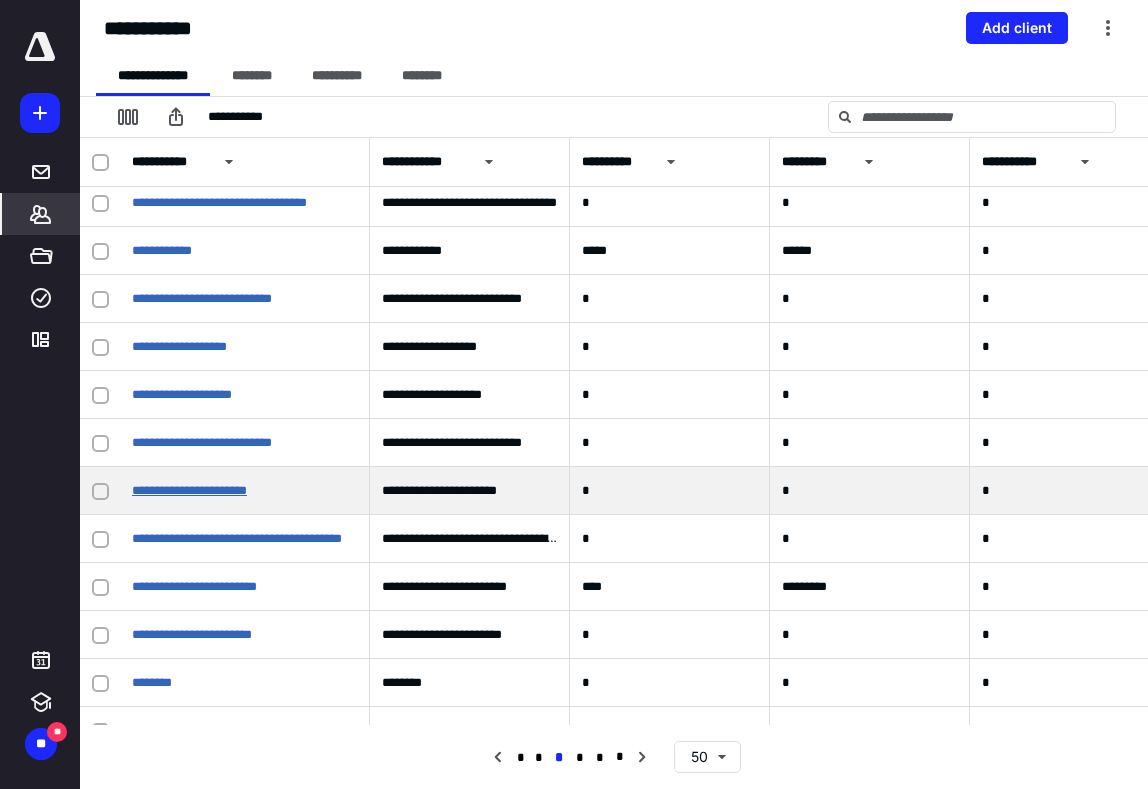 click on "**********" at bounding box center [189, 490] 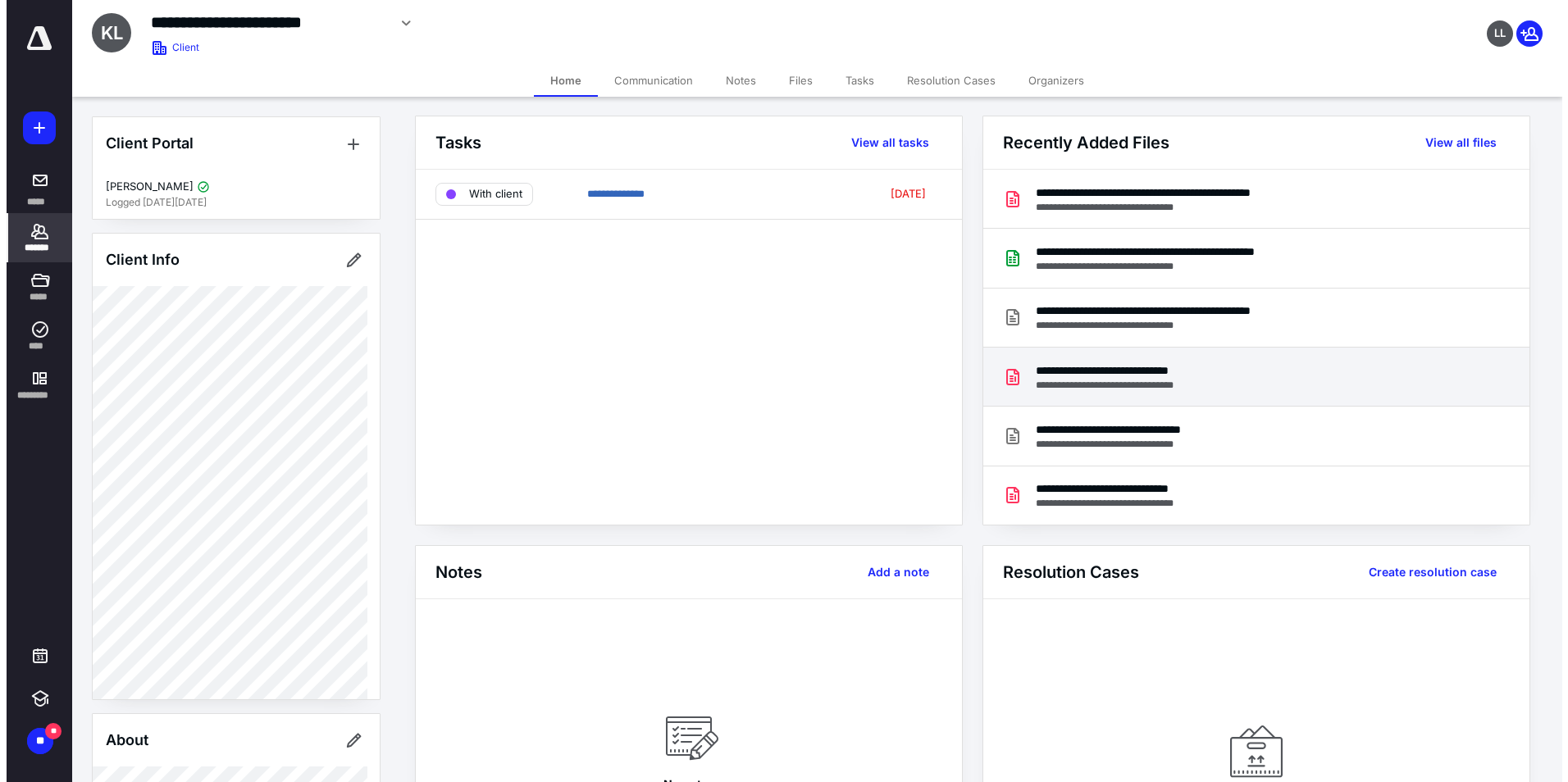 scroll, scrollTop: 0, scrollLeft: 0, axis: both 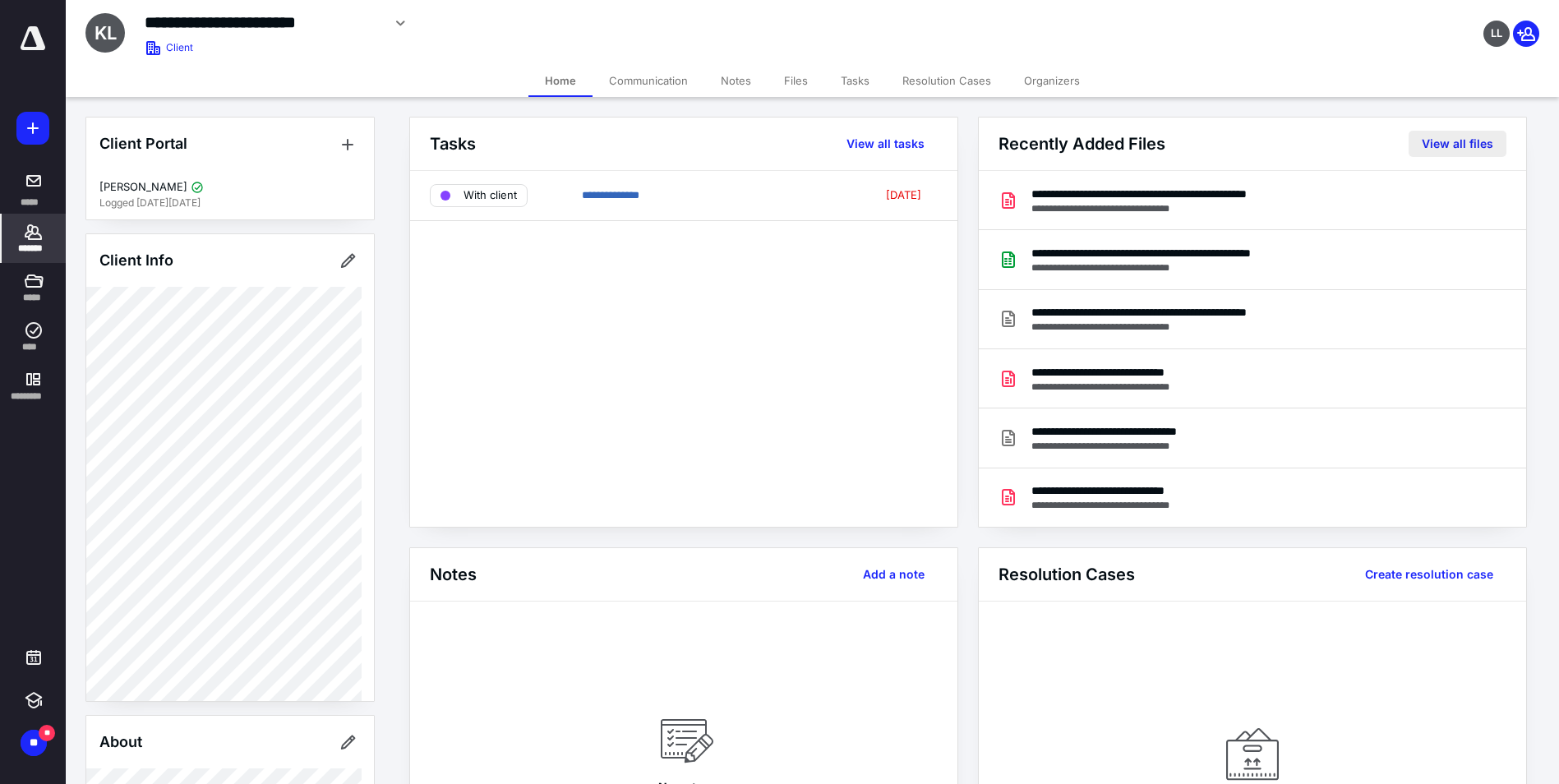 click on "View all files" at bounding box center (1457, 144) 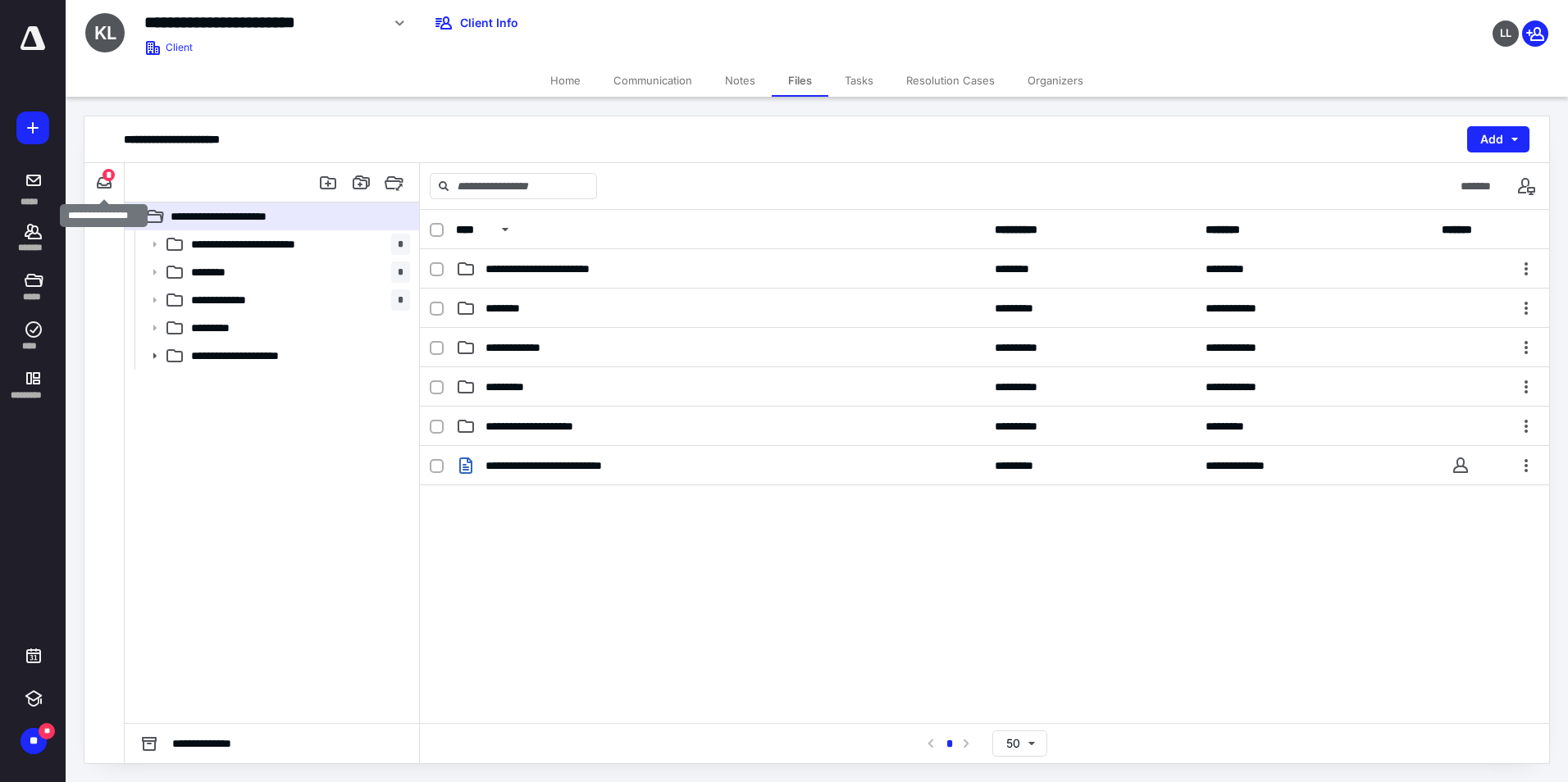 click on "*" at bounding box center [108, 175] 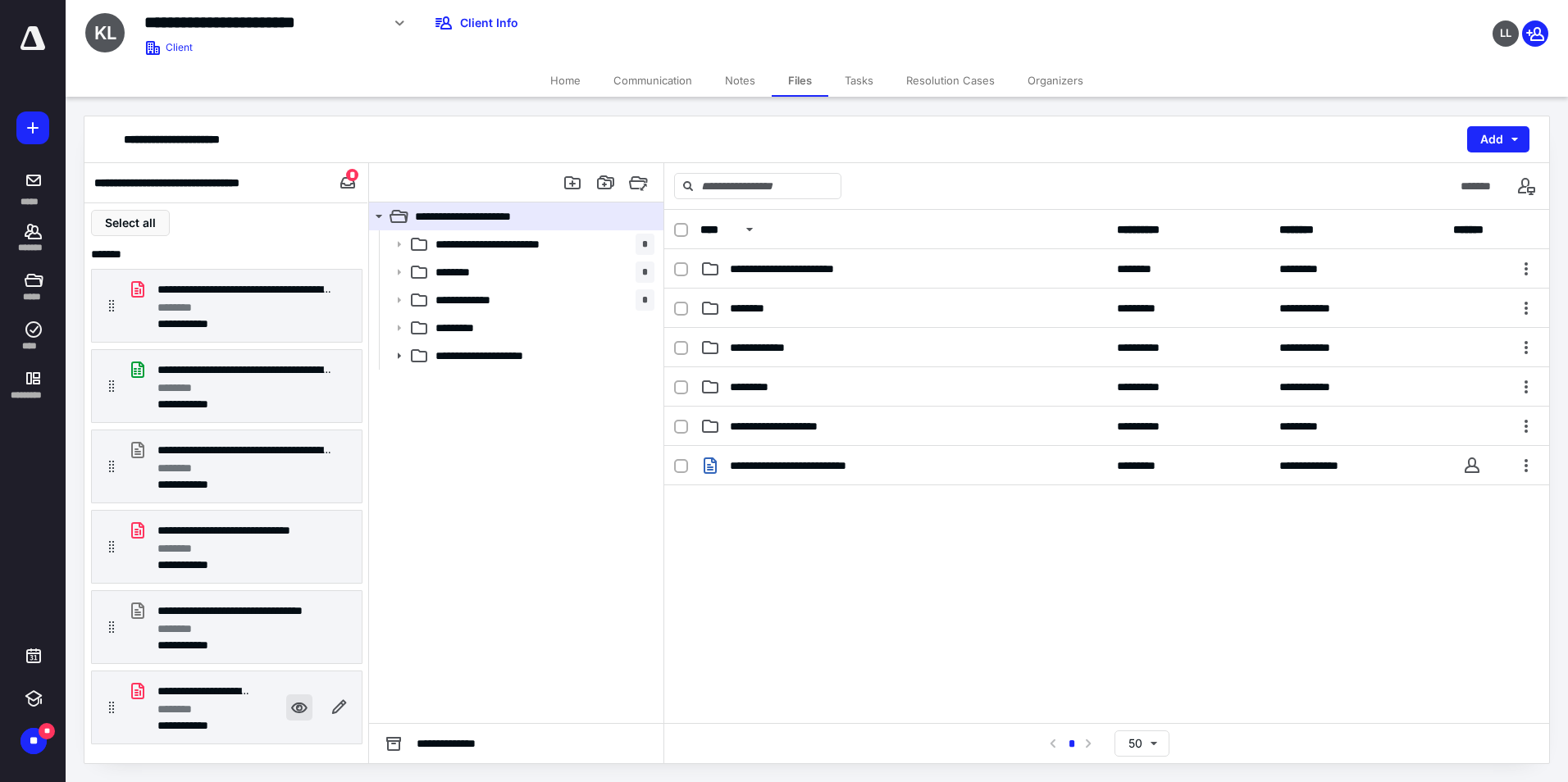 click at bounding box center [299, 707] 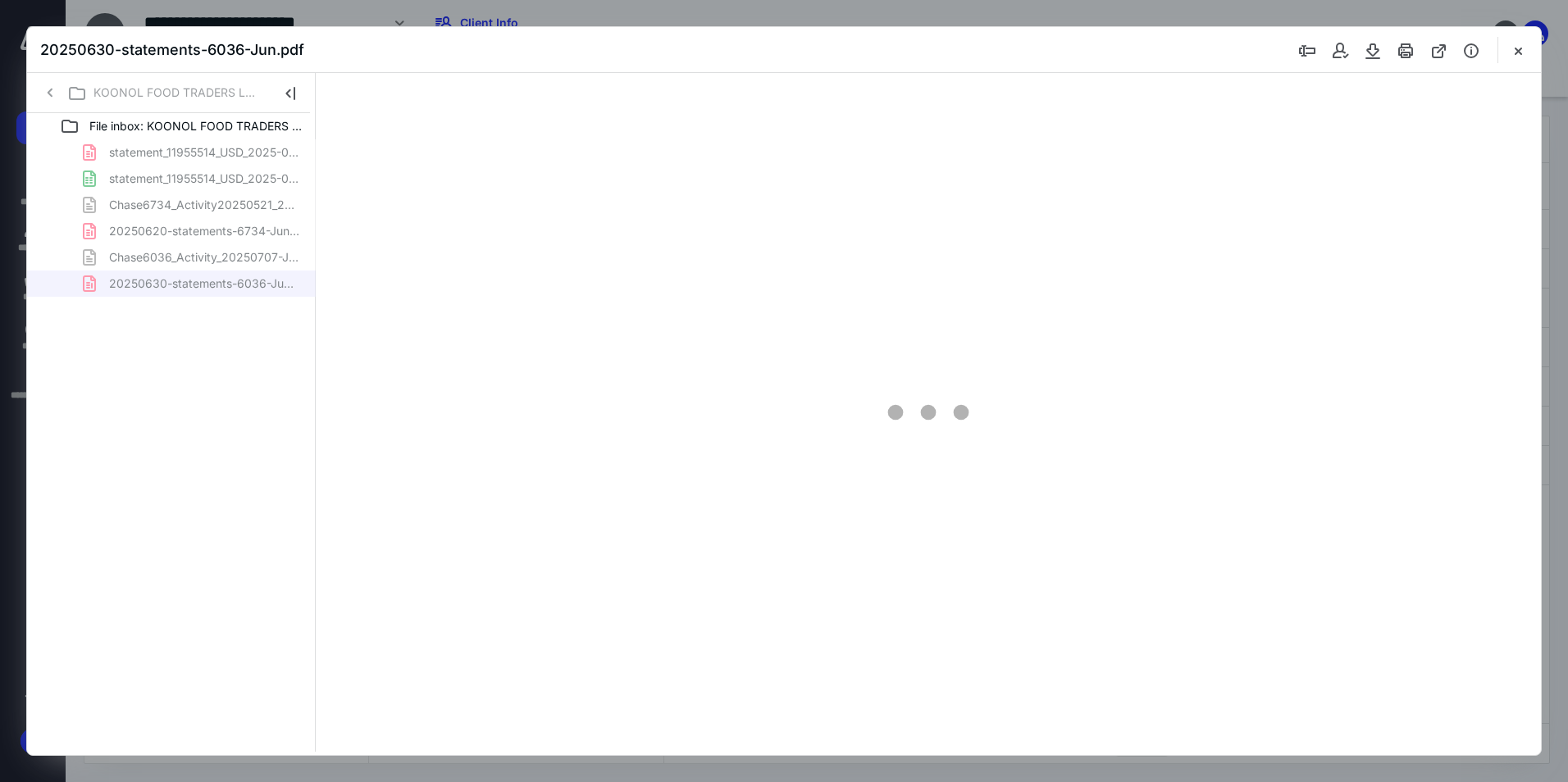 scroll, scrollTop: 0, scrollLeft: 0, axis: both 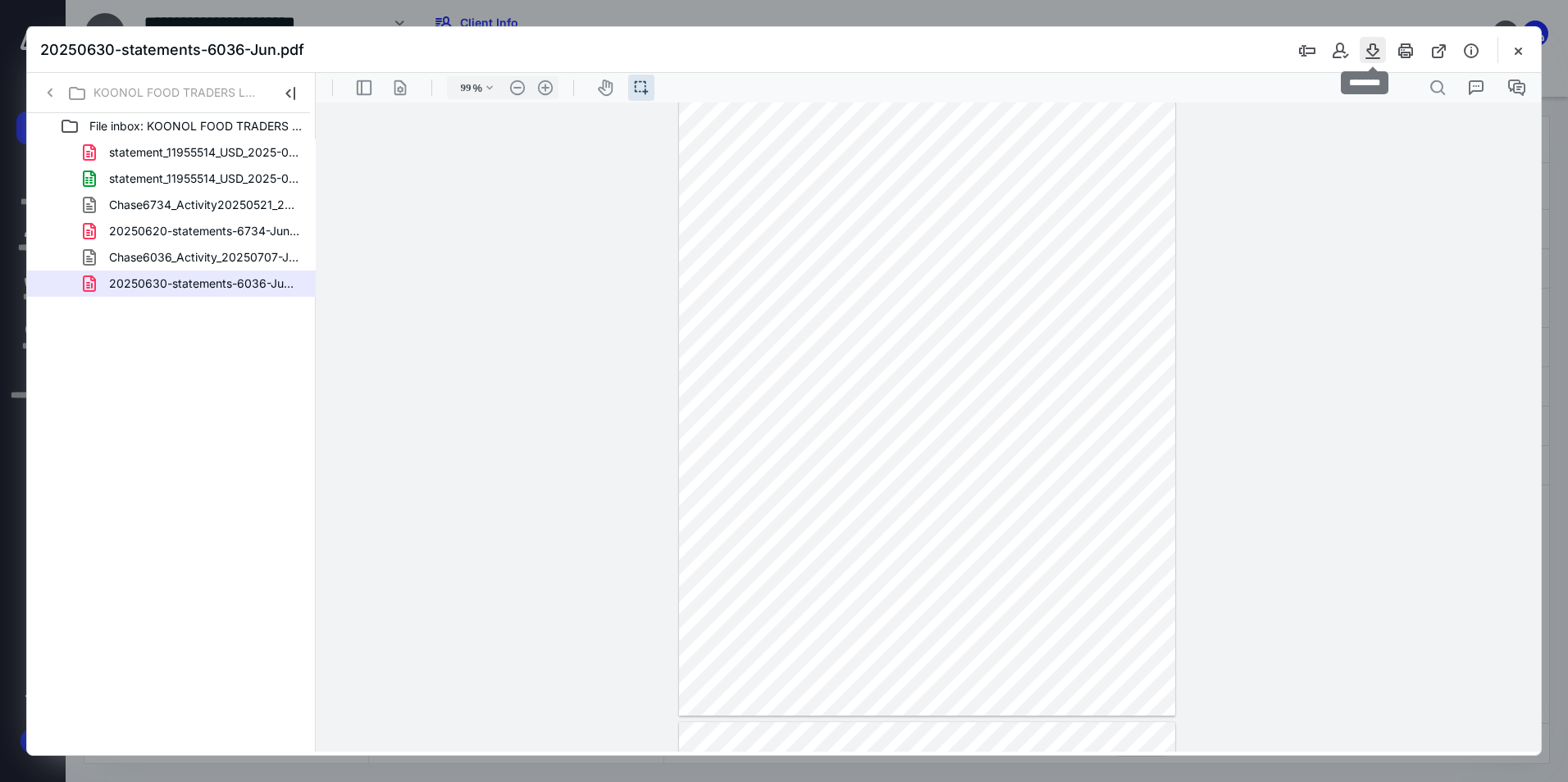 click at bounding box center [1373, 50] 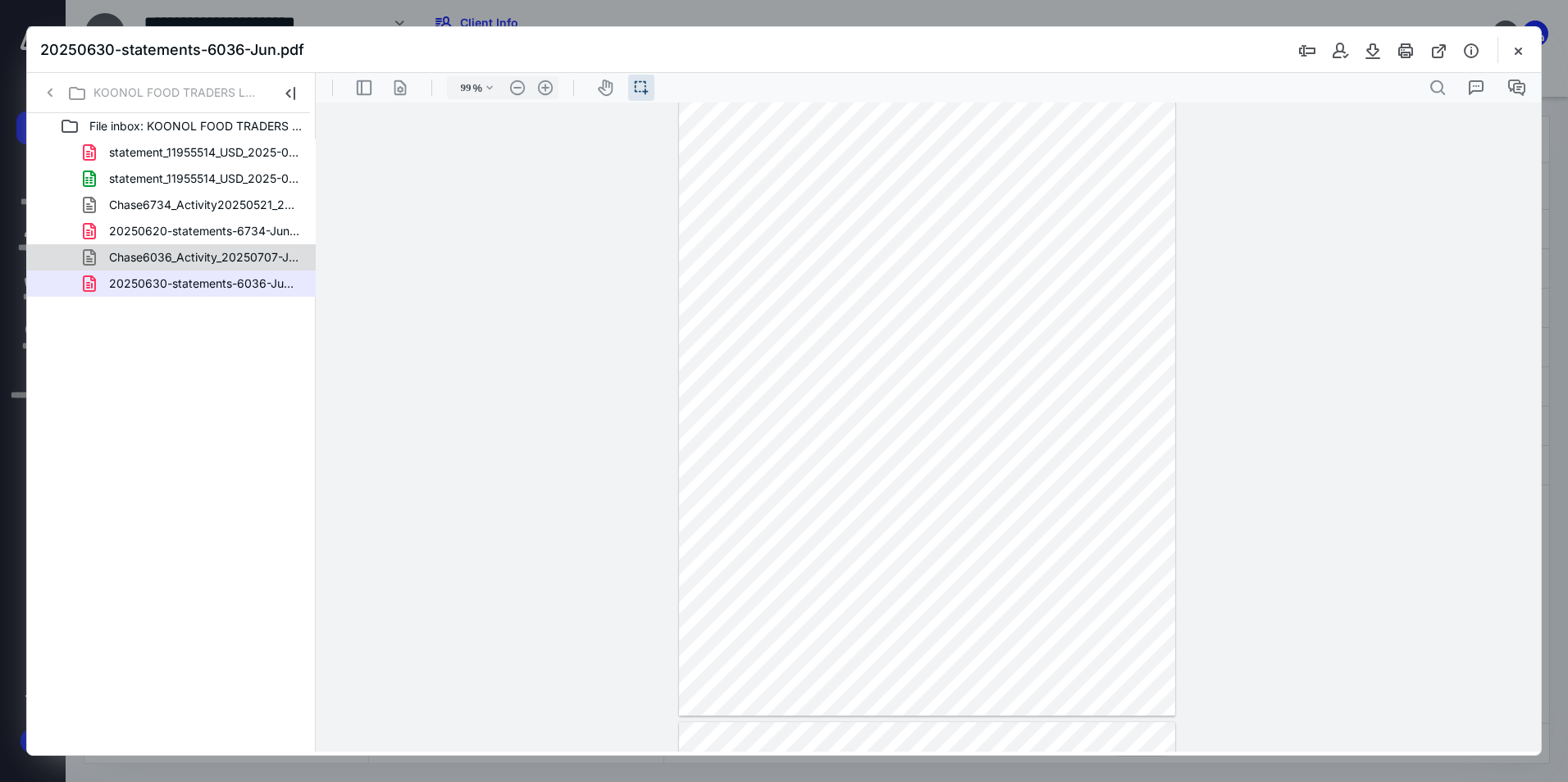 click on "Chase6036_Activity_20250707-JUN.csv" at bounding box center (204, 257) 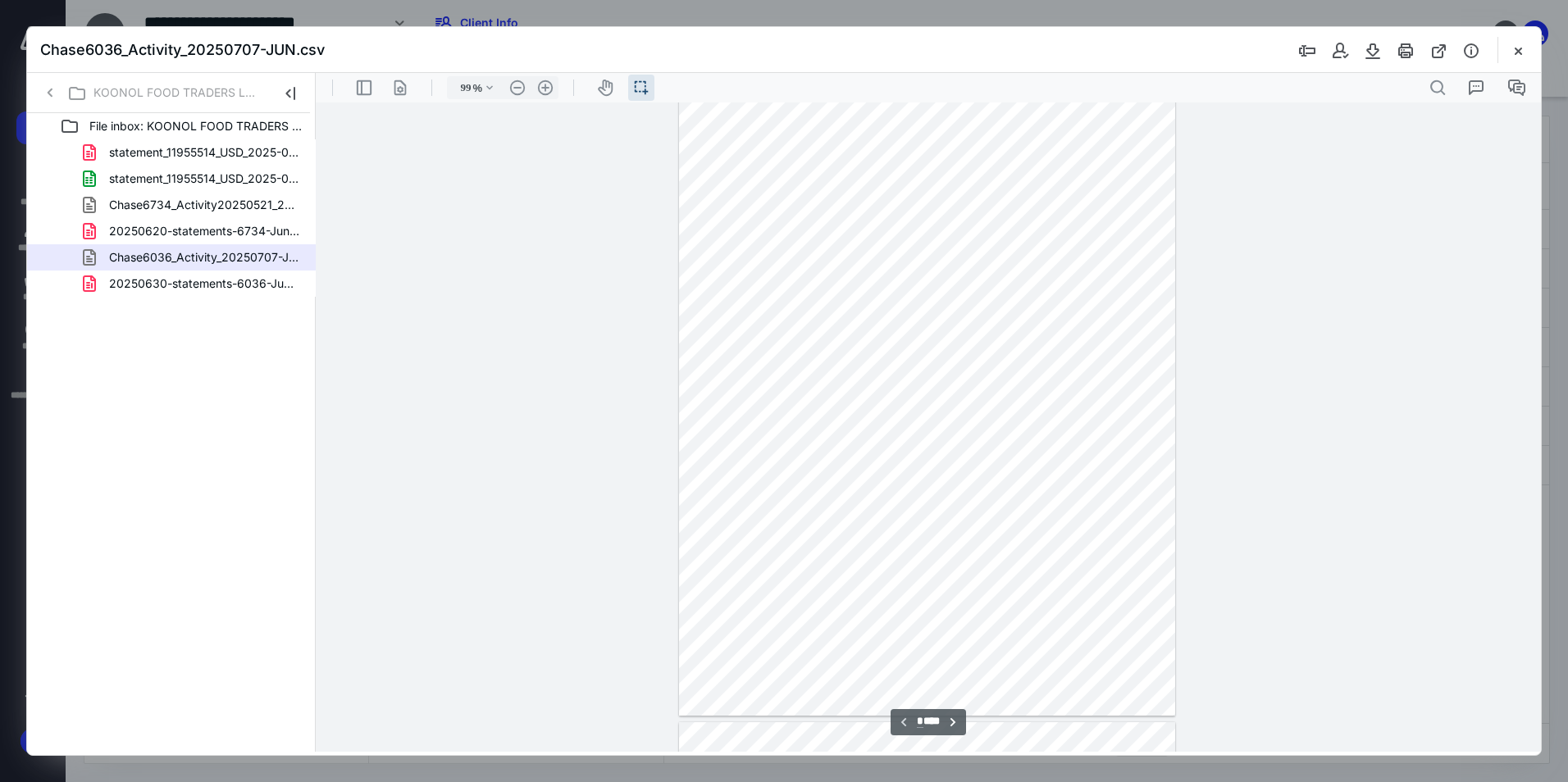 scroll, scrollTop: 0, scrollLeft: 0, axis: both 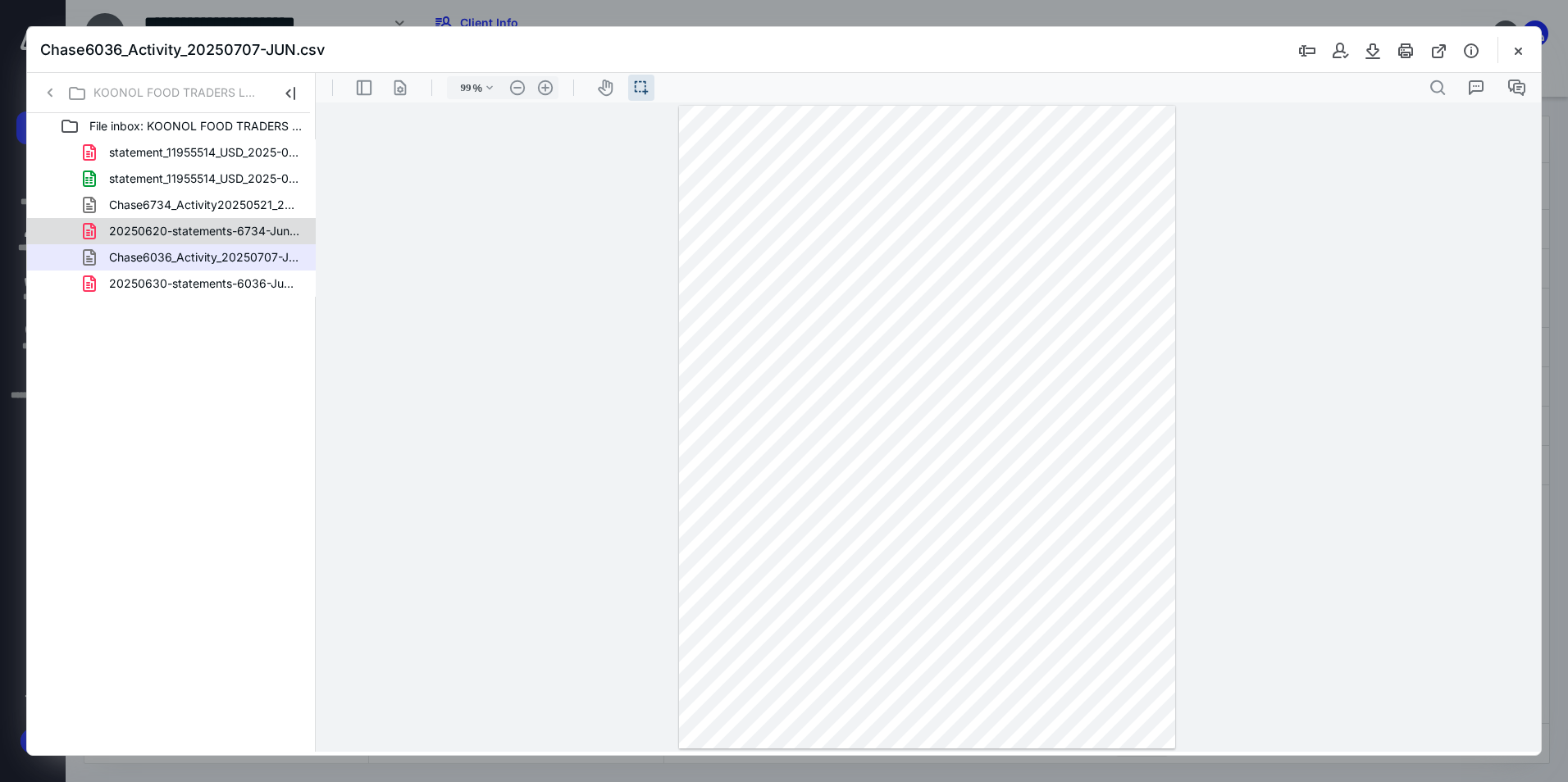 click on "20250620-statements-6734-Jun.pdf" at bounding box center (171, 231) 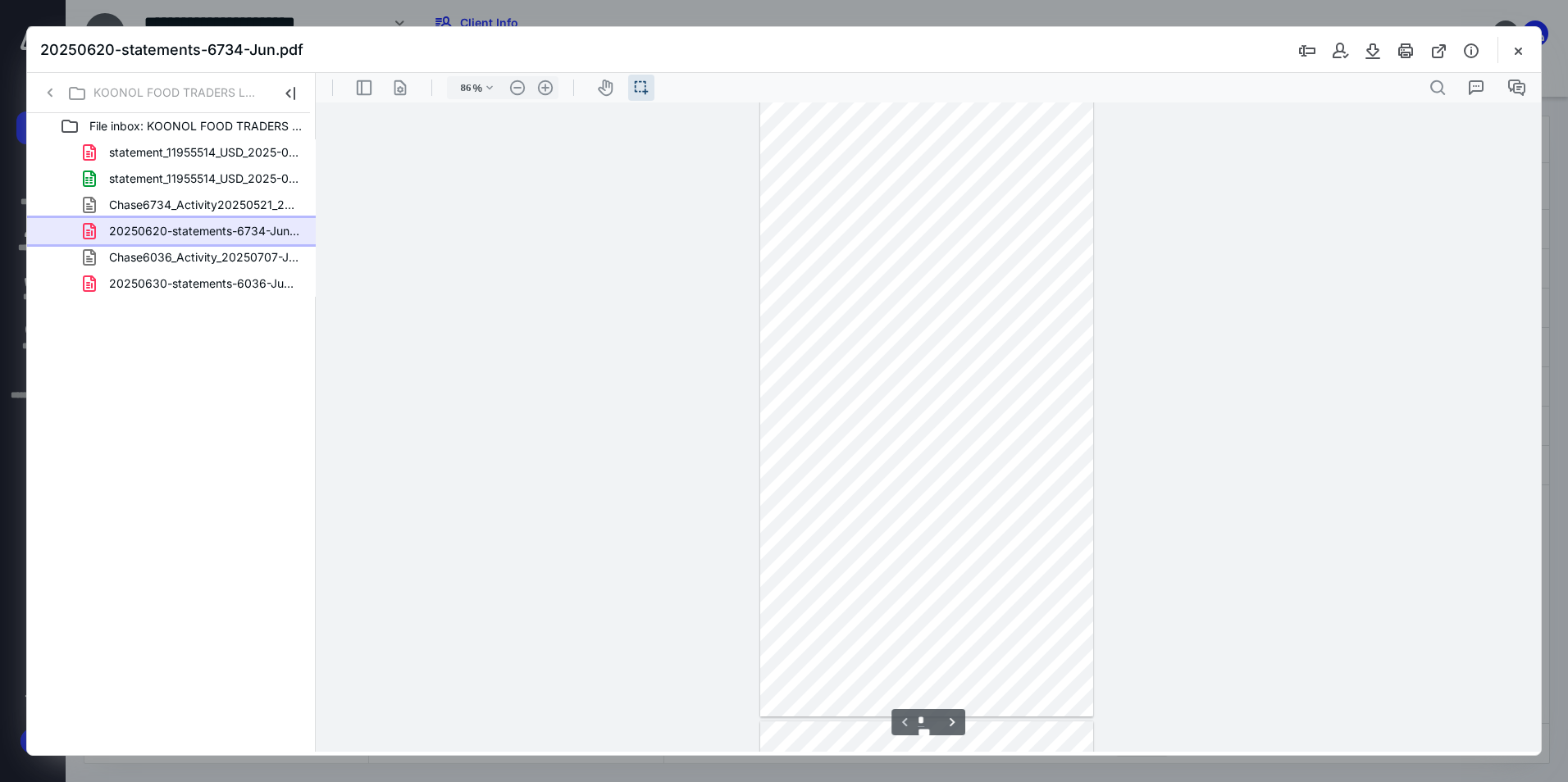 scroll, scrollTop: 92, scrollLeft: 0, axis: vertical 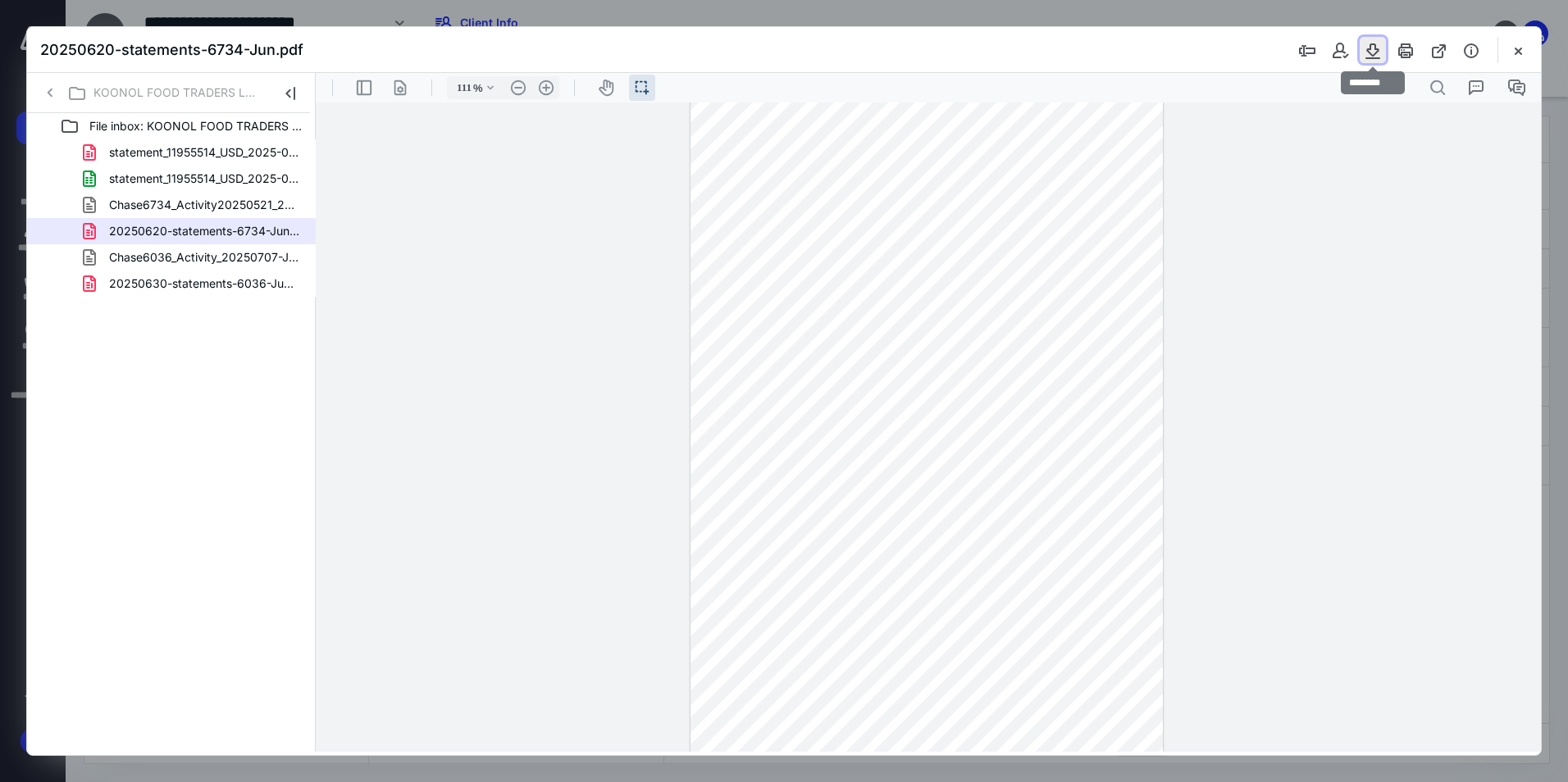 click at bounding box center [1373, 50] 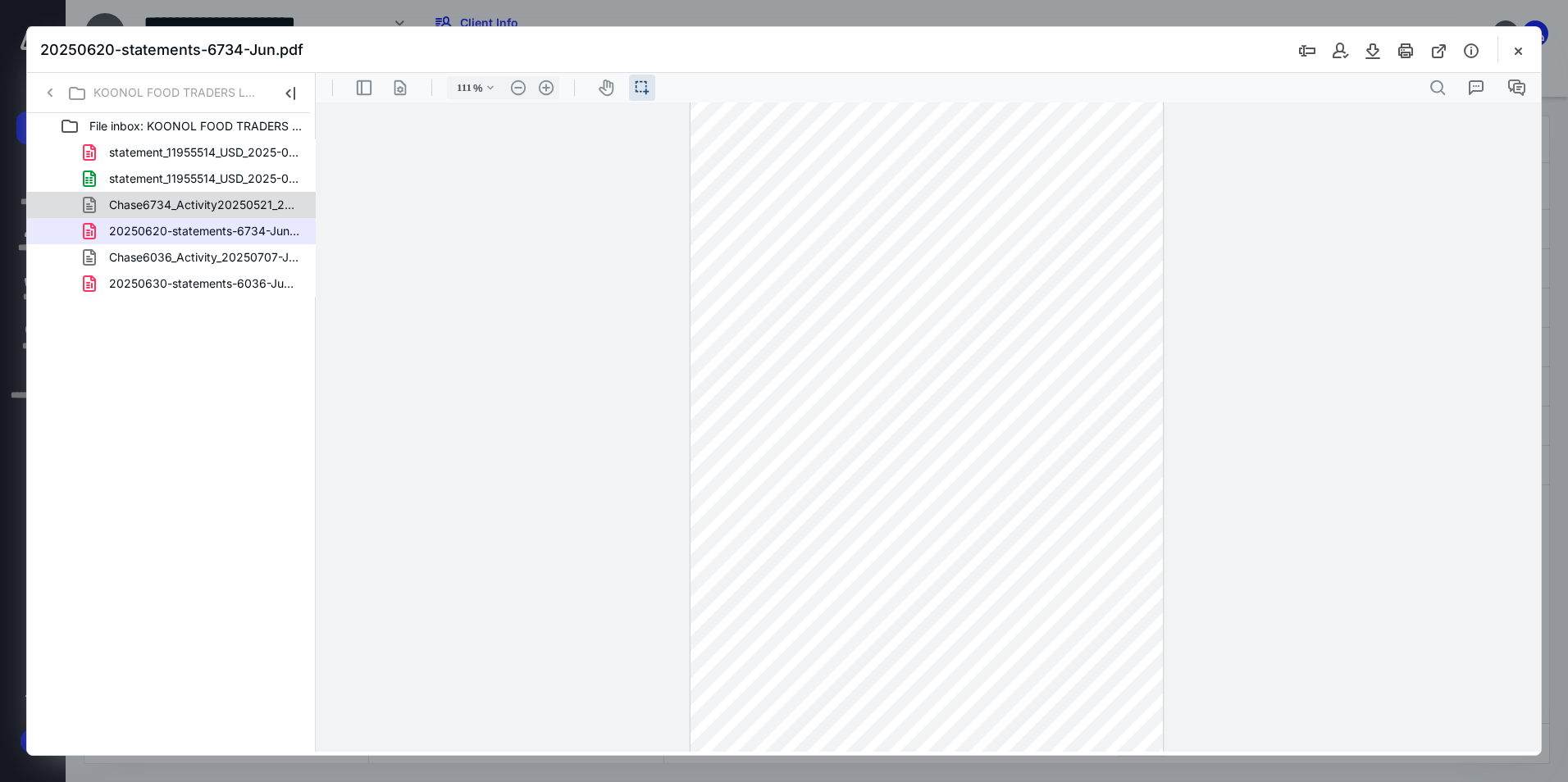 click on "Chase6734_Activity20250521_20250620_20250707_JUN.csv" at bounding box center [204, 205] 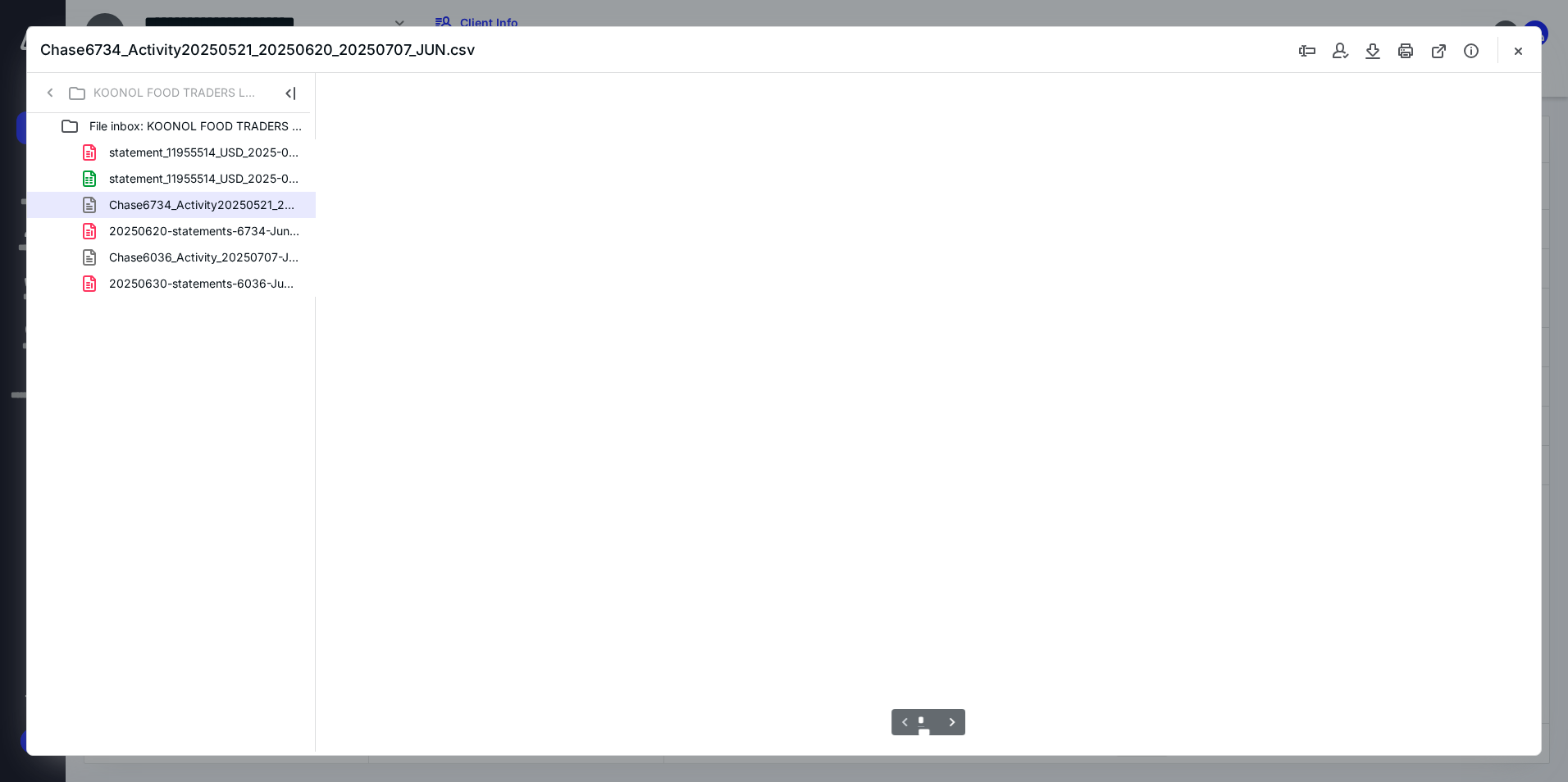 scroll, scrollTop: 0, scrollLeft: 0, axis: both 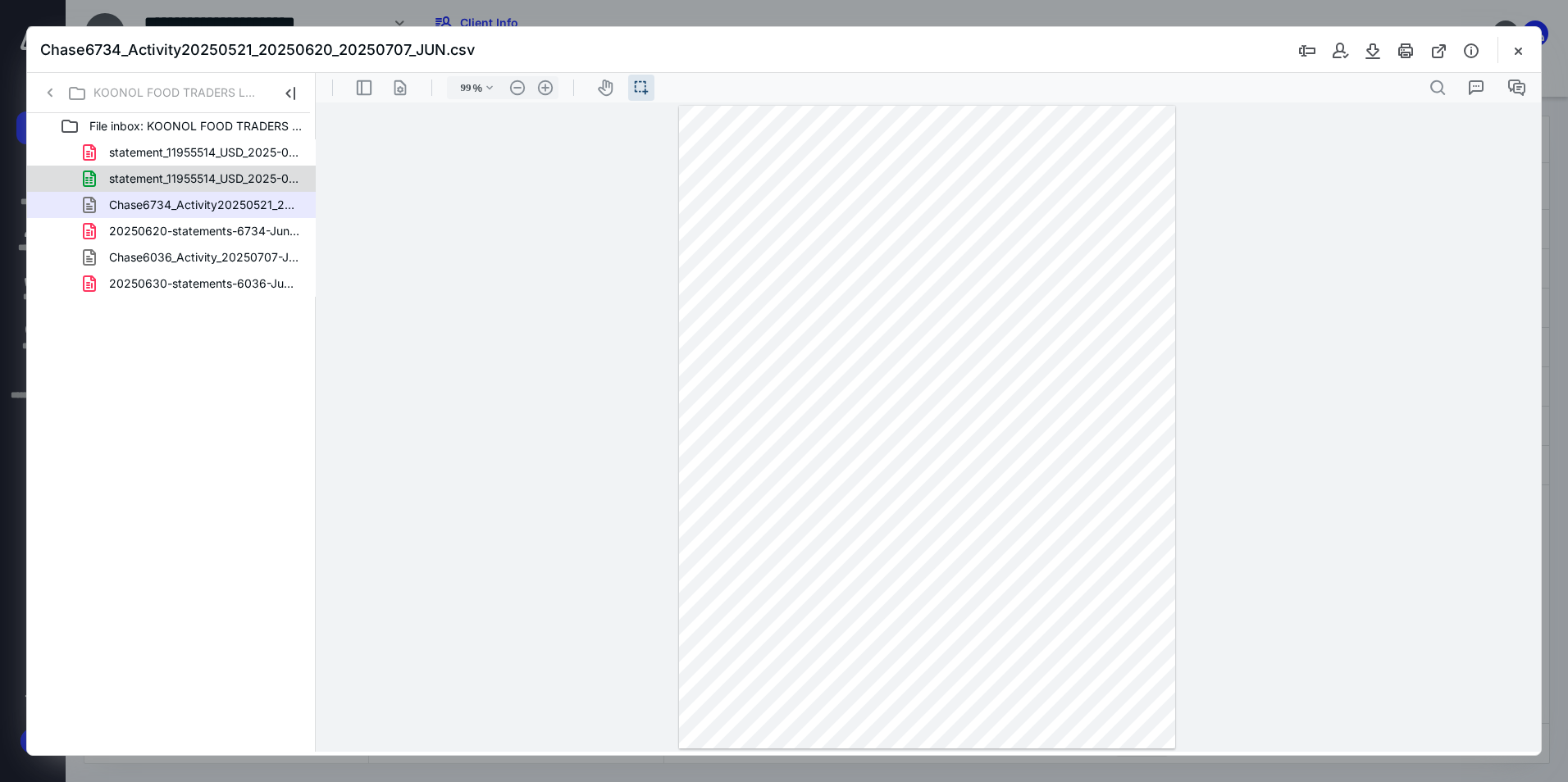 click on "statement_11955514_USD_2025-06-01_2025-06-30_JUN.xlsx" at bounding box center [204, 179] 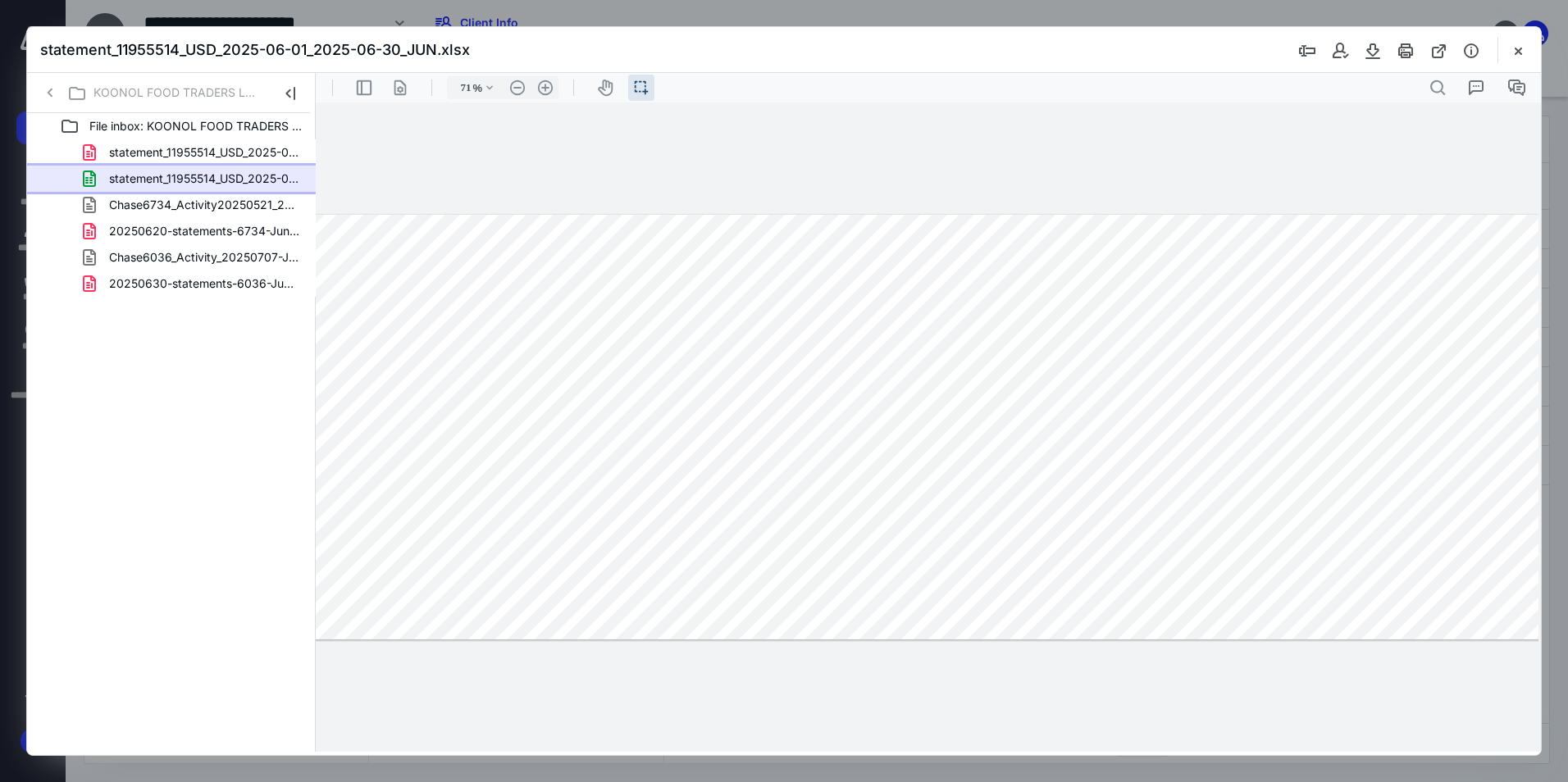 scroll, scrollTop: 0, scrollLeft: 248, axis: horizontal 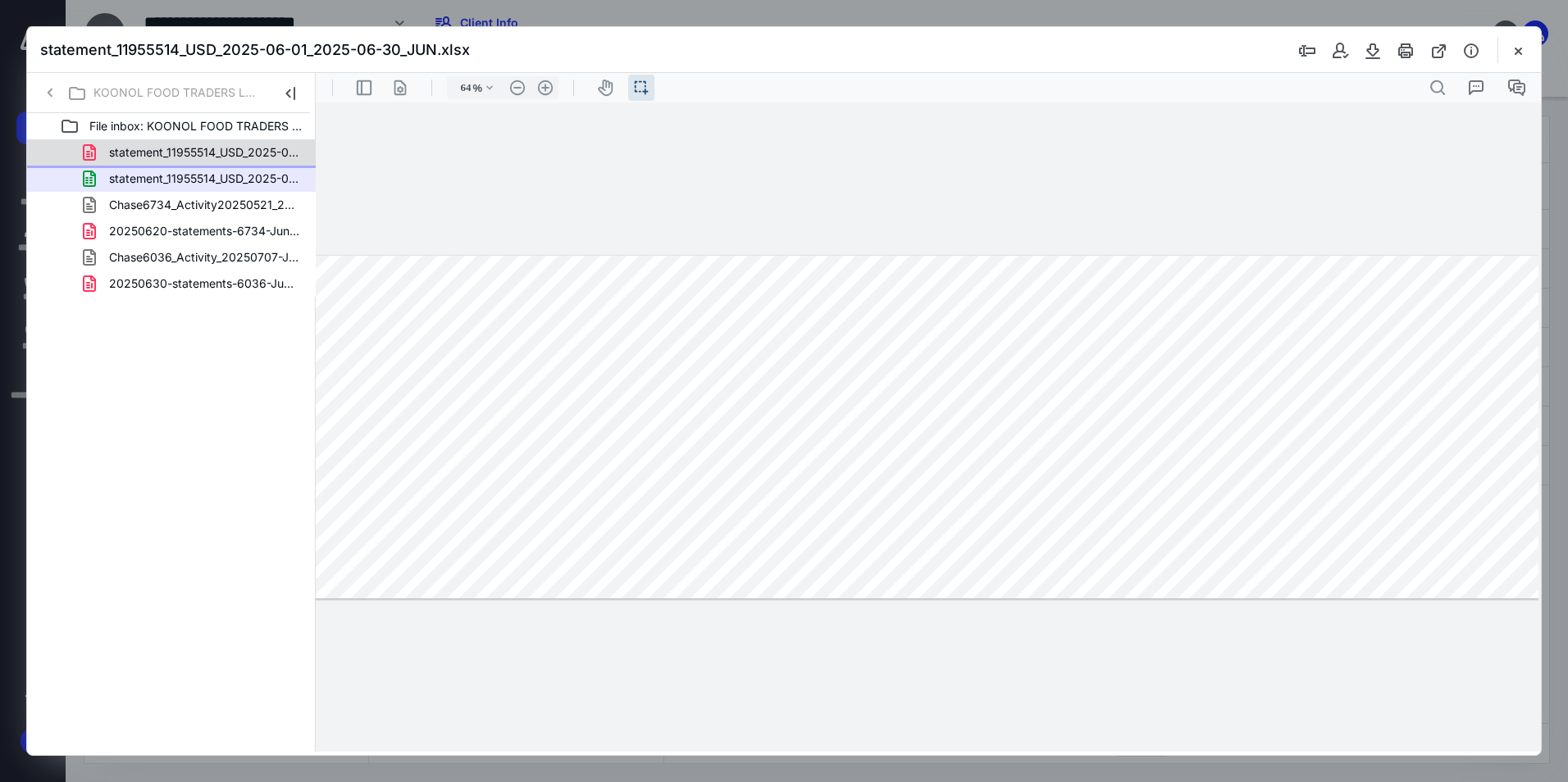 click on "statement_11955514_USD_2025-06-01_2025-06-30_JUN.pdf" at bounding box center [204, 152] 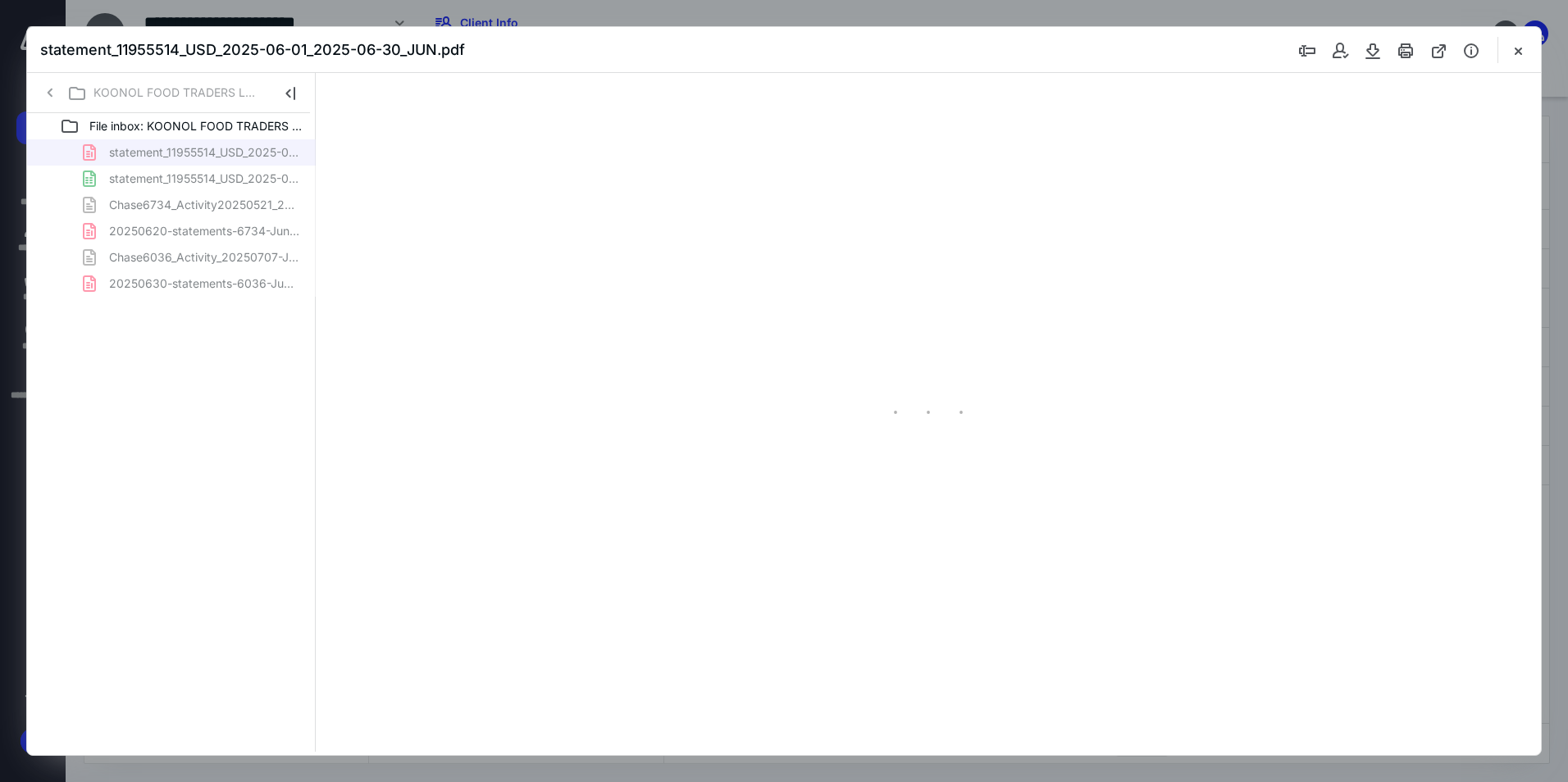 scroll, scrollTop: 0, scrollLeft: 0, axis: both 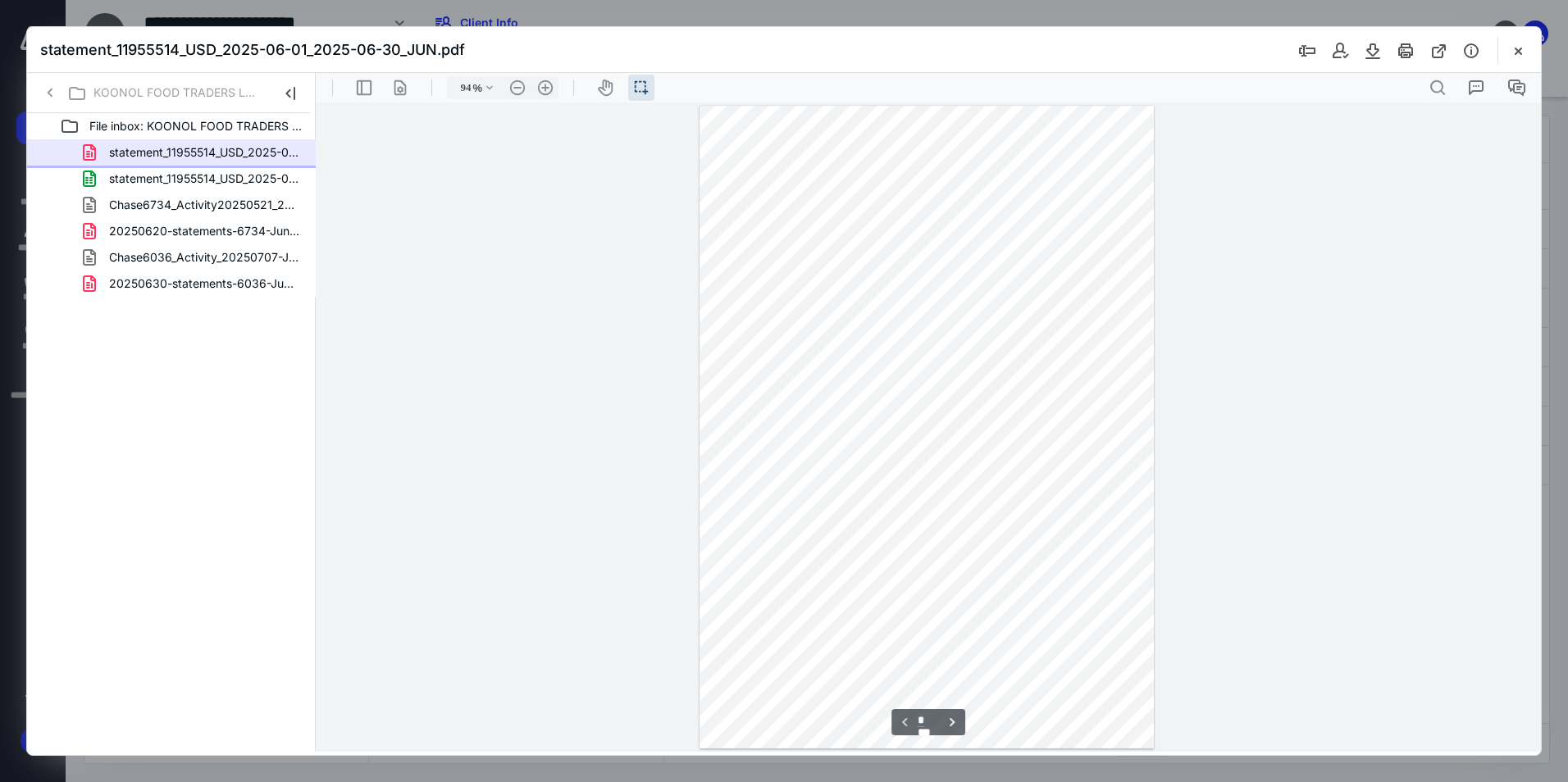 type on "119" 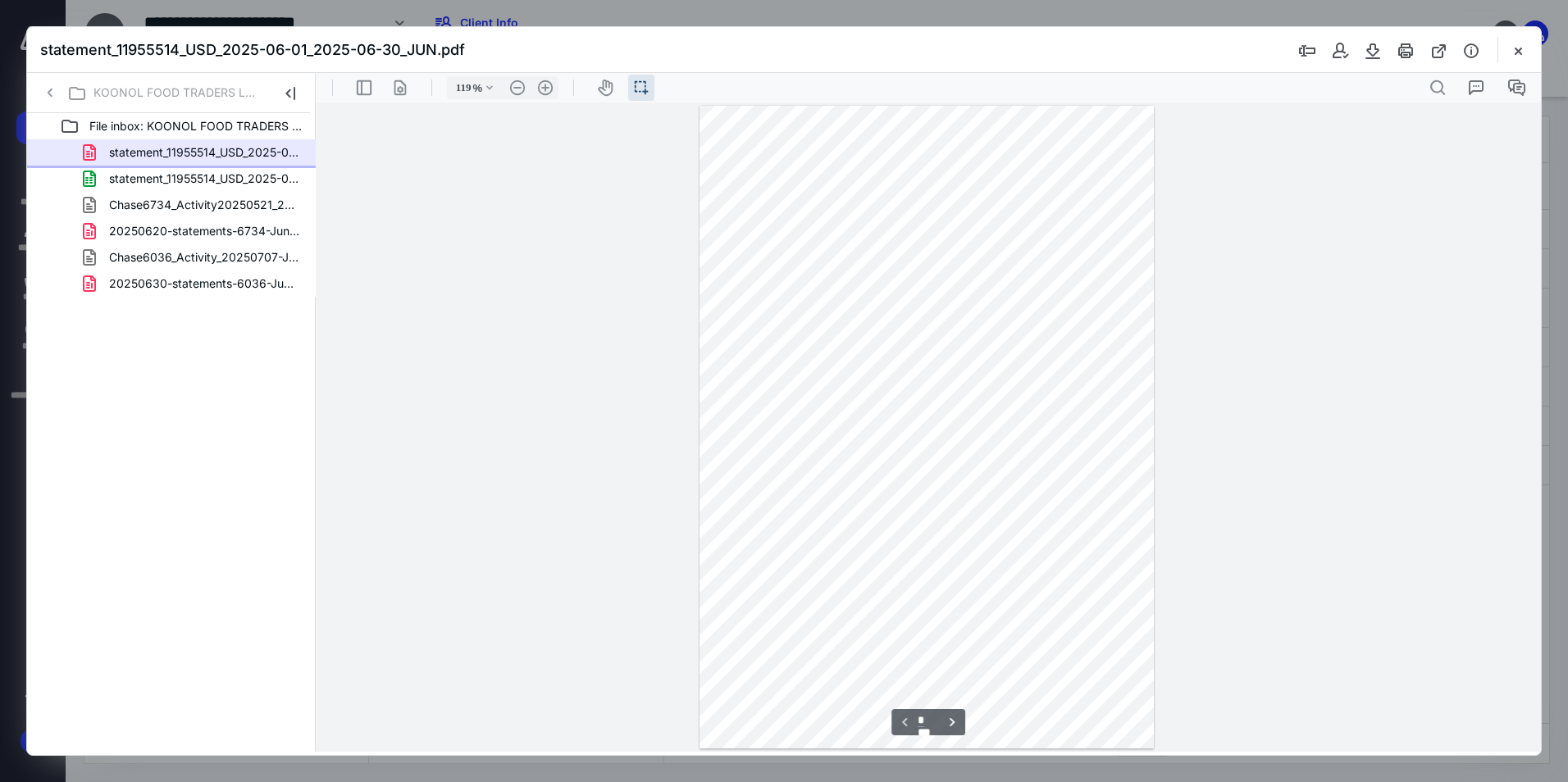 scroll, scrollTop: 39, scrollLeft: 0, axis: vertical 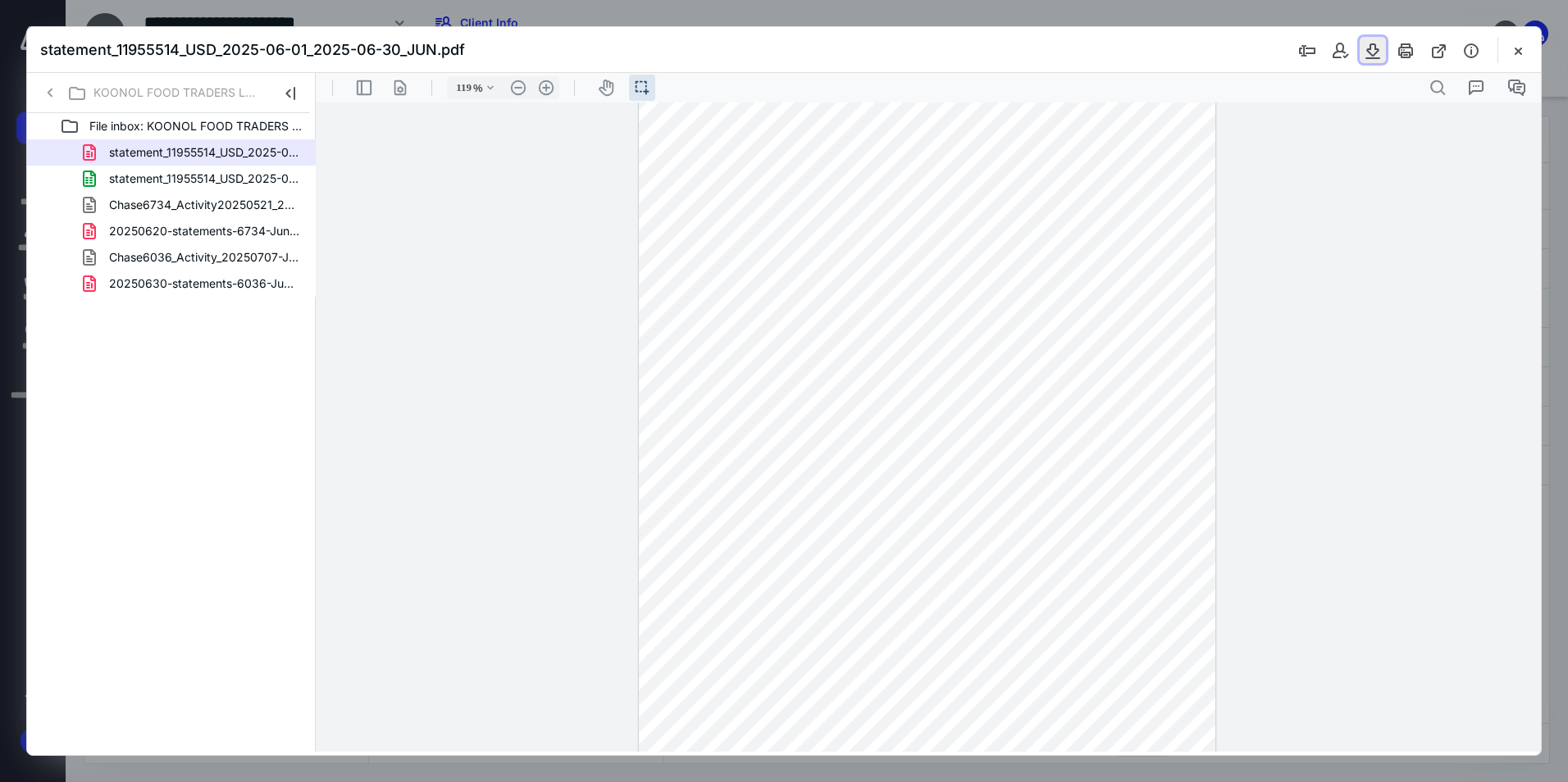 click at bounding box center [1373, 50] 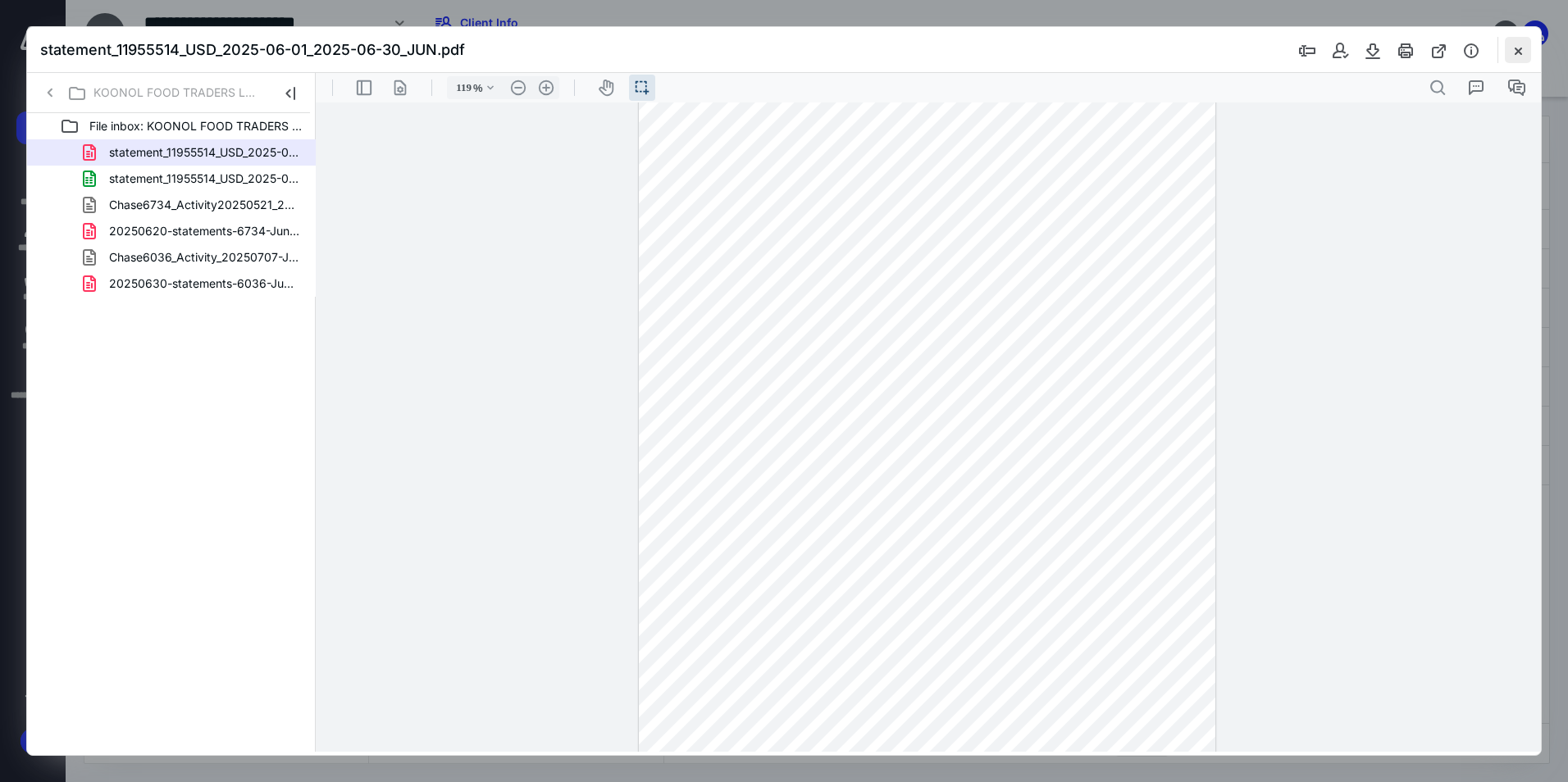 click at bounding box center (1518, 50) 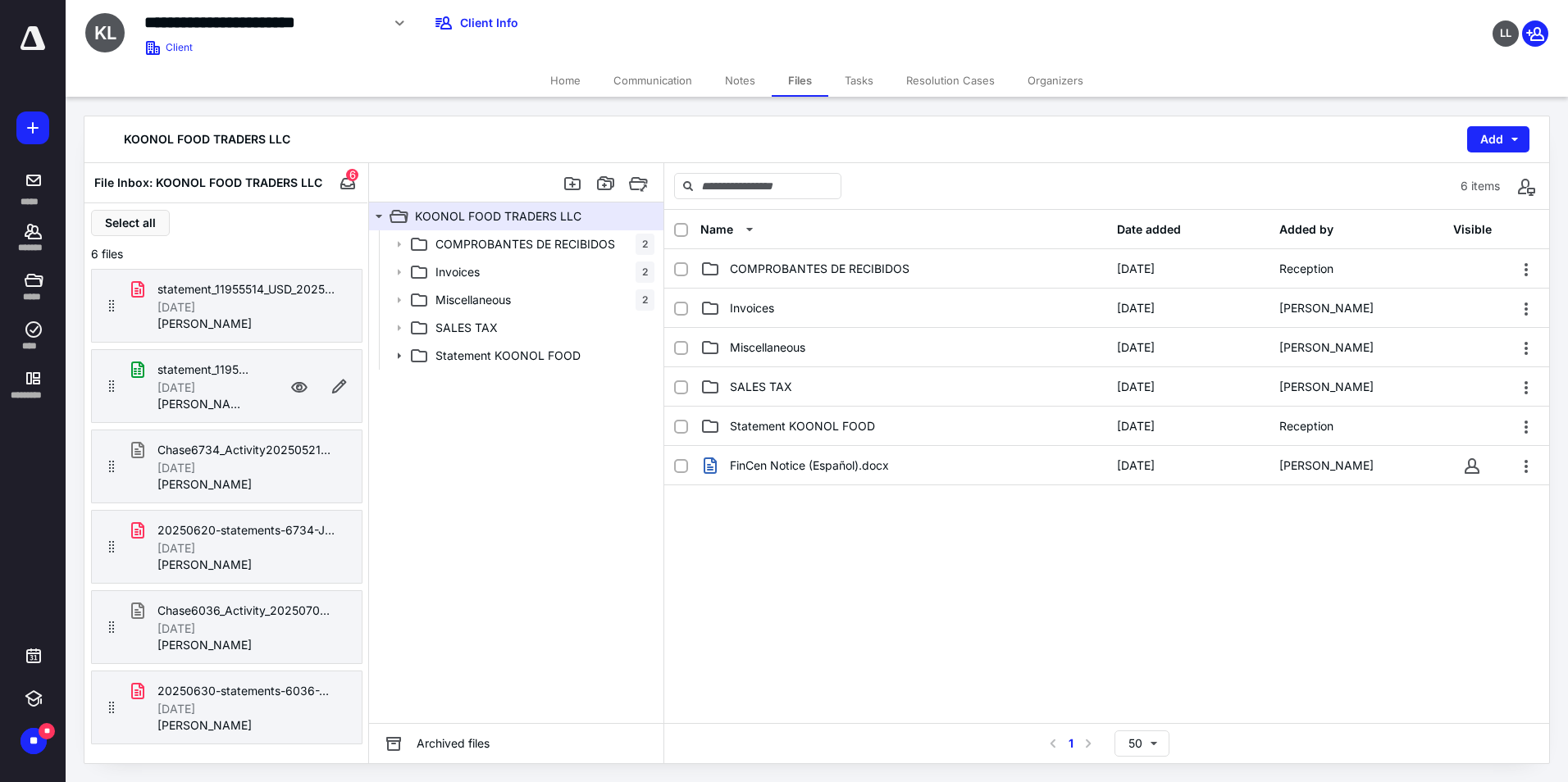 click on "Ruben Ortega" at bounding box center (203, 404) 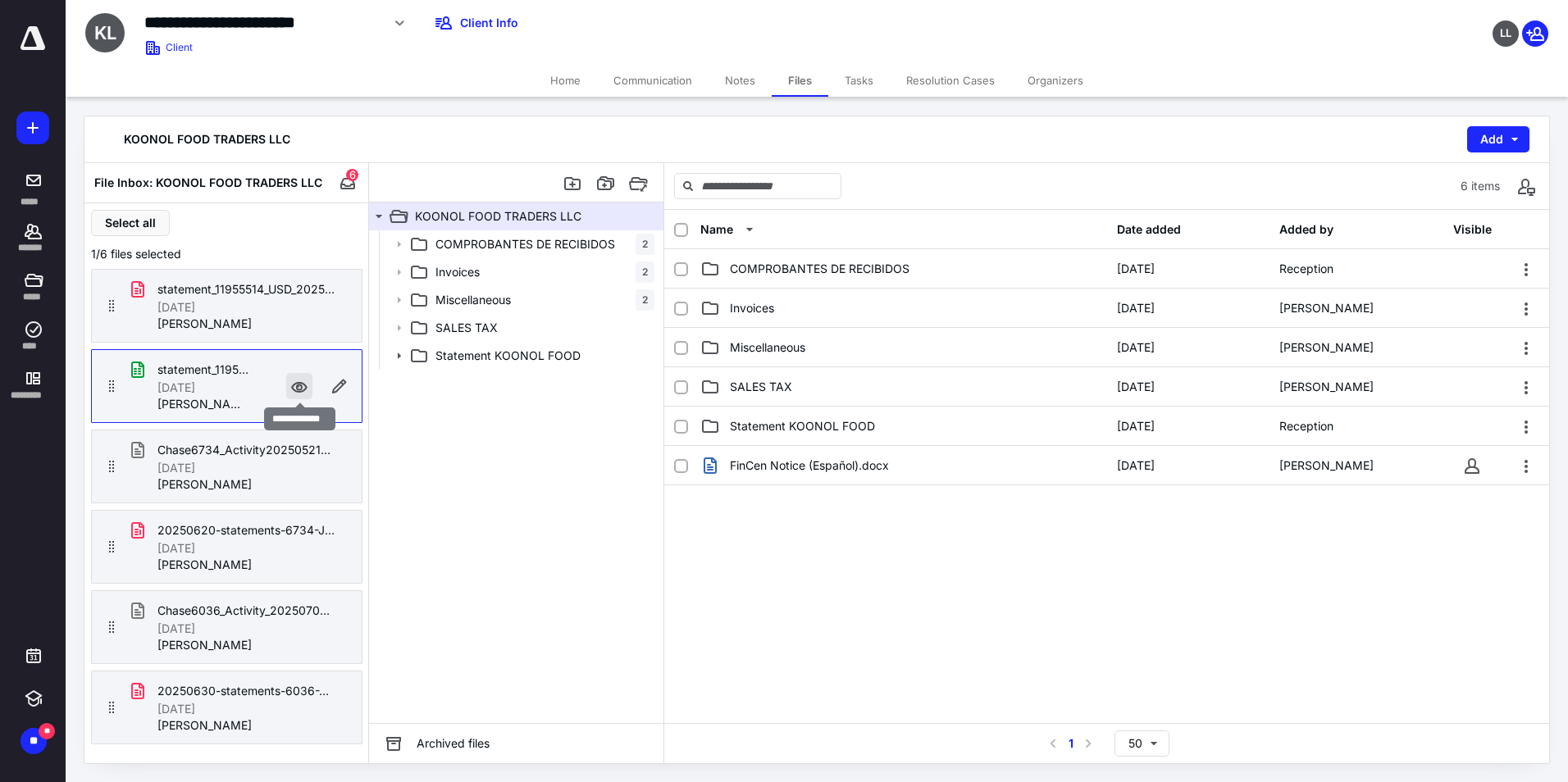 click at bounding box center [299, 386] 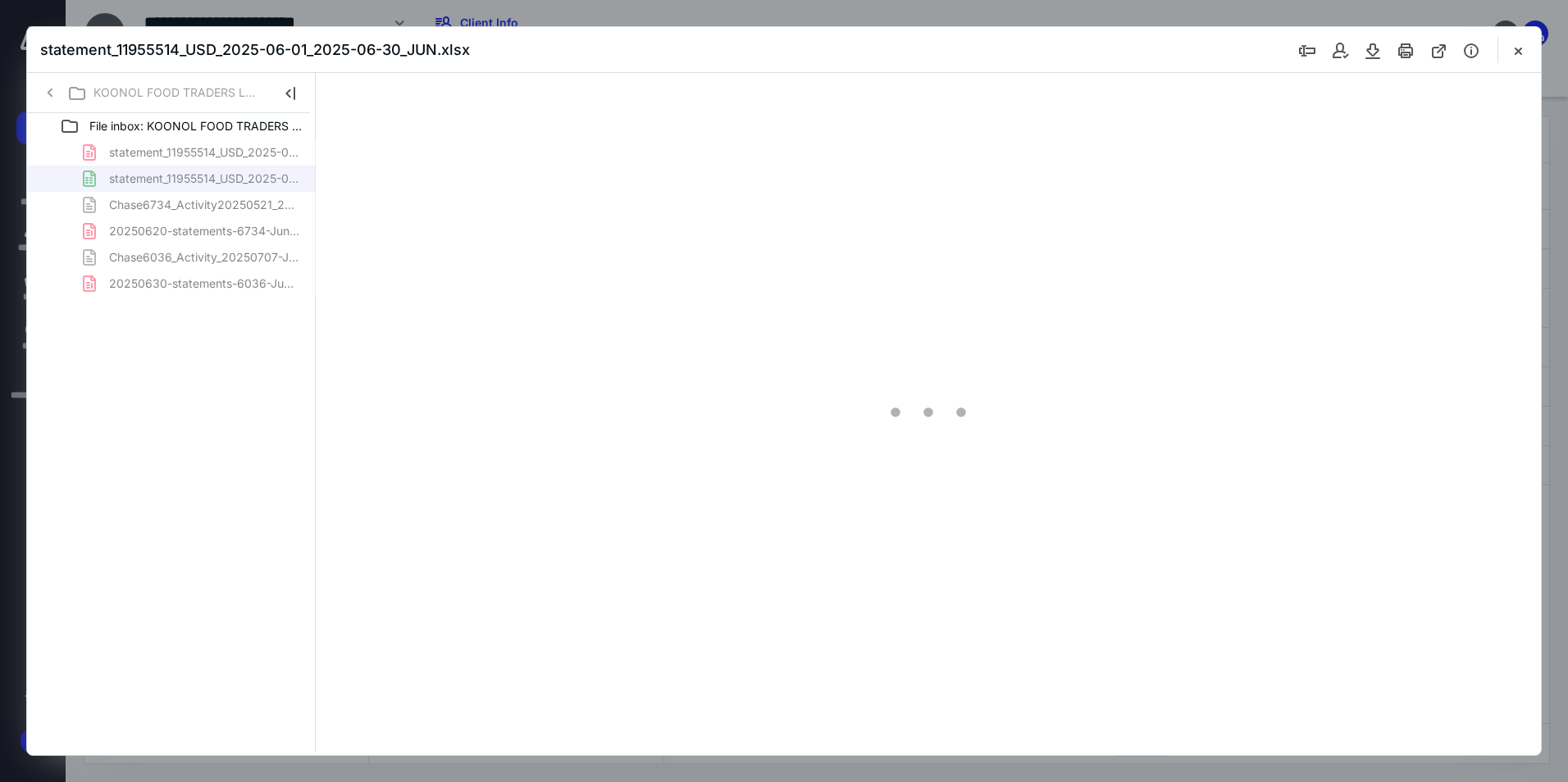 scroll, scrollTop: 0, scrollLeft: 0, axis: both 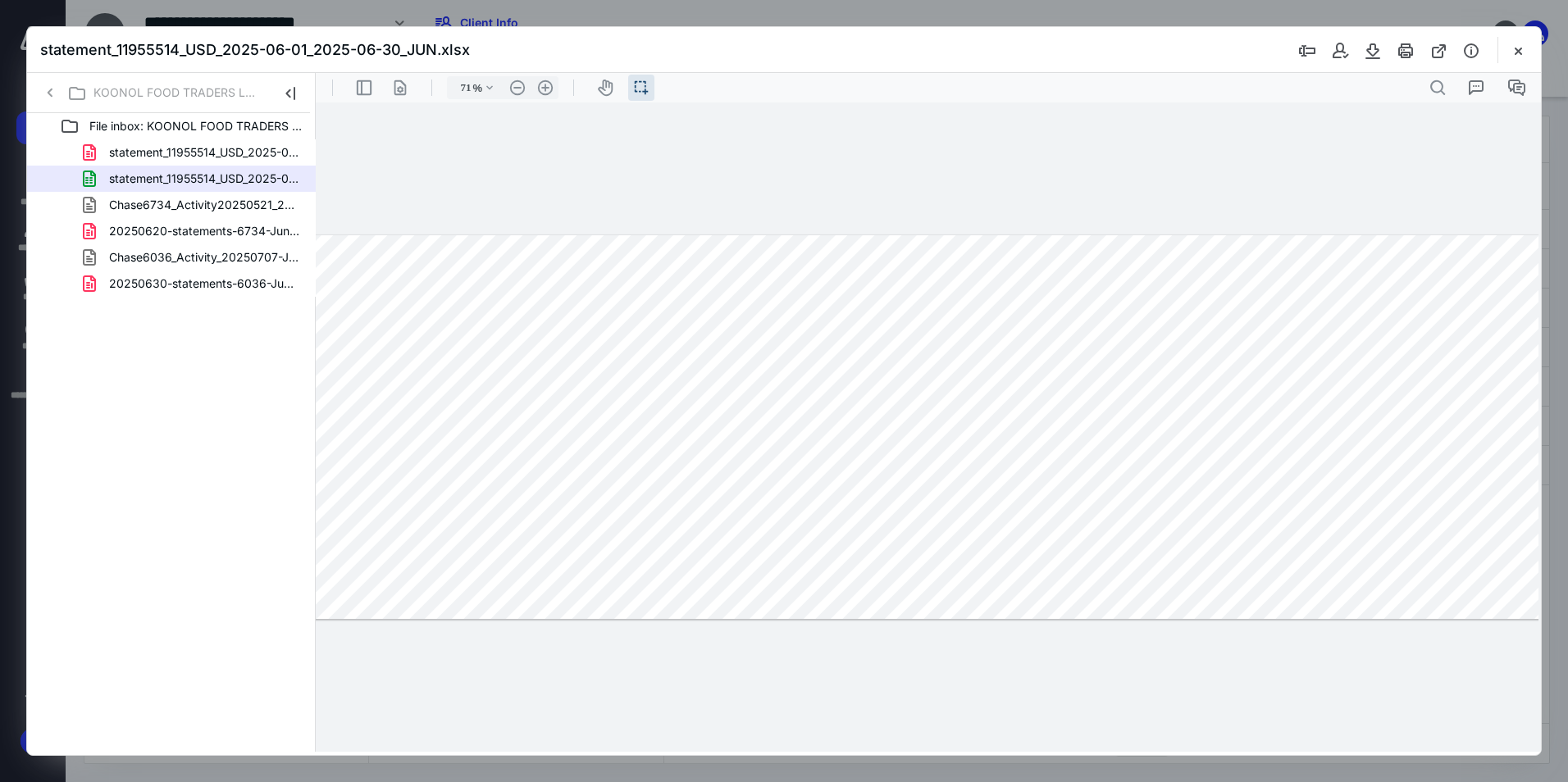 type on "79" 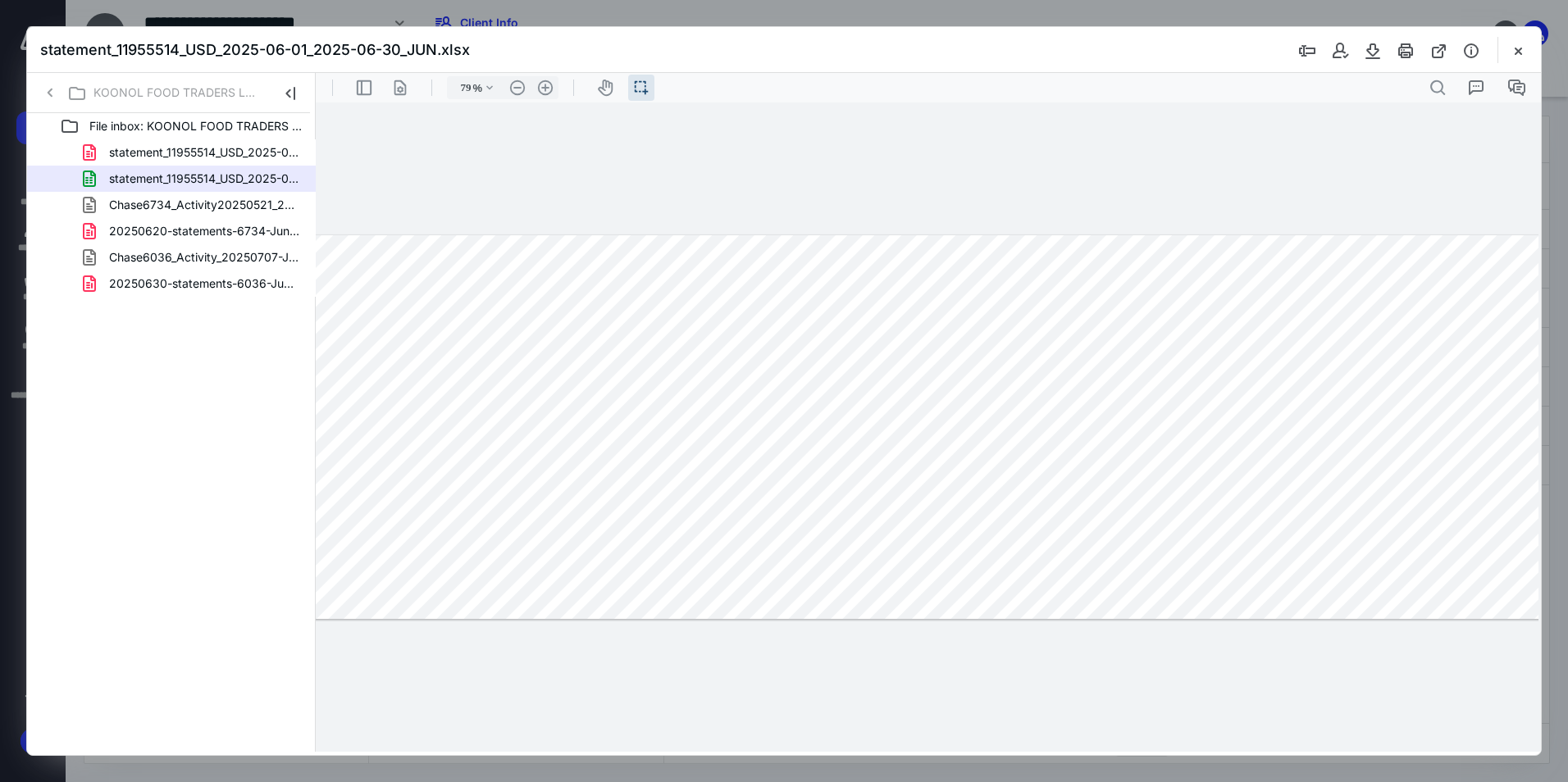scroll, scrollTop: 0, scrollLeft: 459, axis: horizontal 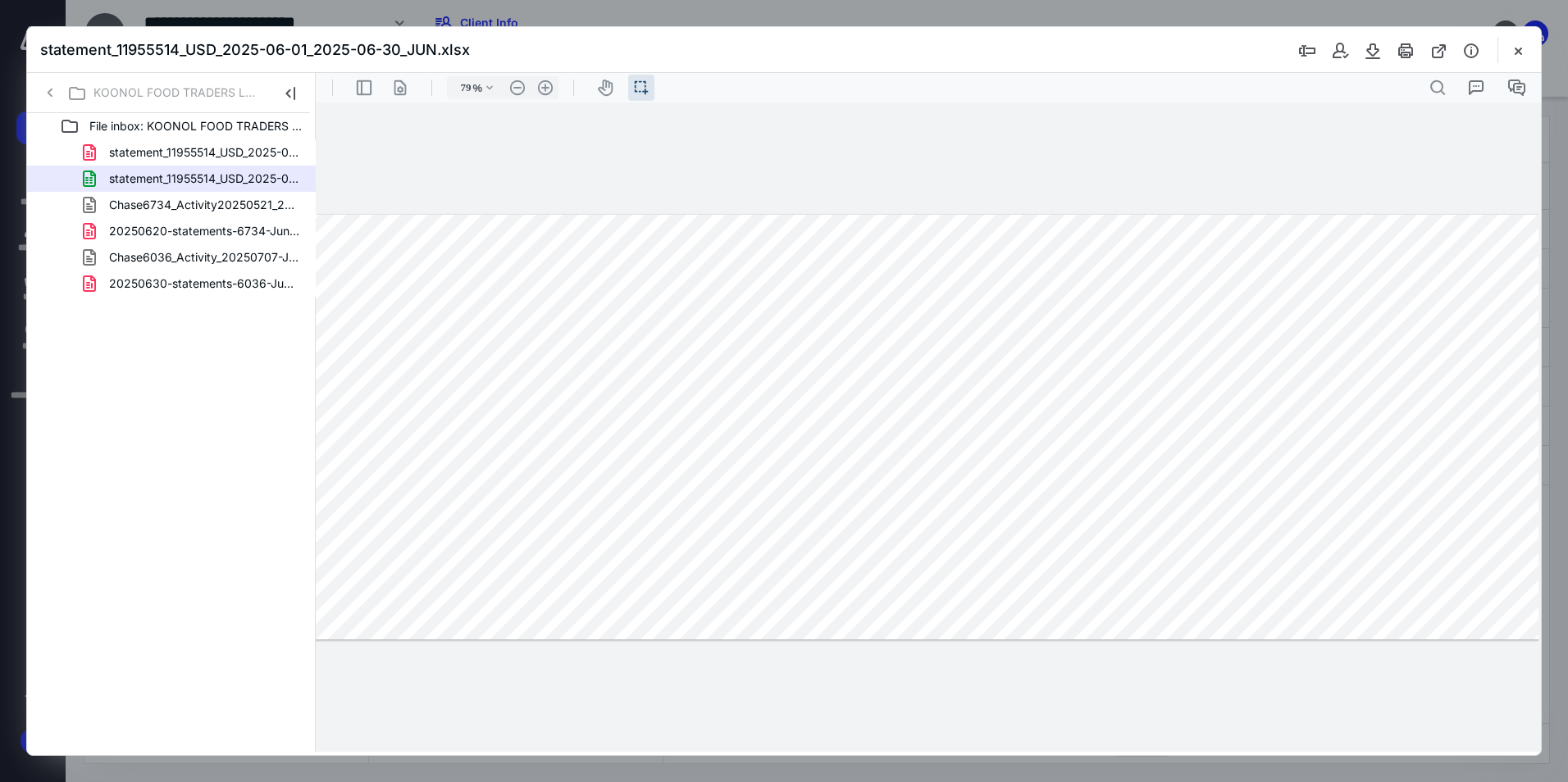 drag, startPoint x: 1084, startPoint y: 374, endPoint x: 472, endPoint y: 377, distance: 612.0074 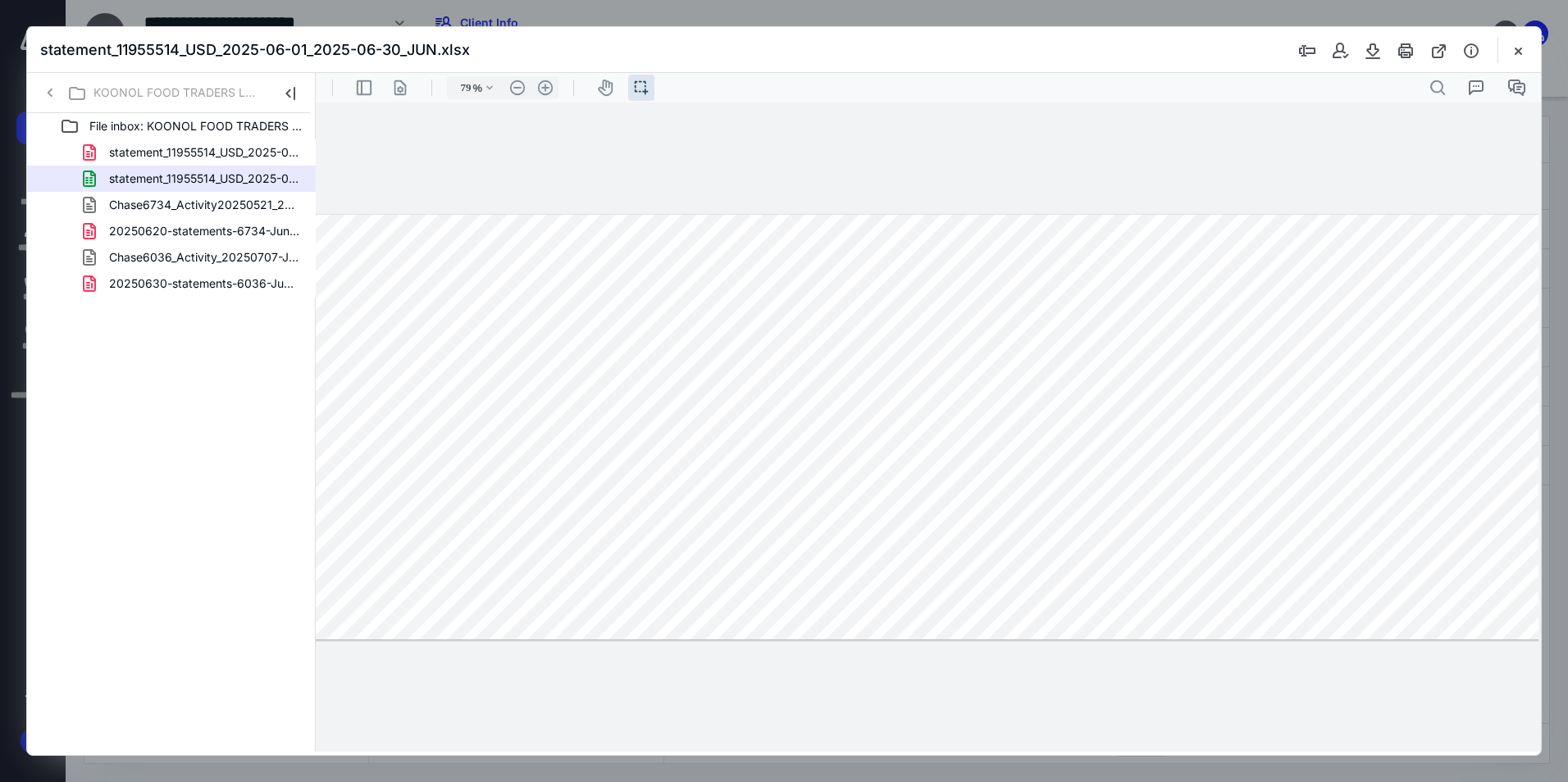 scroll, scrollTop: 0, scrollLeft: 307, axis: horizontal 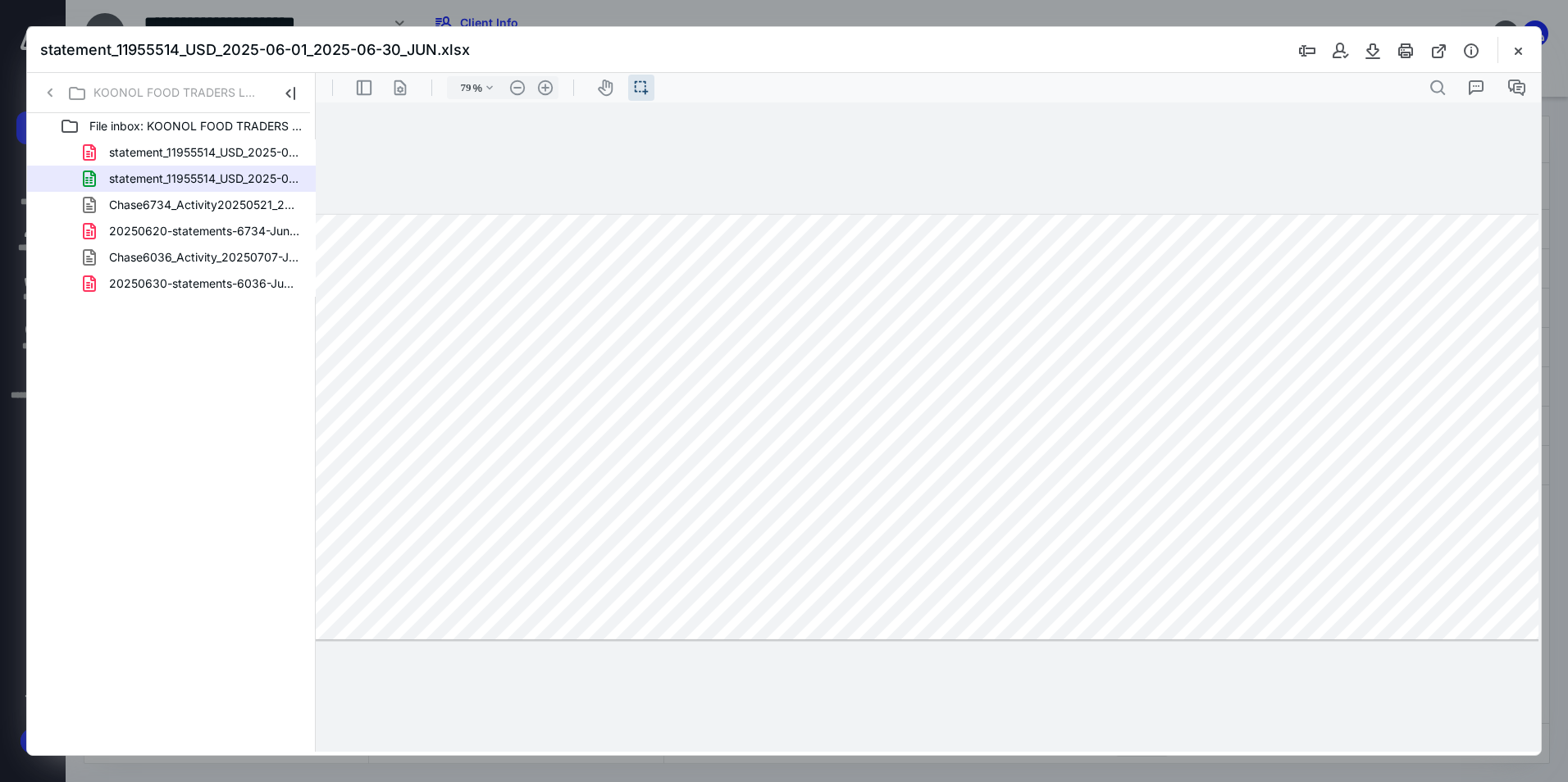 drag, startPoint x: 345, startPoint y: 534, endPoint x: 855, endPoint y: 557, distance: 510.5184 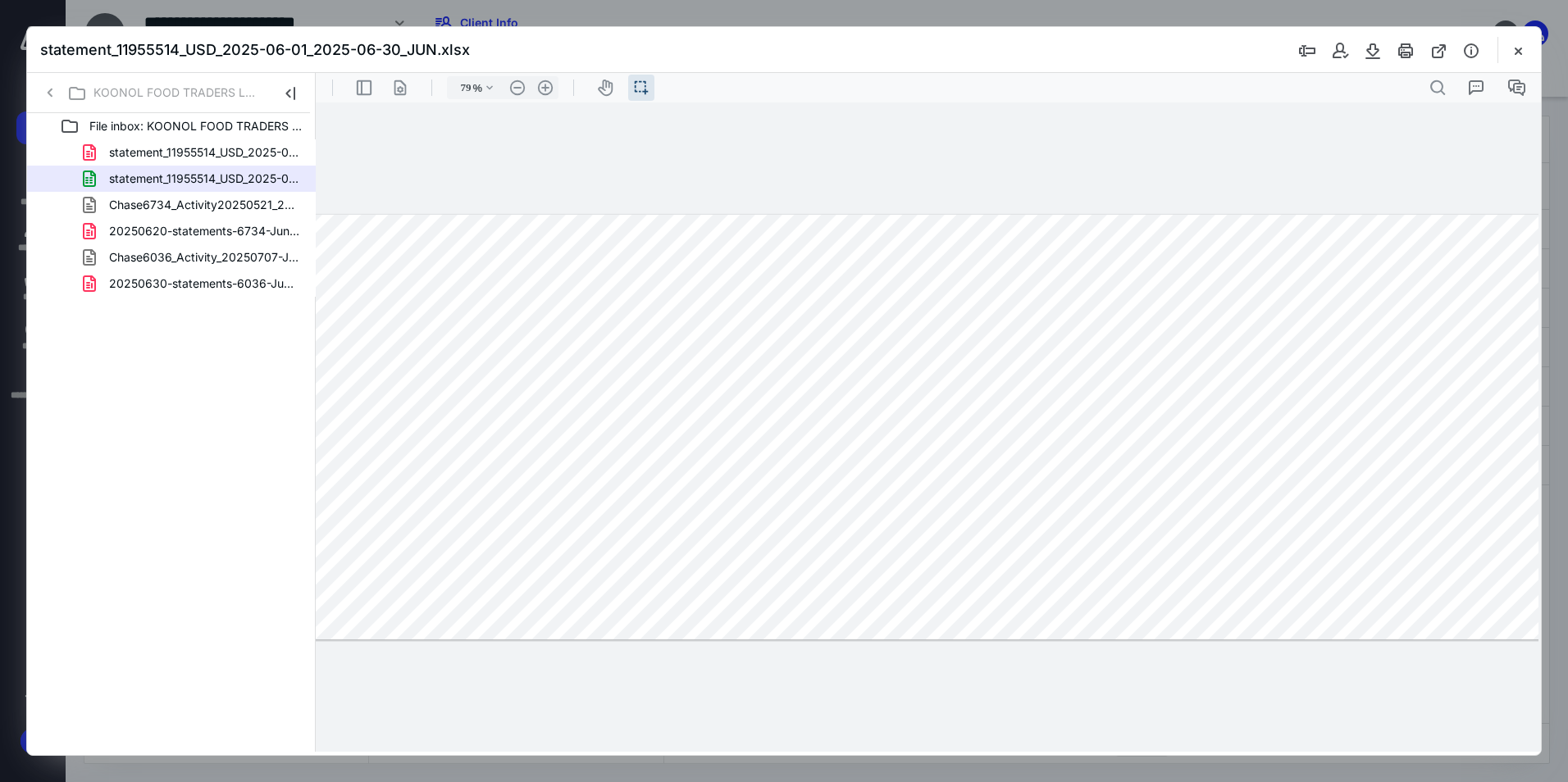 scroll, scrollTop: 0, scrollLeft: 0, axis: both 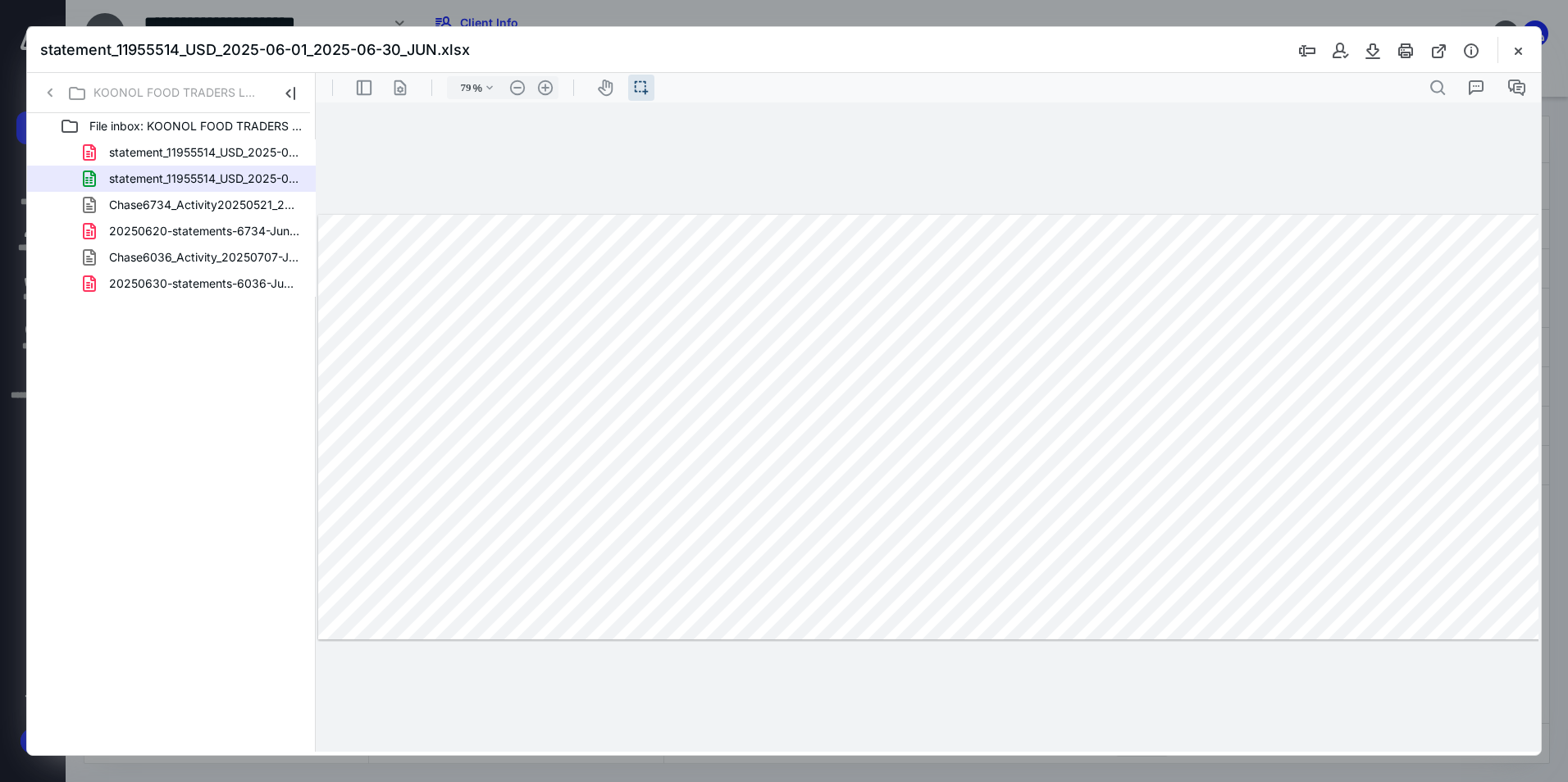 drag, startPoint x: 444, startPoint y: 319, endPoint x: 1439, endPoint y: 324, distance: 995.0126 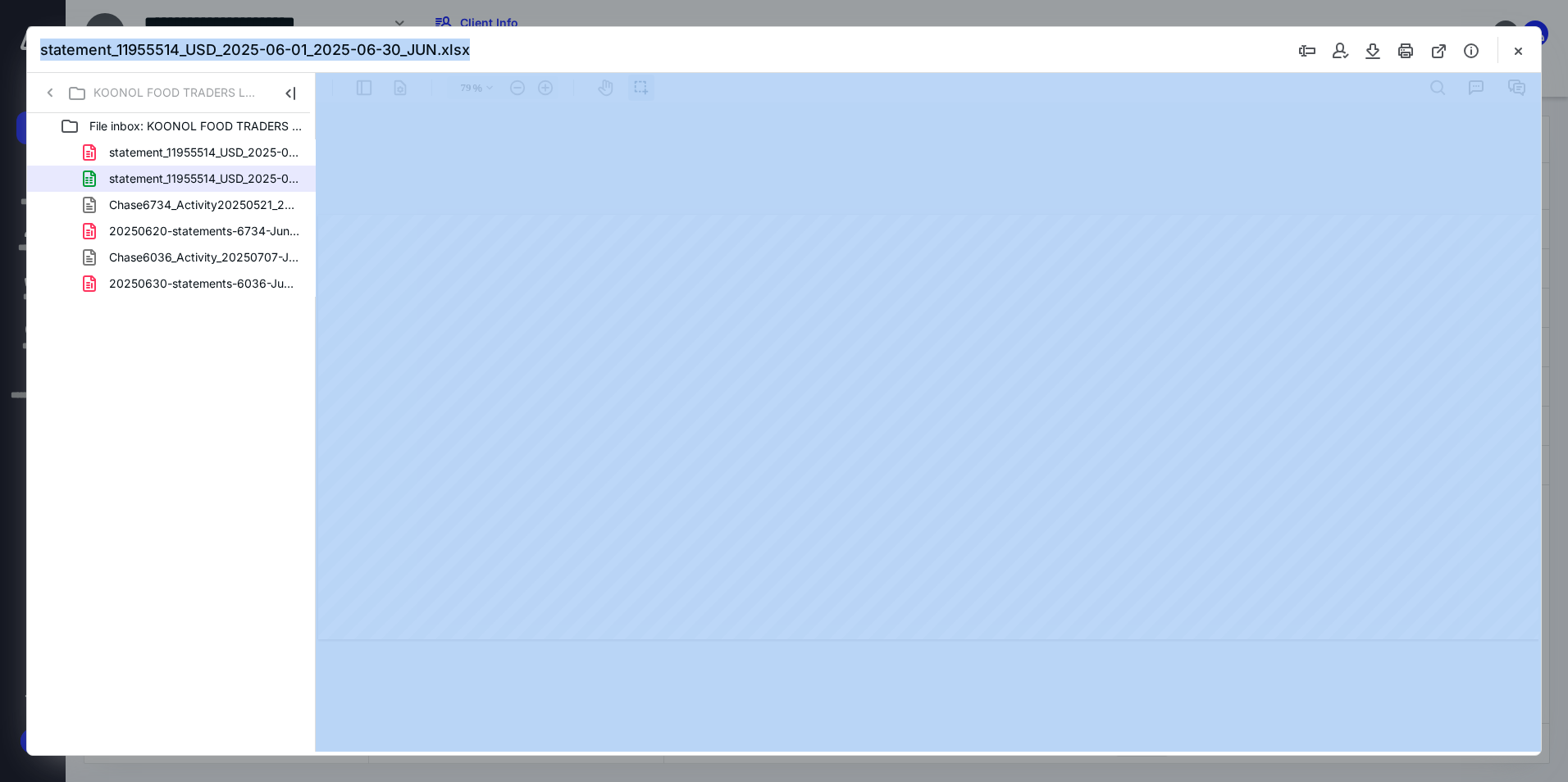 drag, startPoint x: 1326, startPoint y: 831, endPoint x: 1170, endPoint y: 750, distance: 175.7754 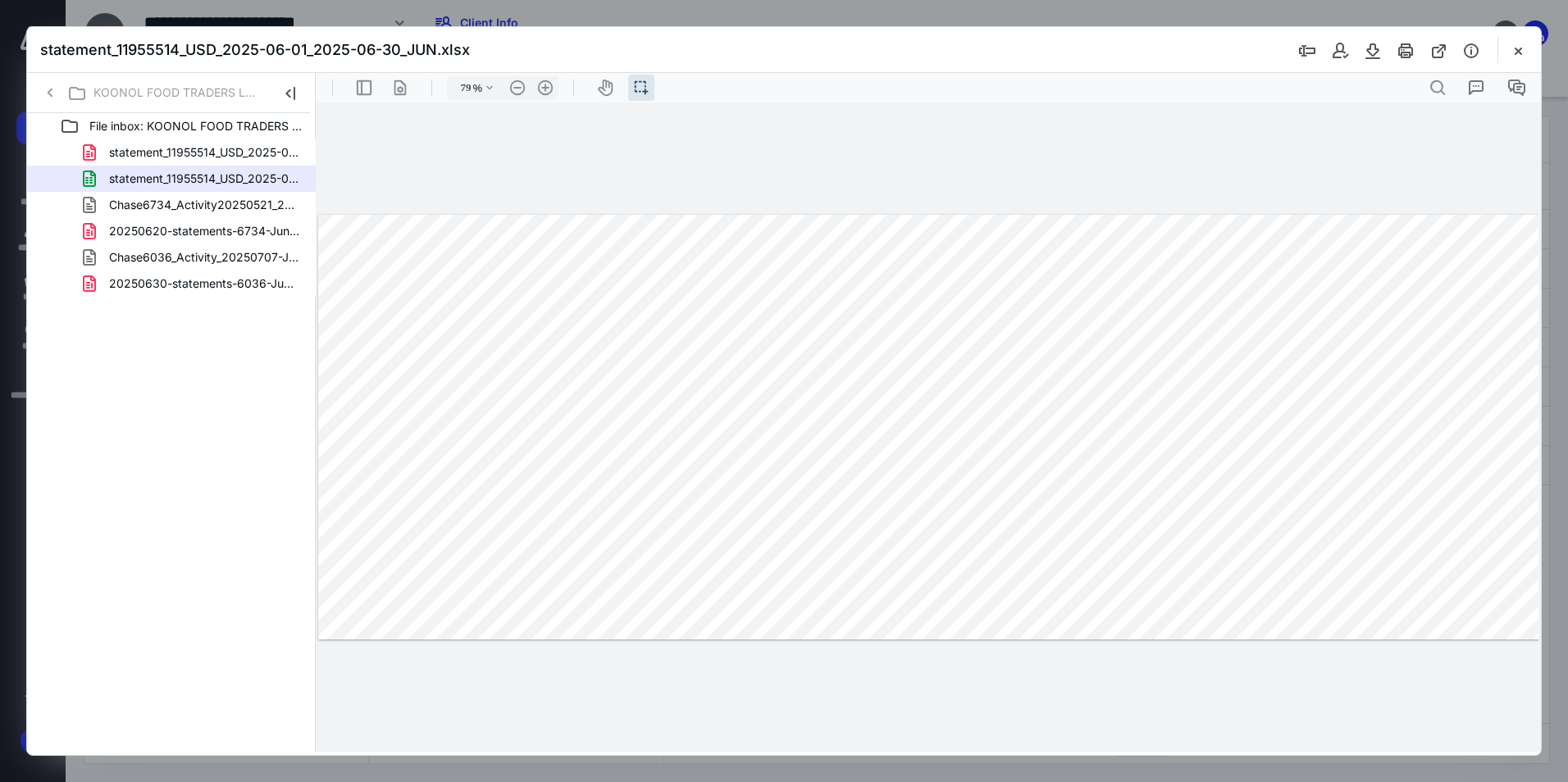 click at bounding box center [928, 427] 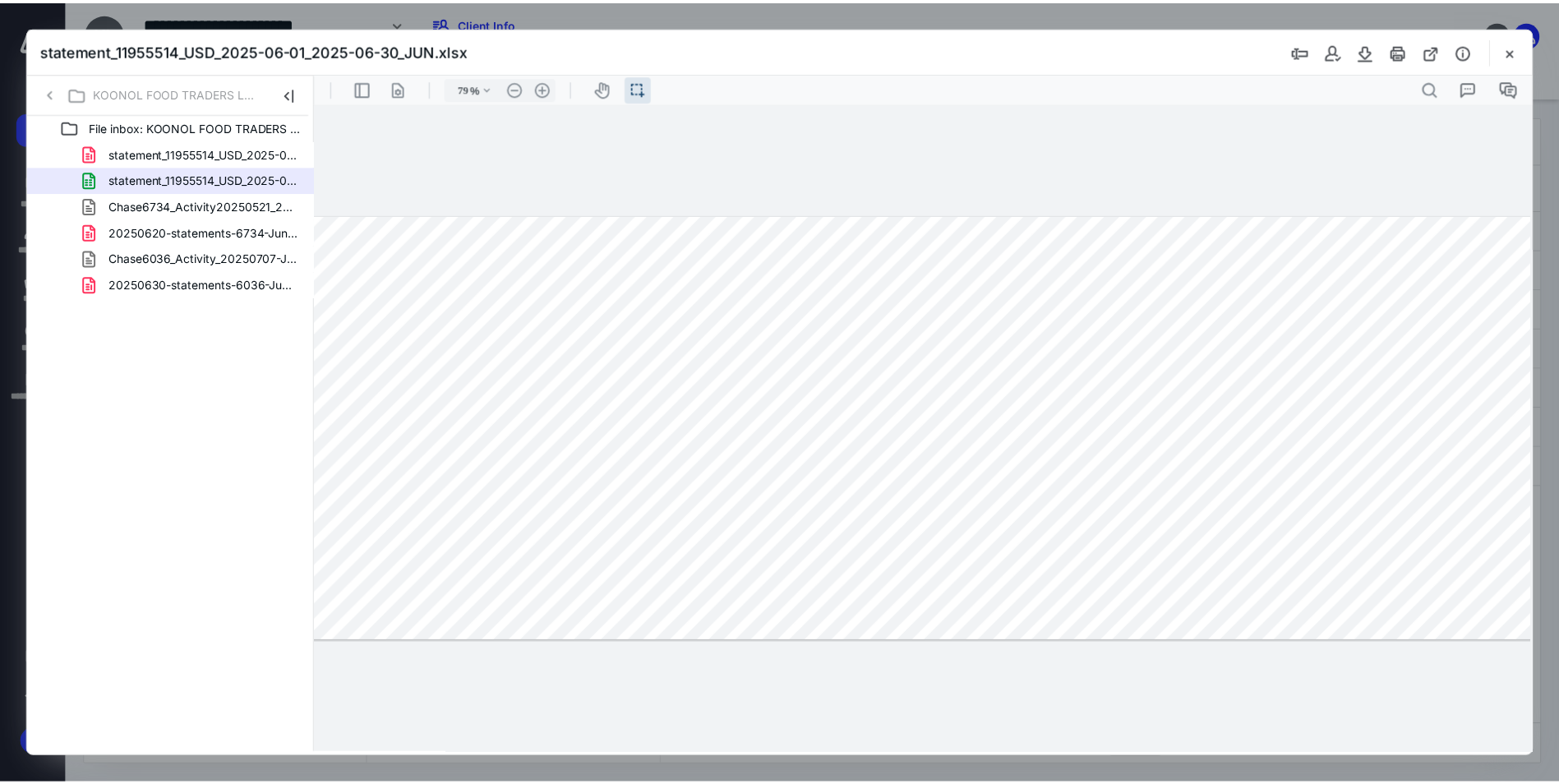 scroll, scrollTop: 0, scrollLeft: 0, axis: both 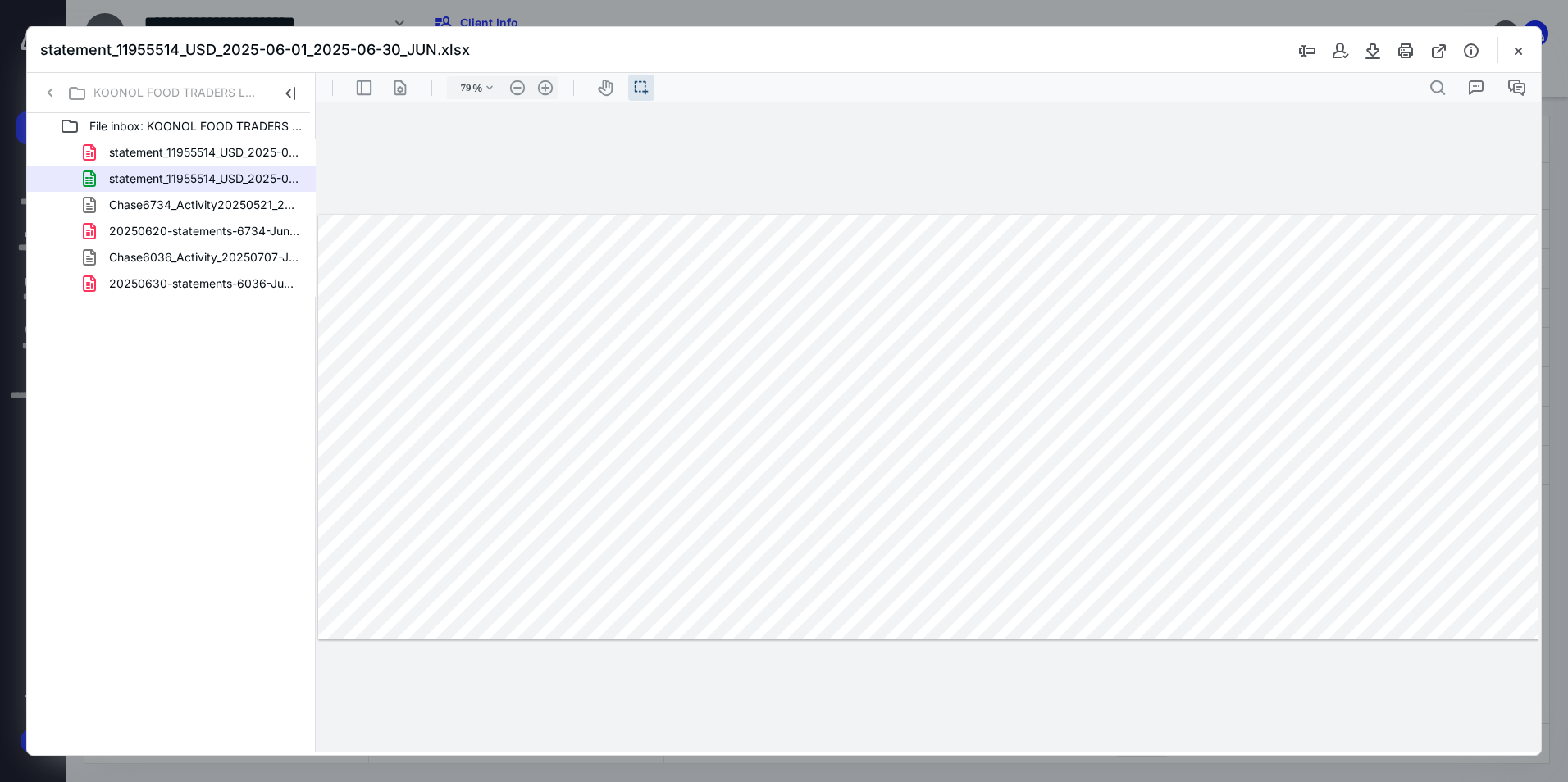 drag, startPoint x: 697, startPoint y: 501, endPoint x: 917, endPoint y: 502, distance: 220.00227 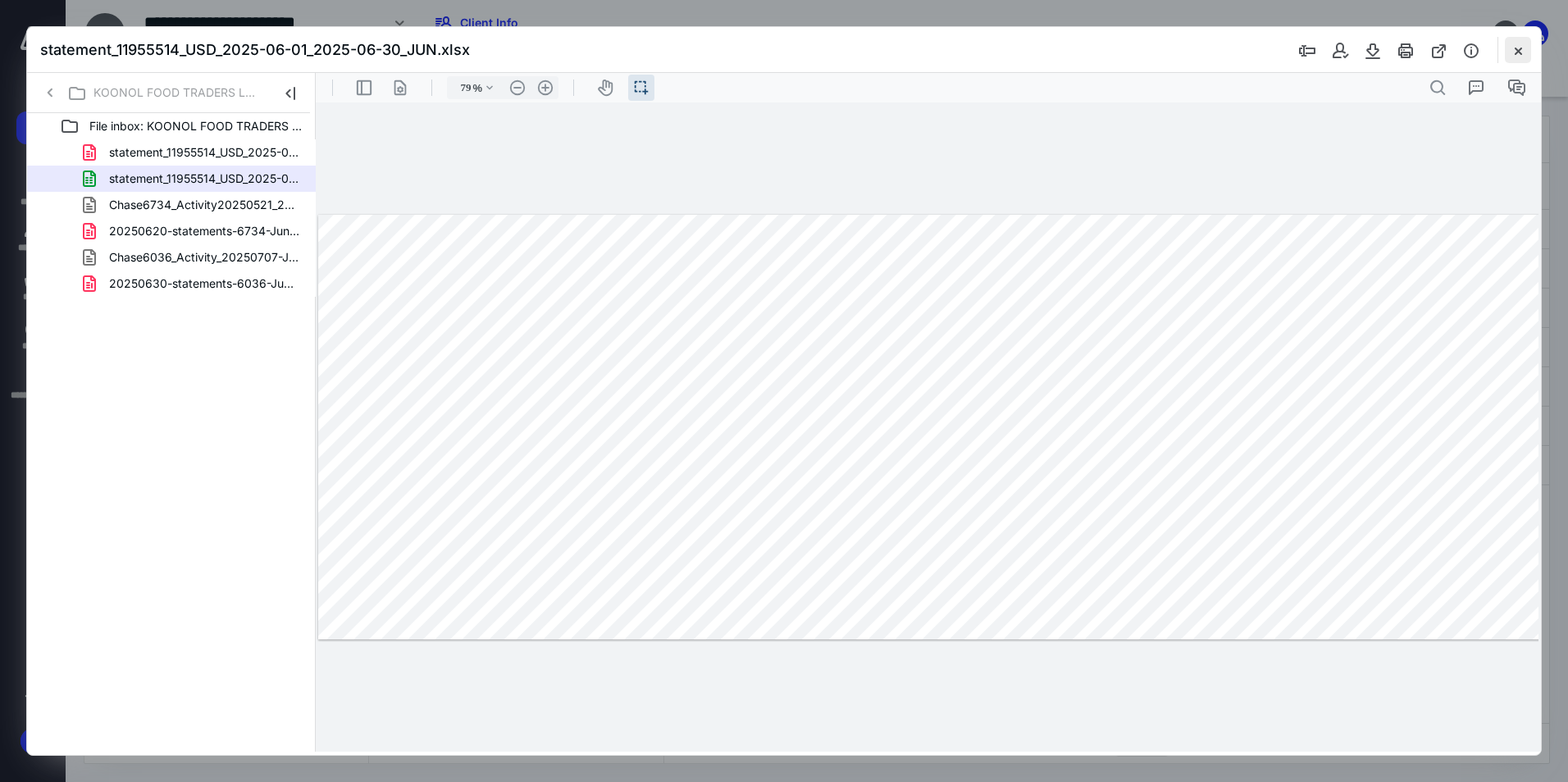 click at bounding box center (1518, 50) 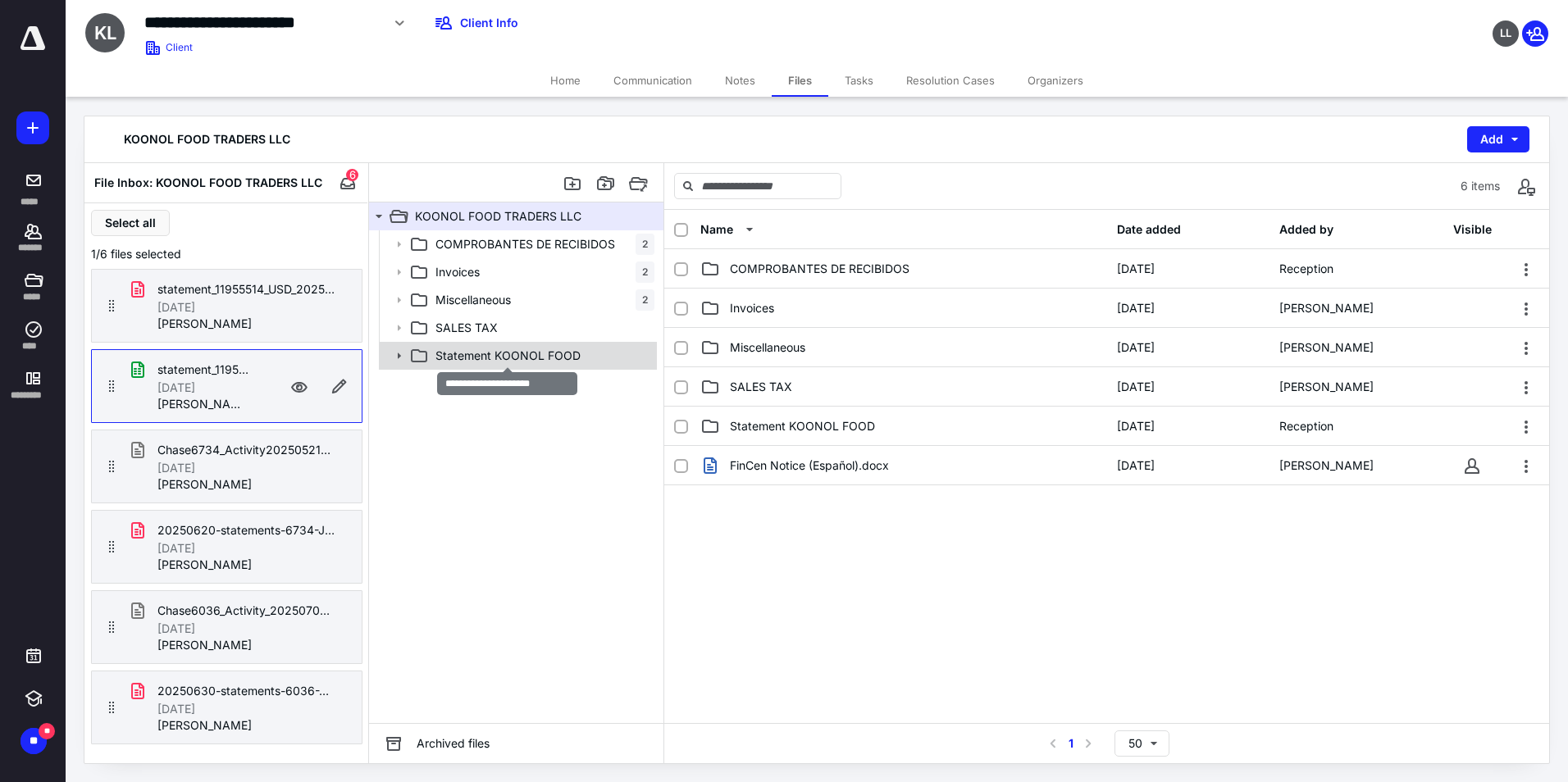 click on "Statement KOONOL FOOD" at bounding box center [508, 356] 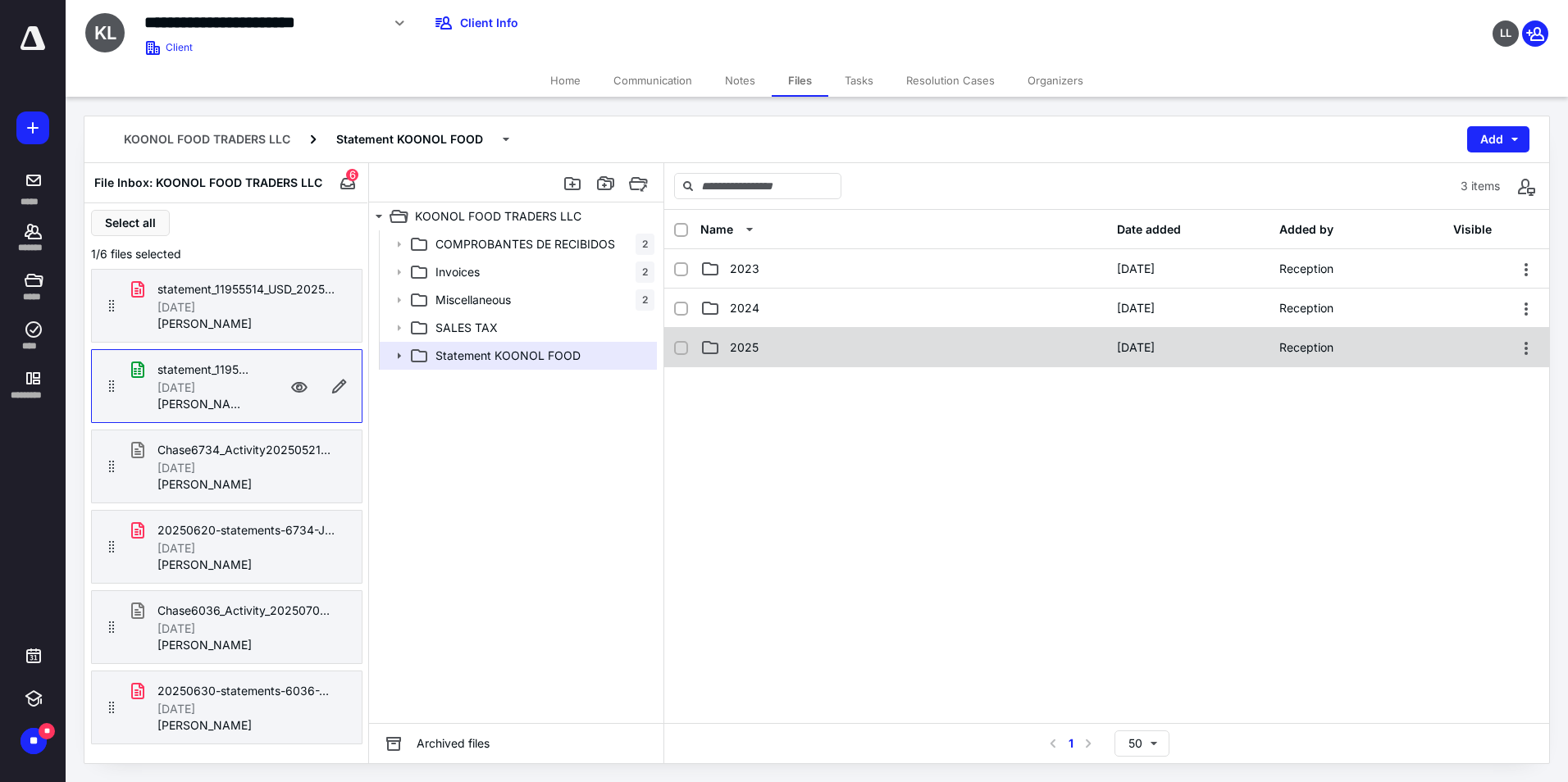 click on "2025" at bounding box center [744, 348] 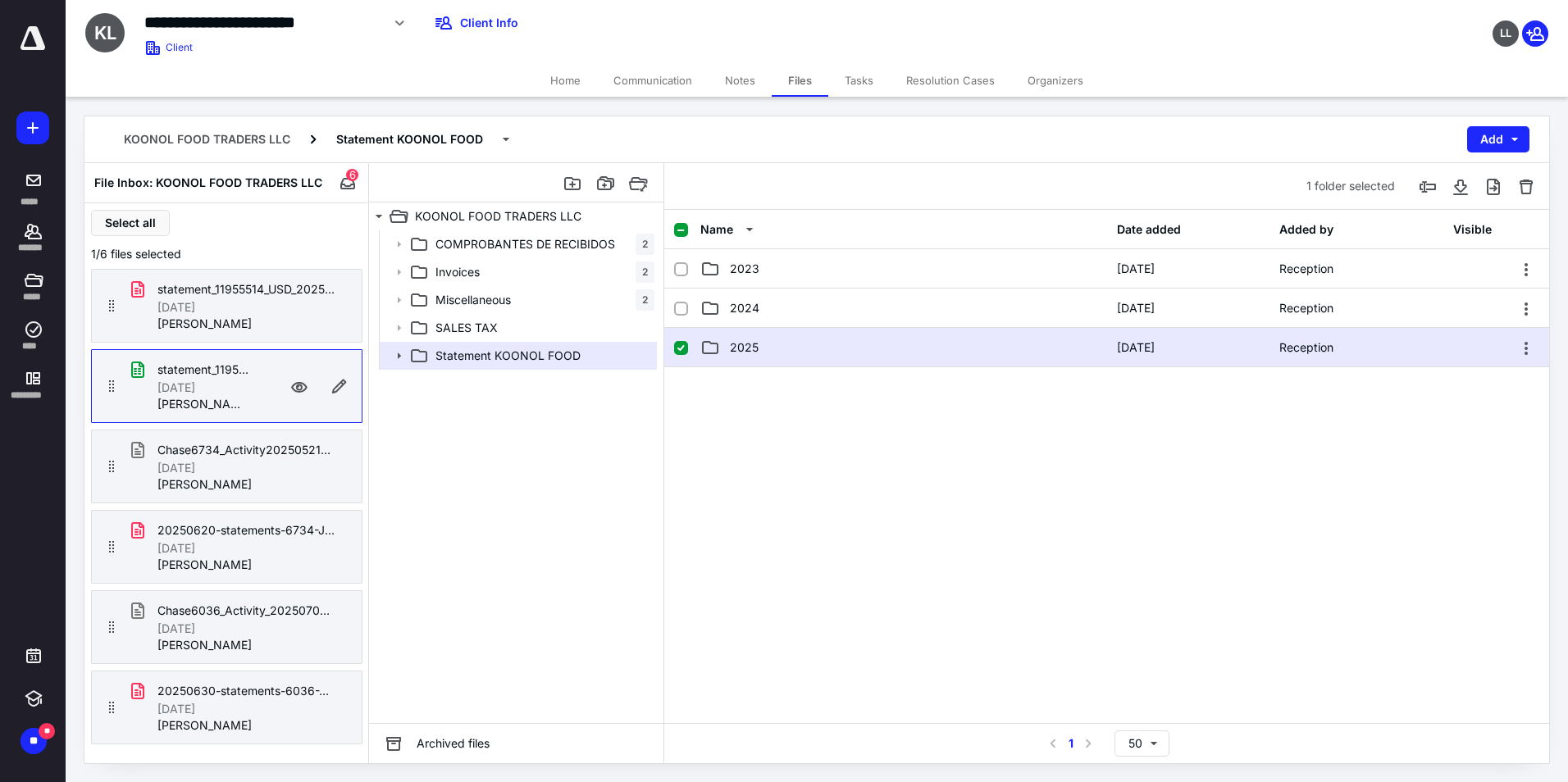 click on "2025" at bounding box center (744, 348) 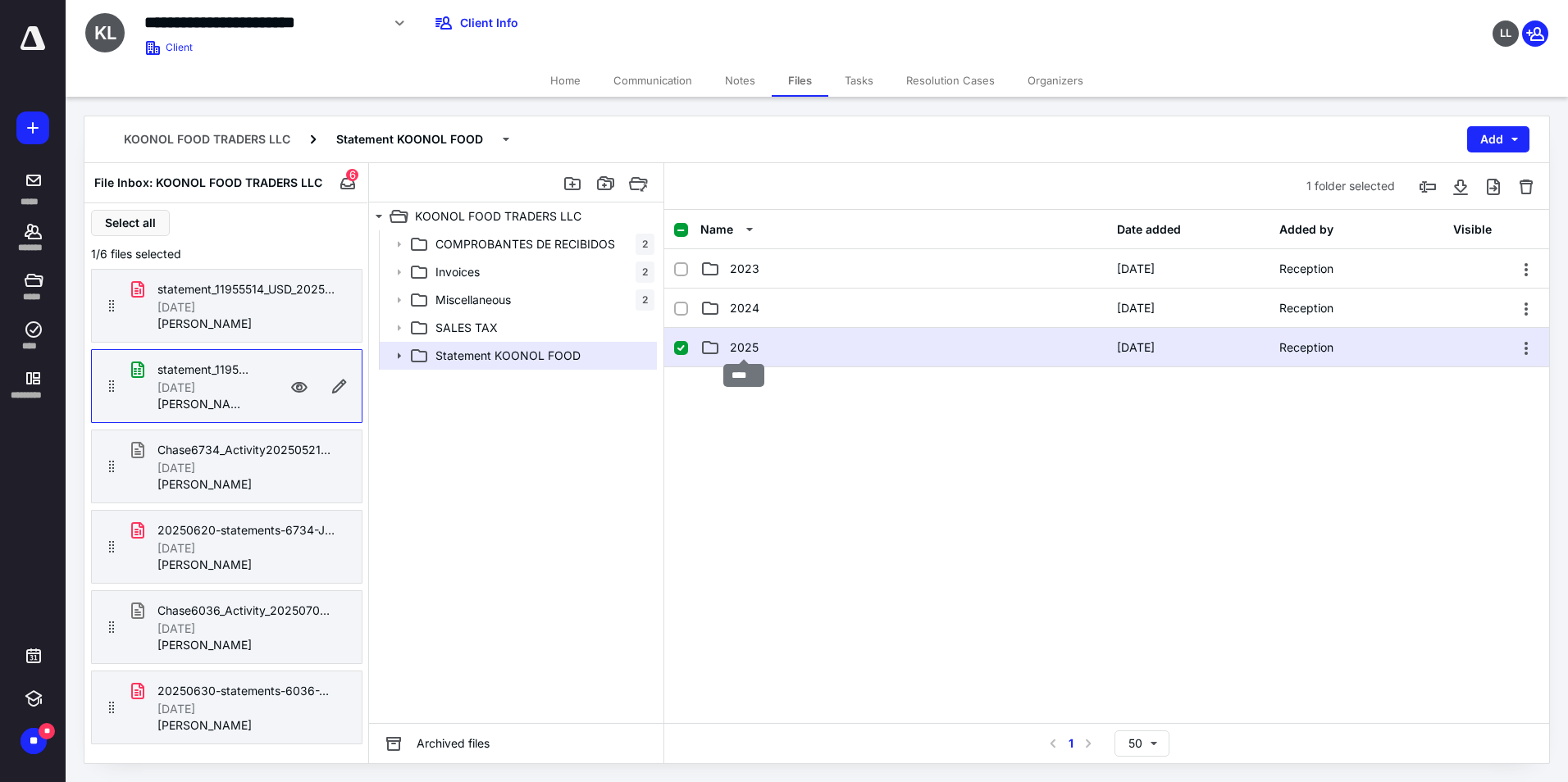 click on "2025" at bounding box center [744, 348] 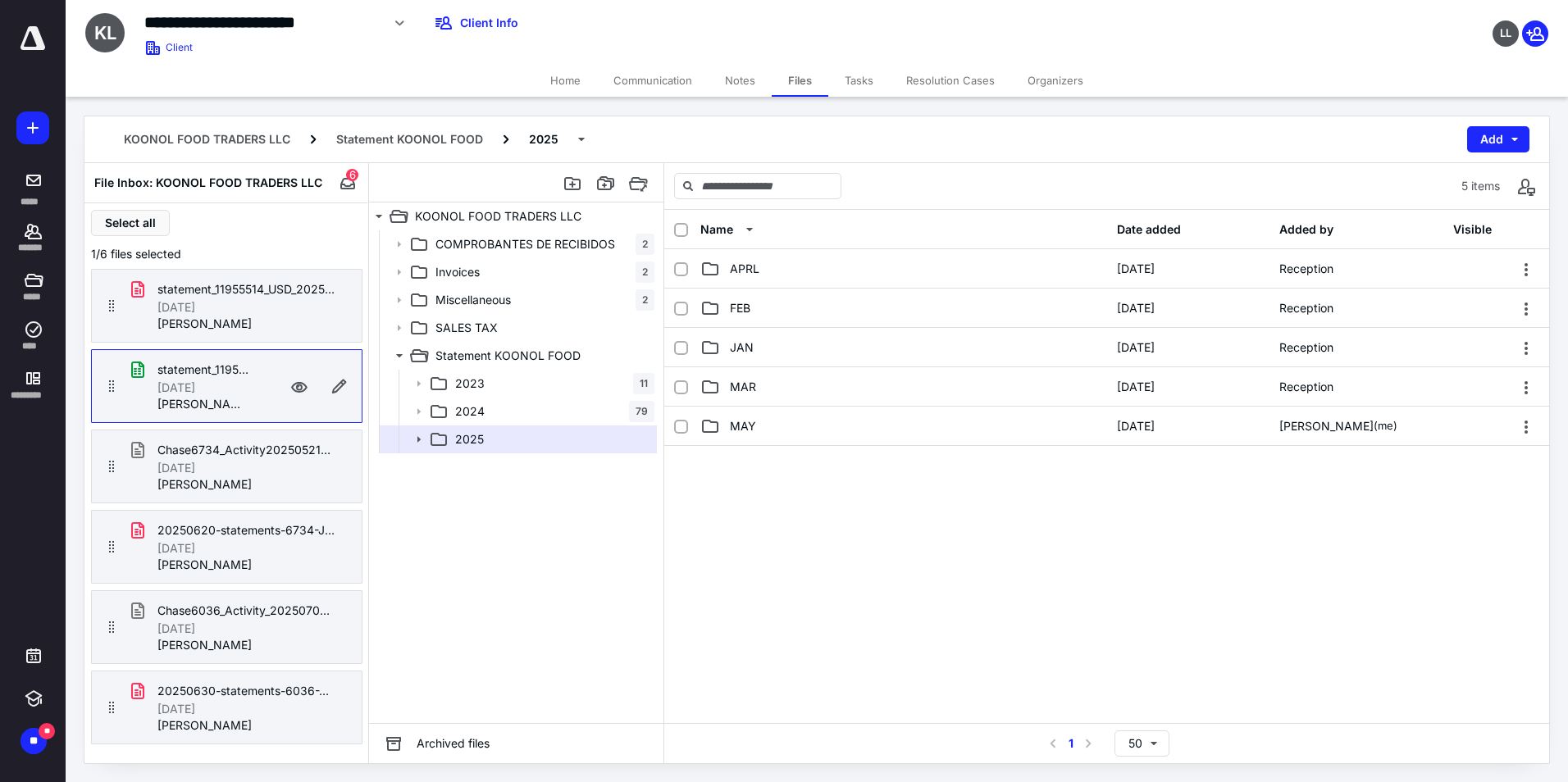 drag, startPoint x: 782, startPoint y: 492, endPoint x: 777, endPoint y: 484, distance: 9.433981 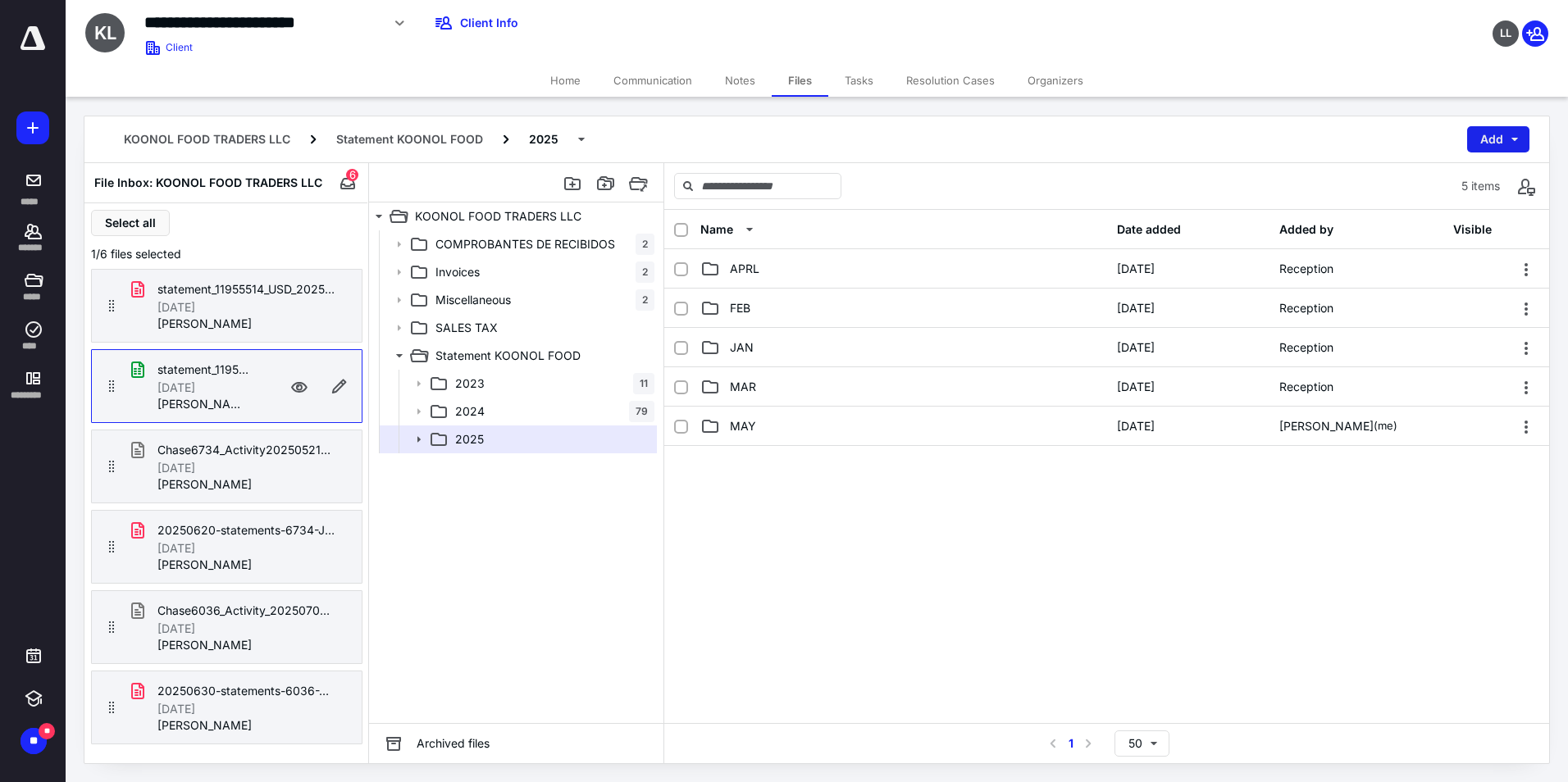click on "Add" at bounding box center [1498, 139] 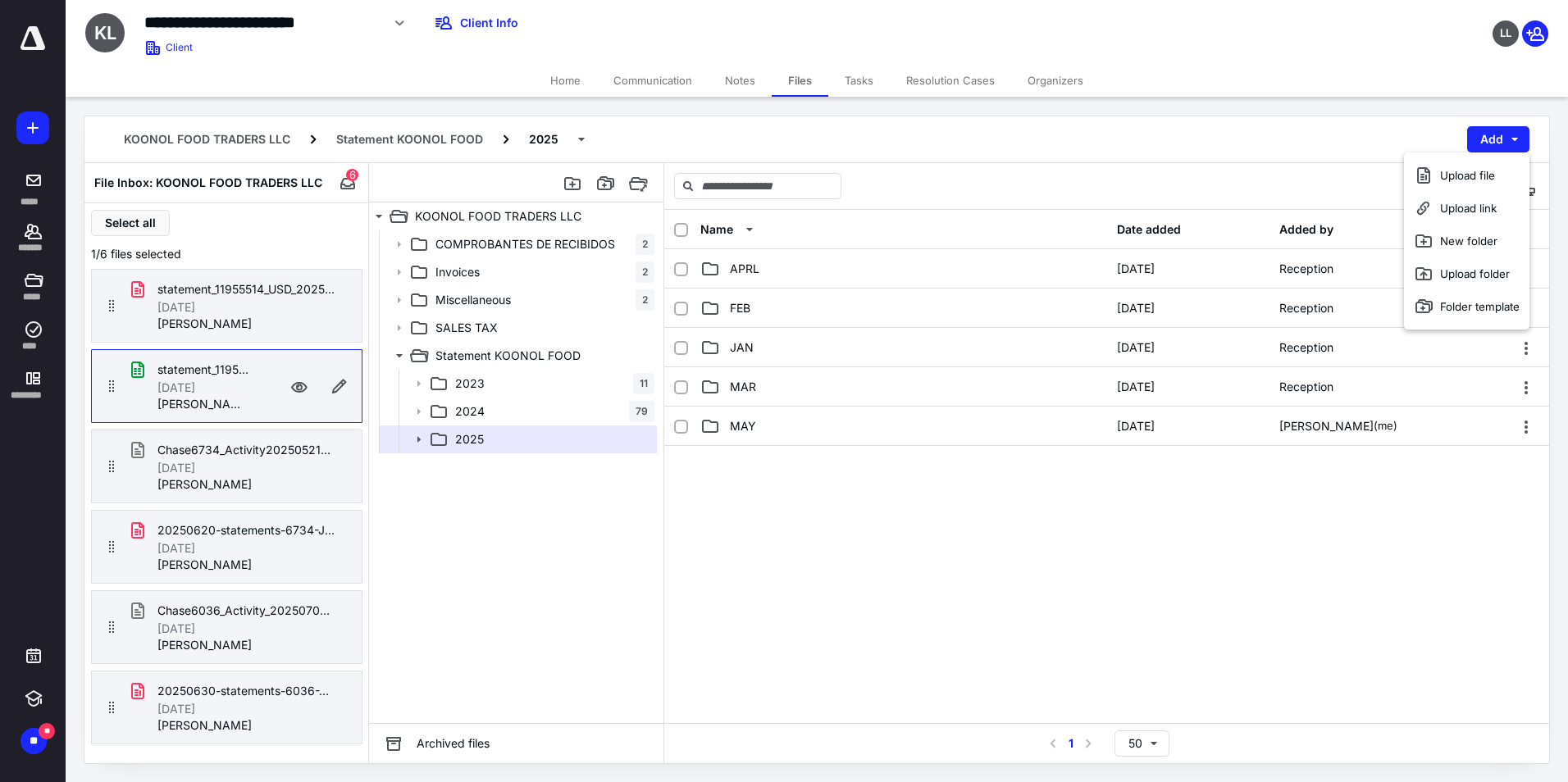 click at bounding box center (1106, 569) 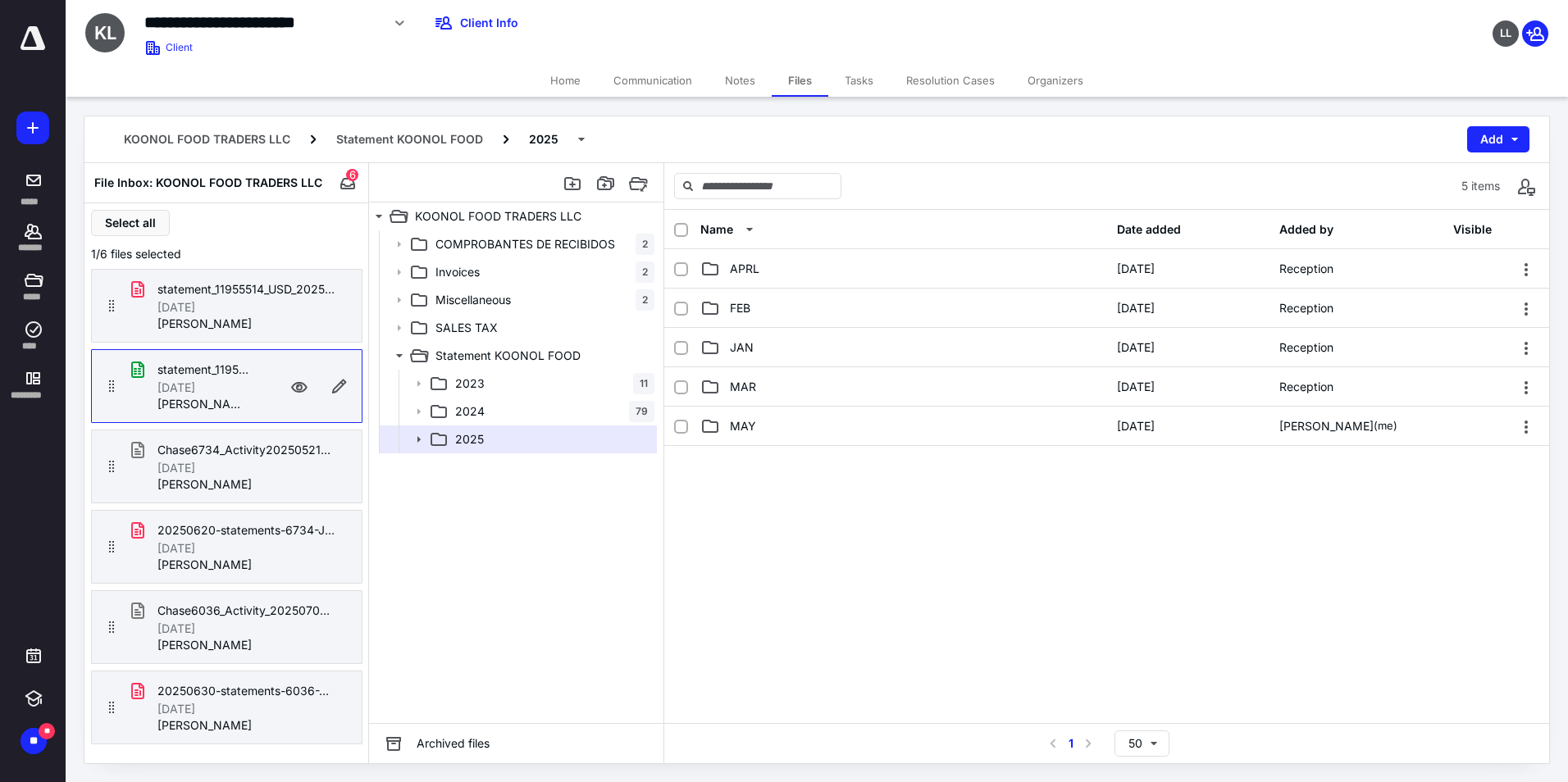 drag, startPoint x: 818, startPoint y: 593, endPoint x: 696, endPoint y: 542, distance: 132.23086 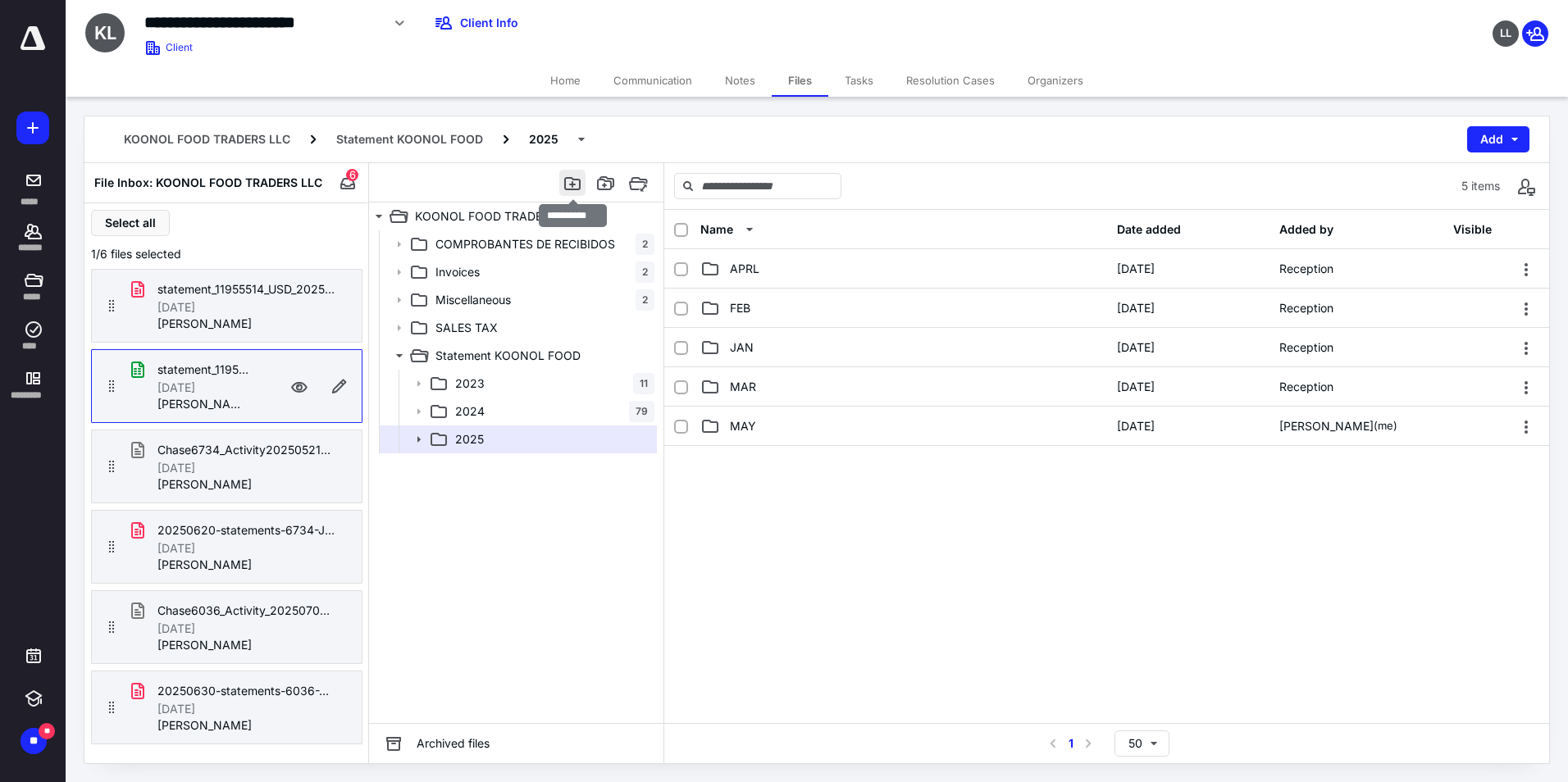 click at bounding box center (572, 183) 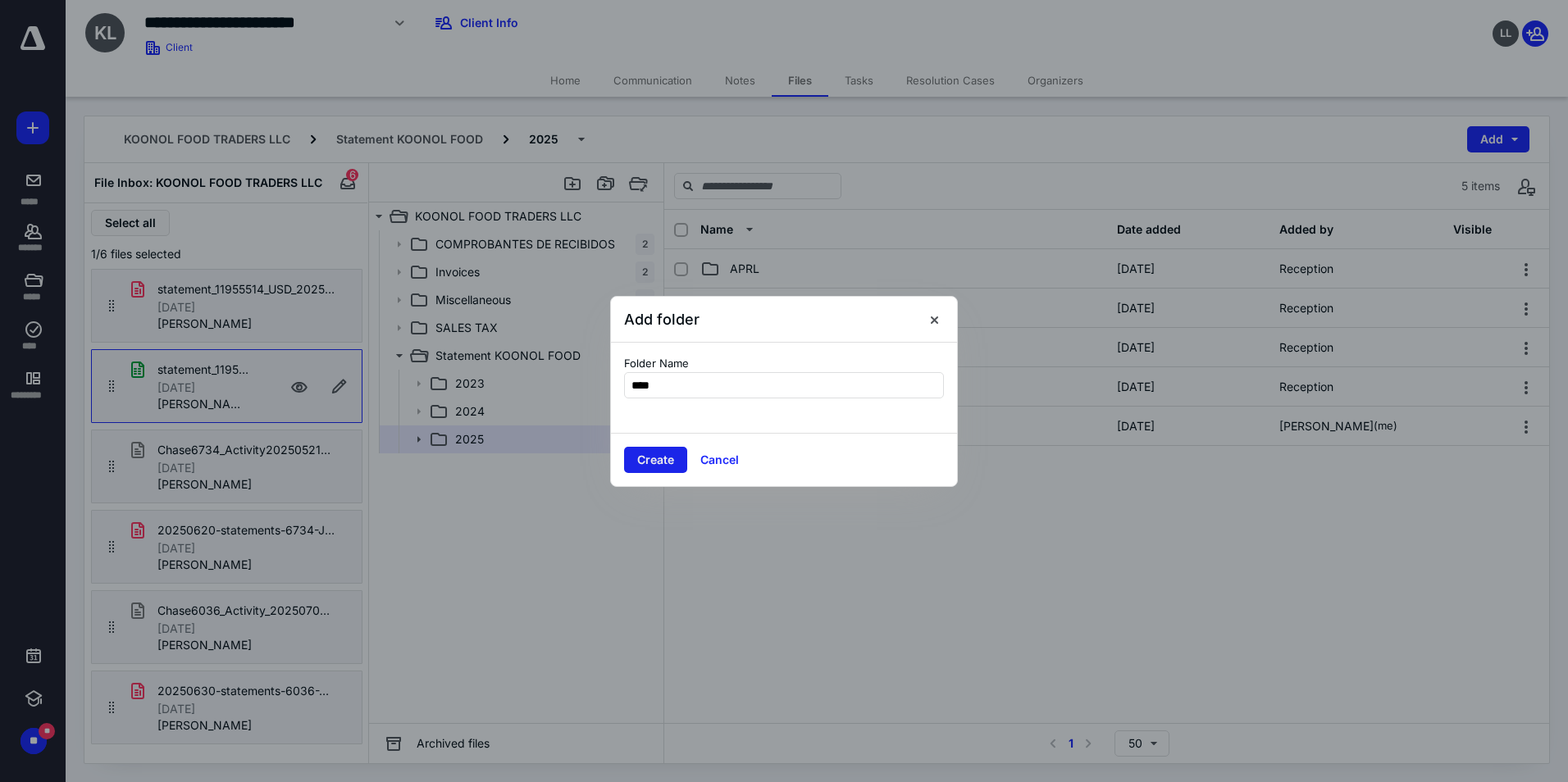 type on "****" 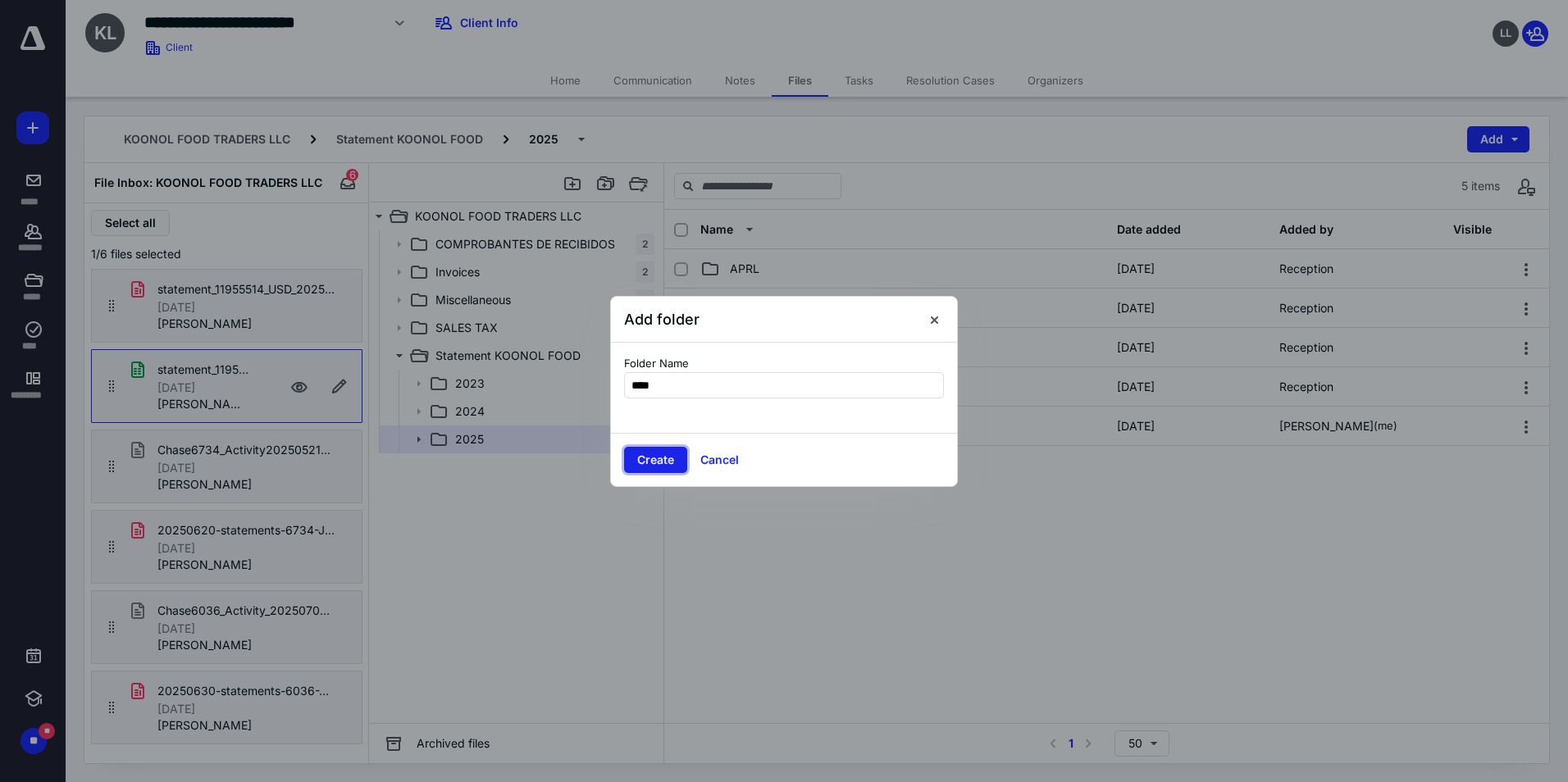 click on "Create" at bounding box center (655, 460) 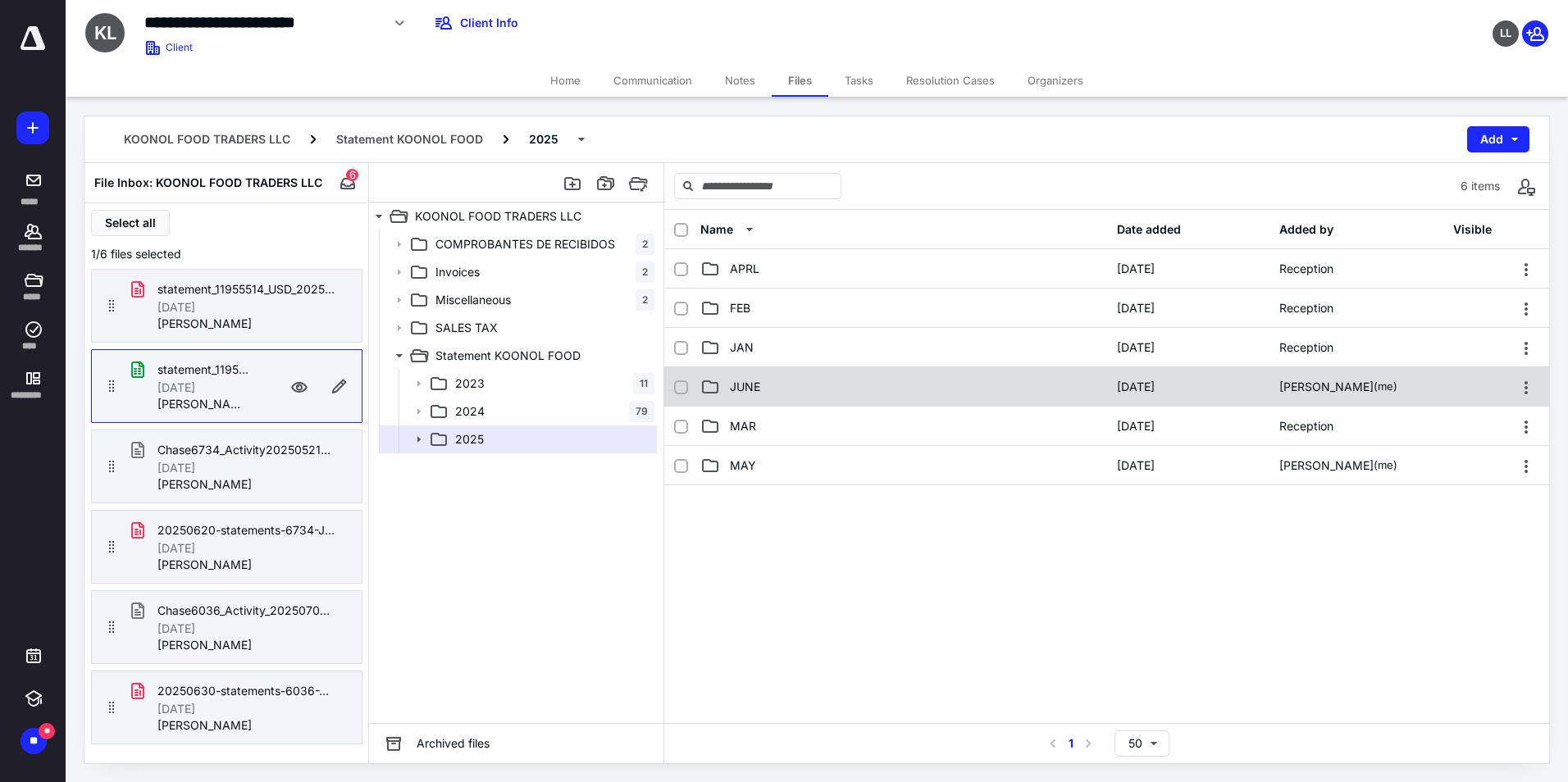 click on "JUNE" at bounding box center [745, 387] 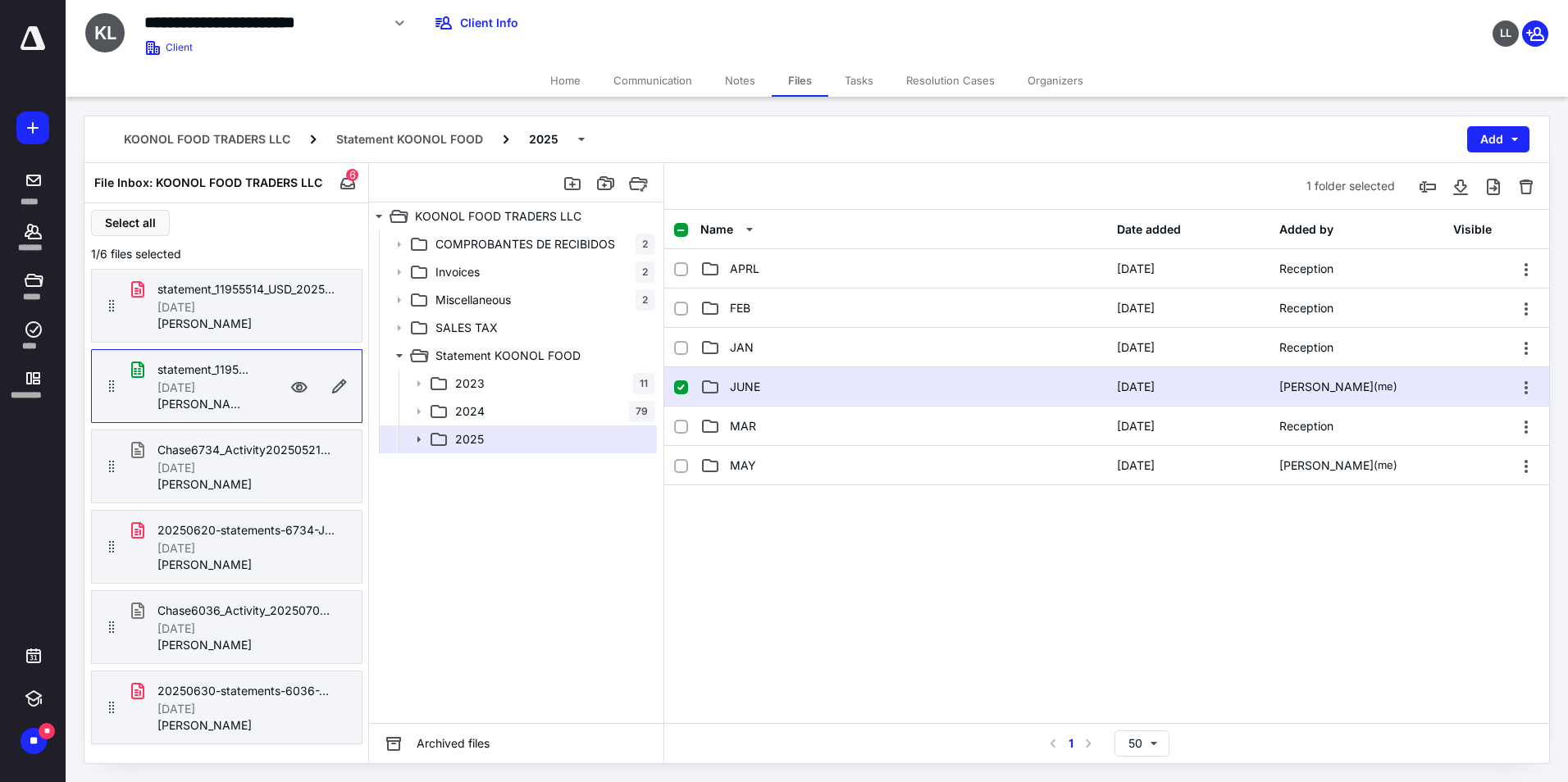 click on "JUNE" at bounding box center [745, 387] 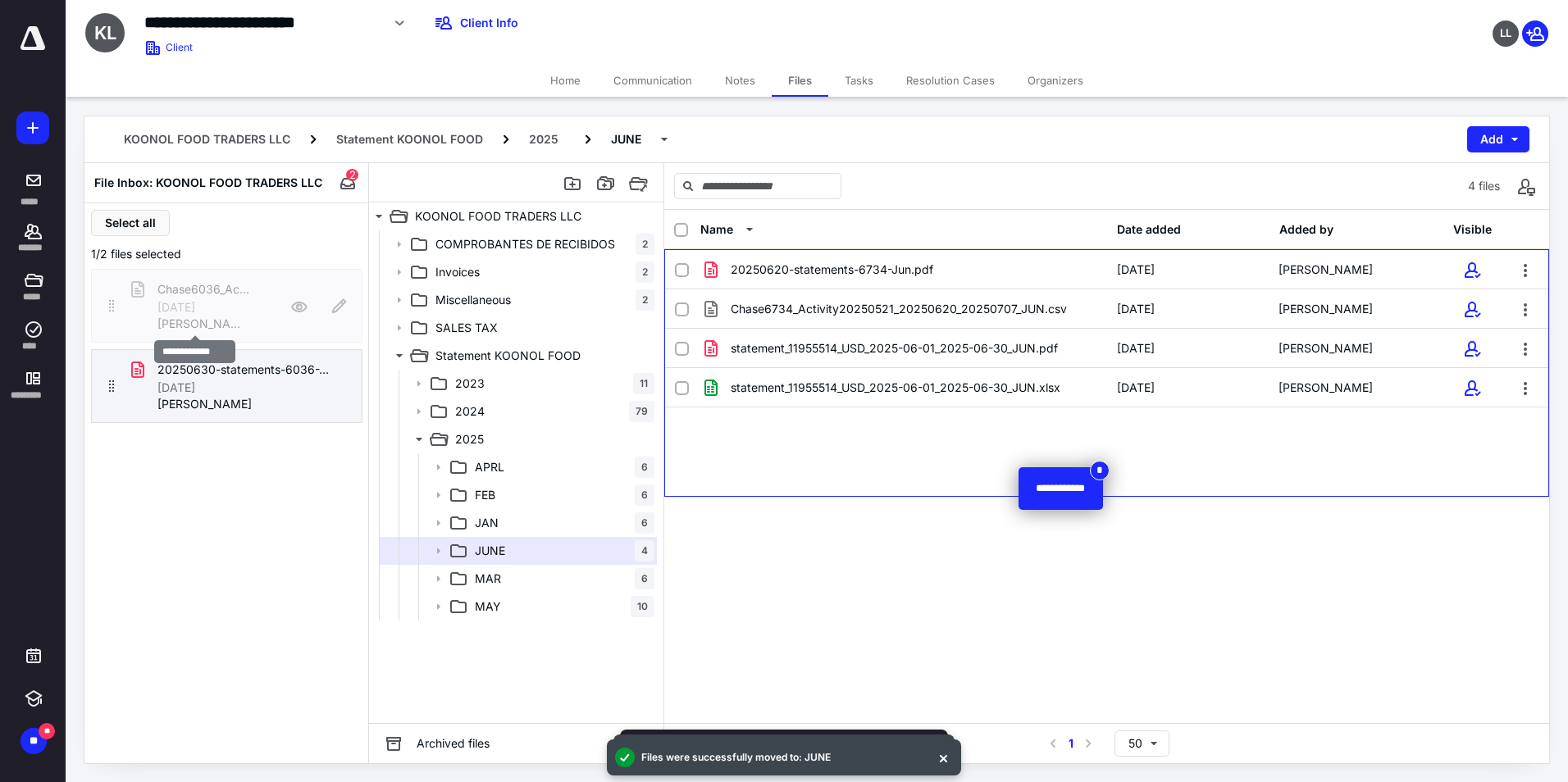 click on "20250620-statements-6734-Jun.pdf 7/7/2025 Ruben Ortega Chase6734_Activity20250521_20250620_20250707_JUN.csv 7/7/2025 Ruben Ortega statement_11955514_USD_2025-06-01_2025-06-30_JUN.pdf 7/7/2025 Ruben Ortega statement_11955514_USD_2025-06-01_2025-06-30_JUN.xlsx 7/7/2025 Ruben Ortega" at bounding box center [1106, 373] 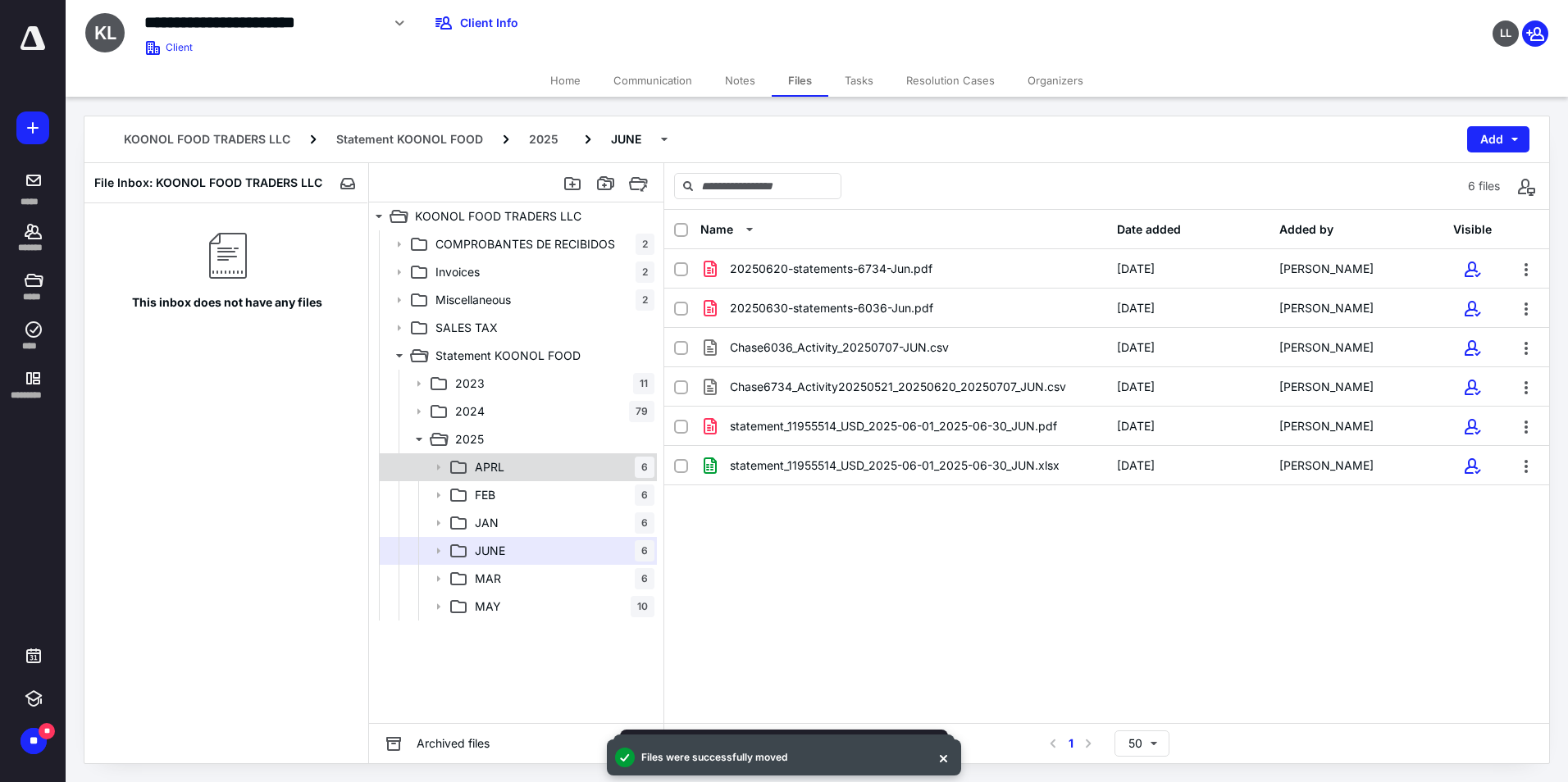 click on "APRL 6" at bounding box center [561, 467] 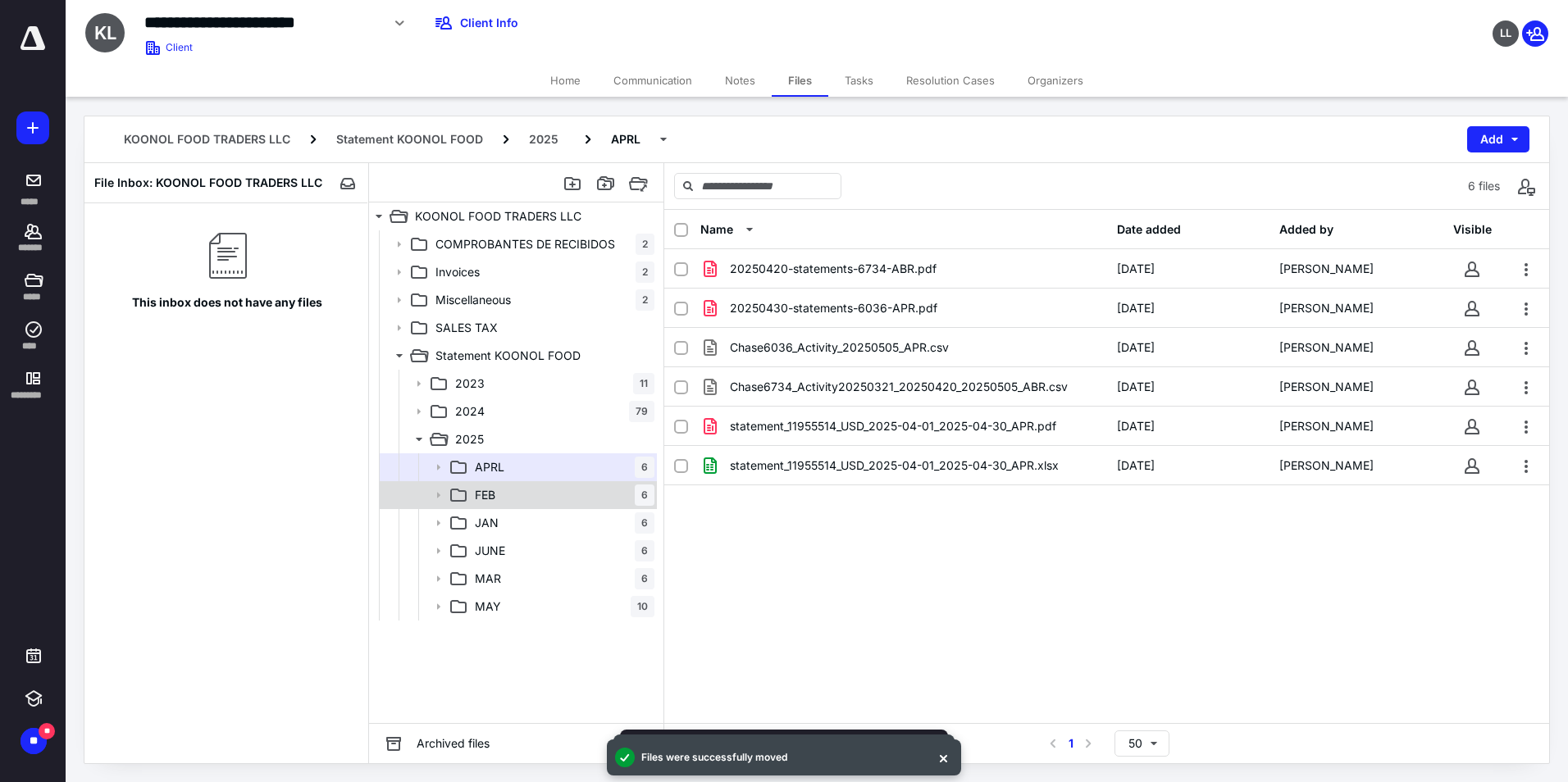 click on "FEB" at bounding box center (485, 495) 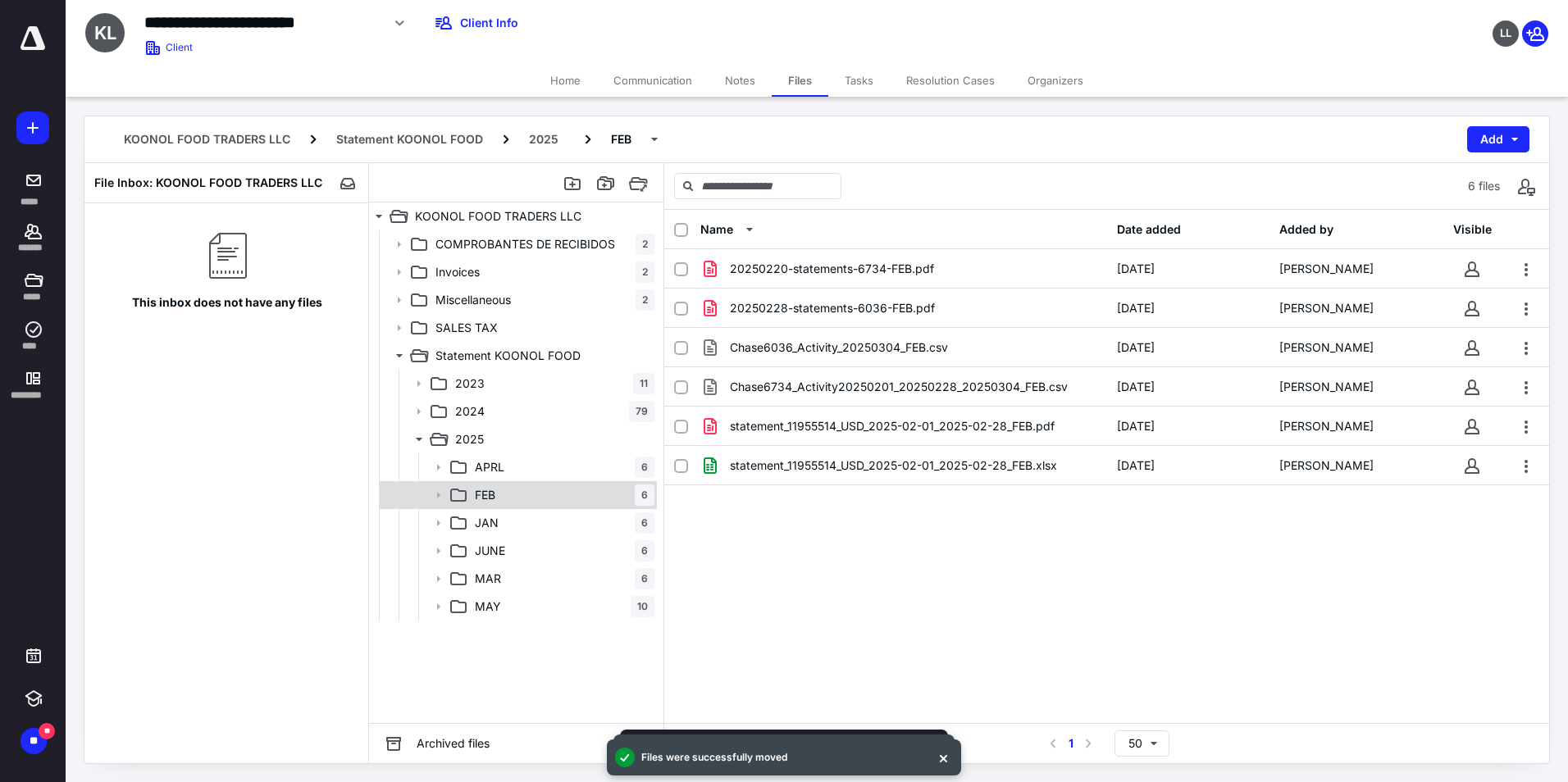 click on "FEB 6" at bounding box center (517, 495) 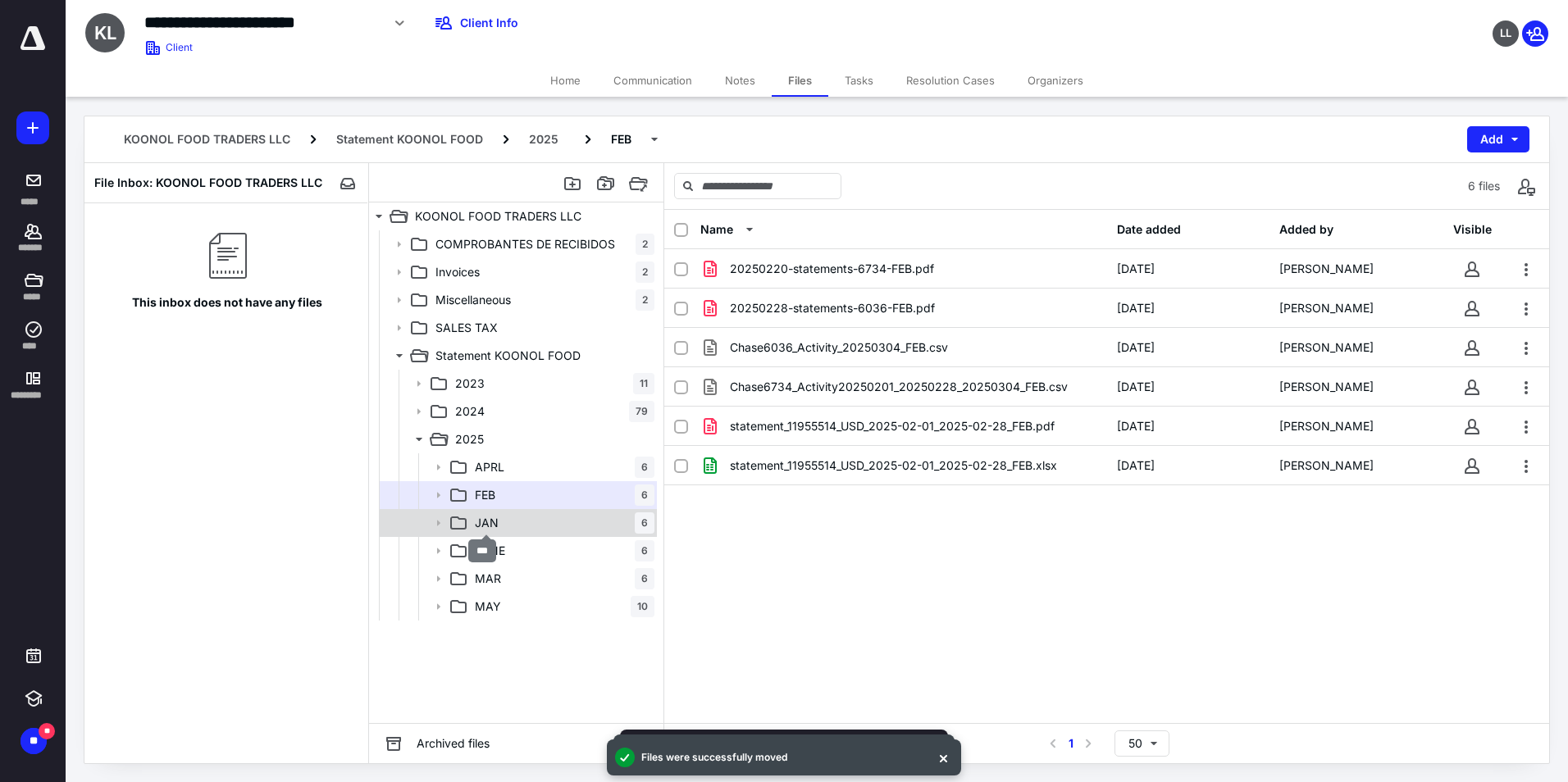 click on "JAN" at bounding box center [486, 523] 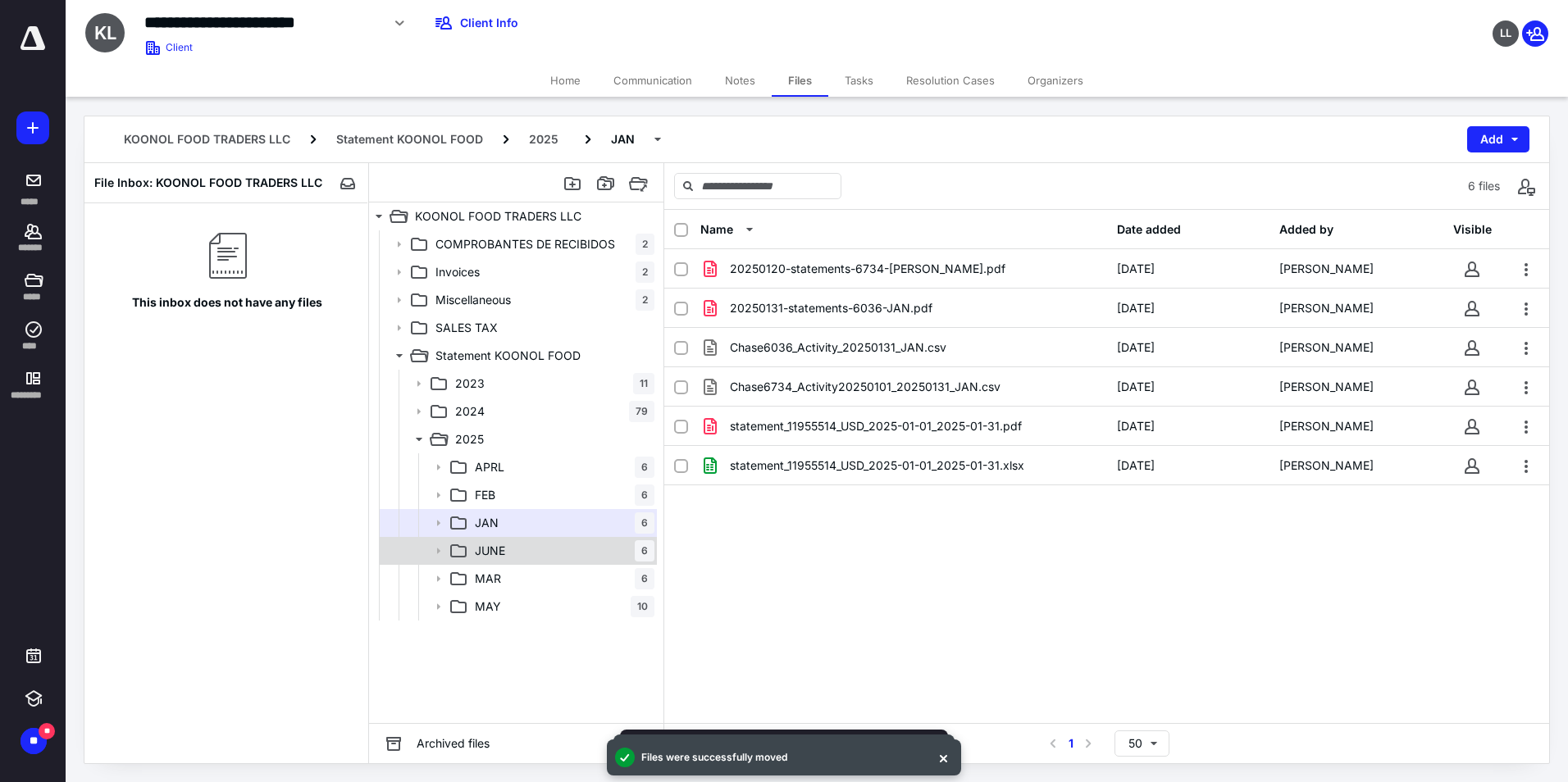 click on "JUNE" at bounding box center [490, 551] 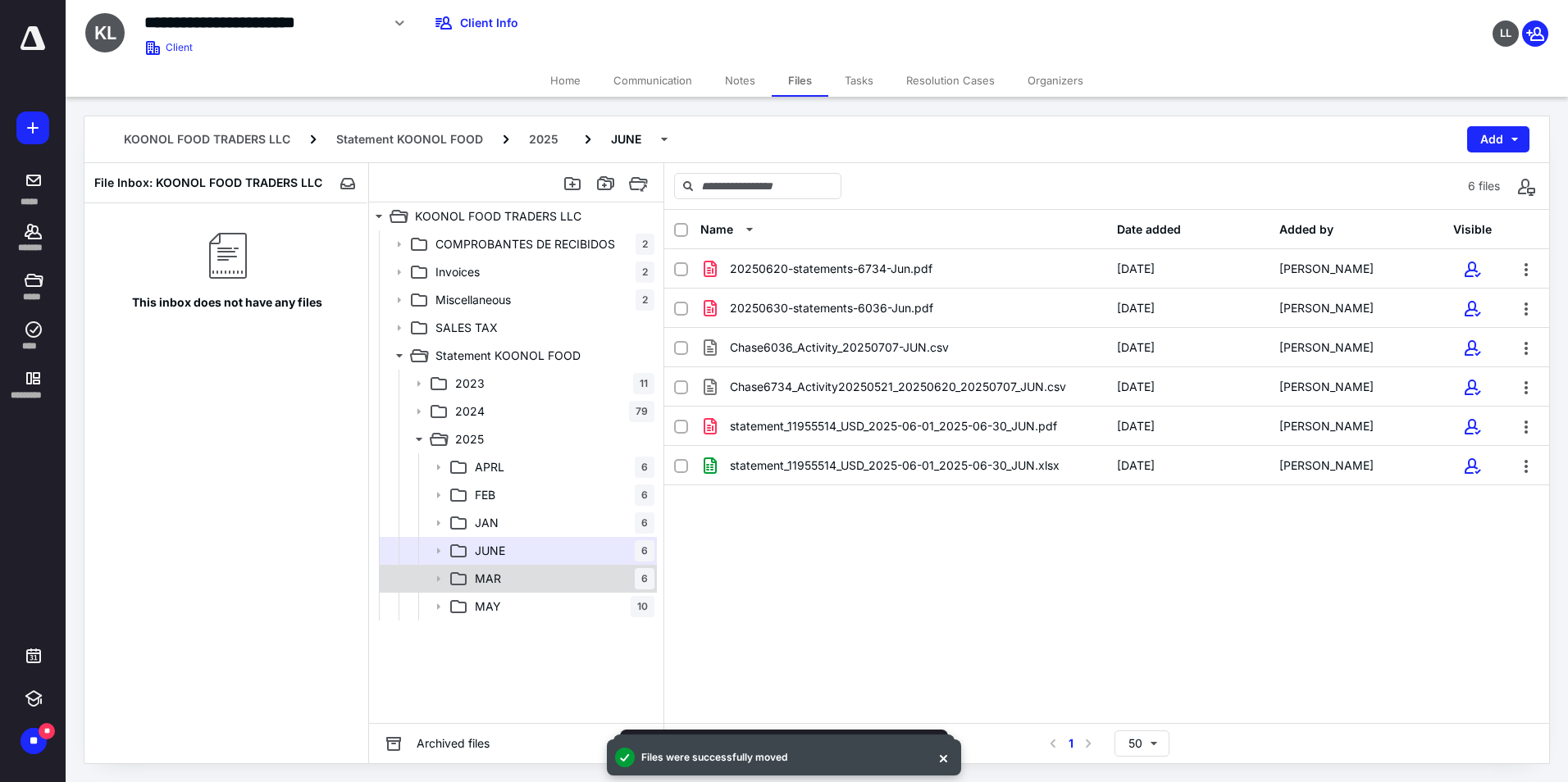 click on "MAR" at bounding box center [488, 579] 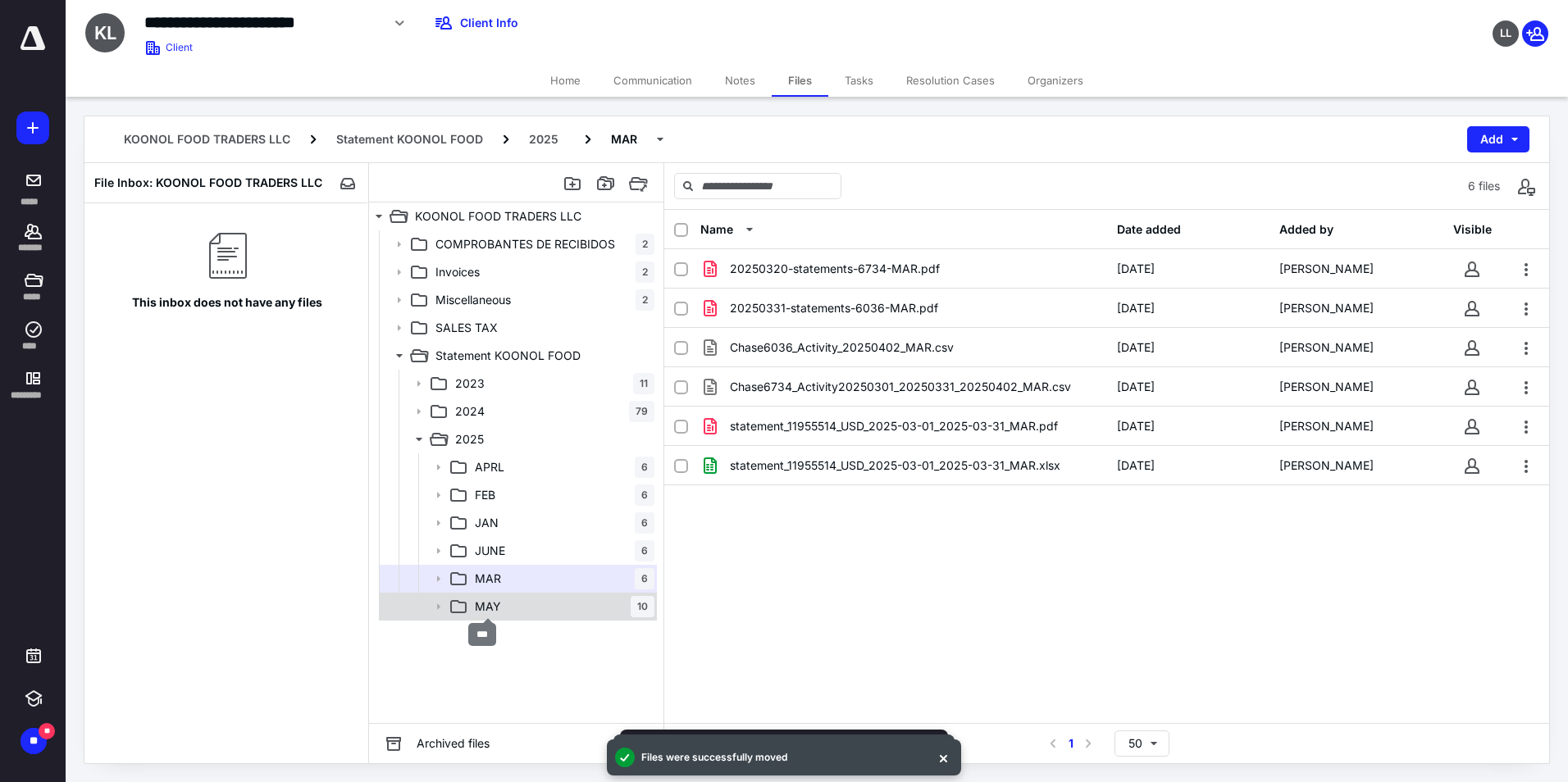 click on "MAY" at bounding box center (488, 607) 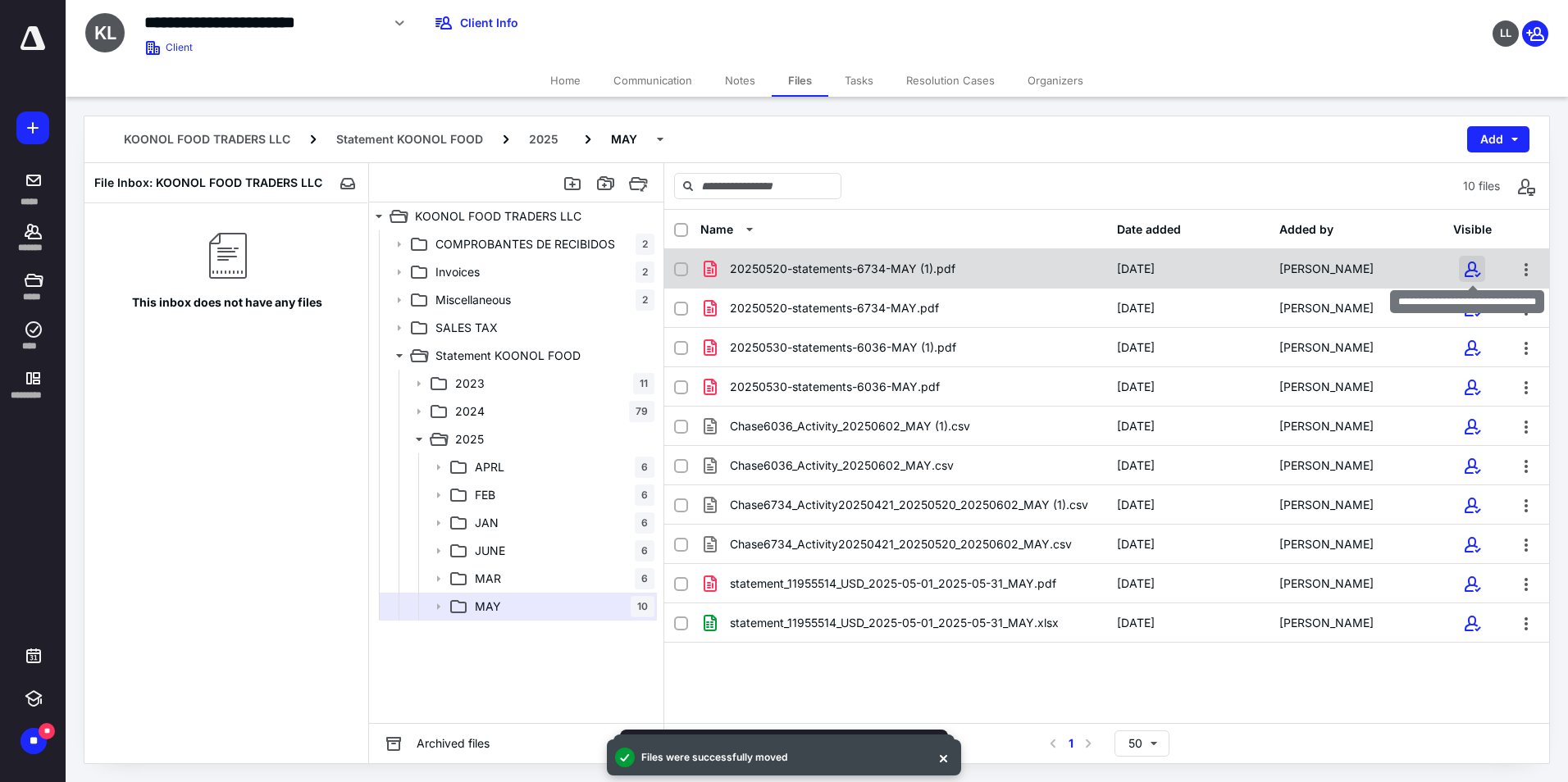 click at bounding box center (1472, 269) 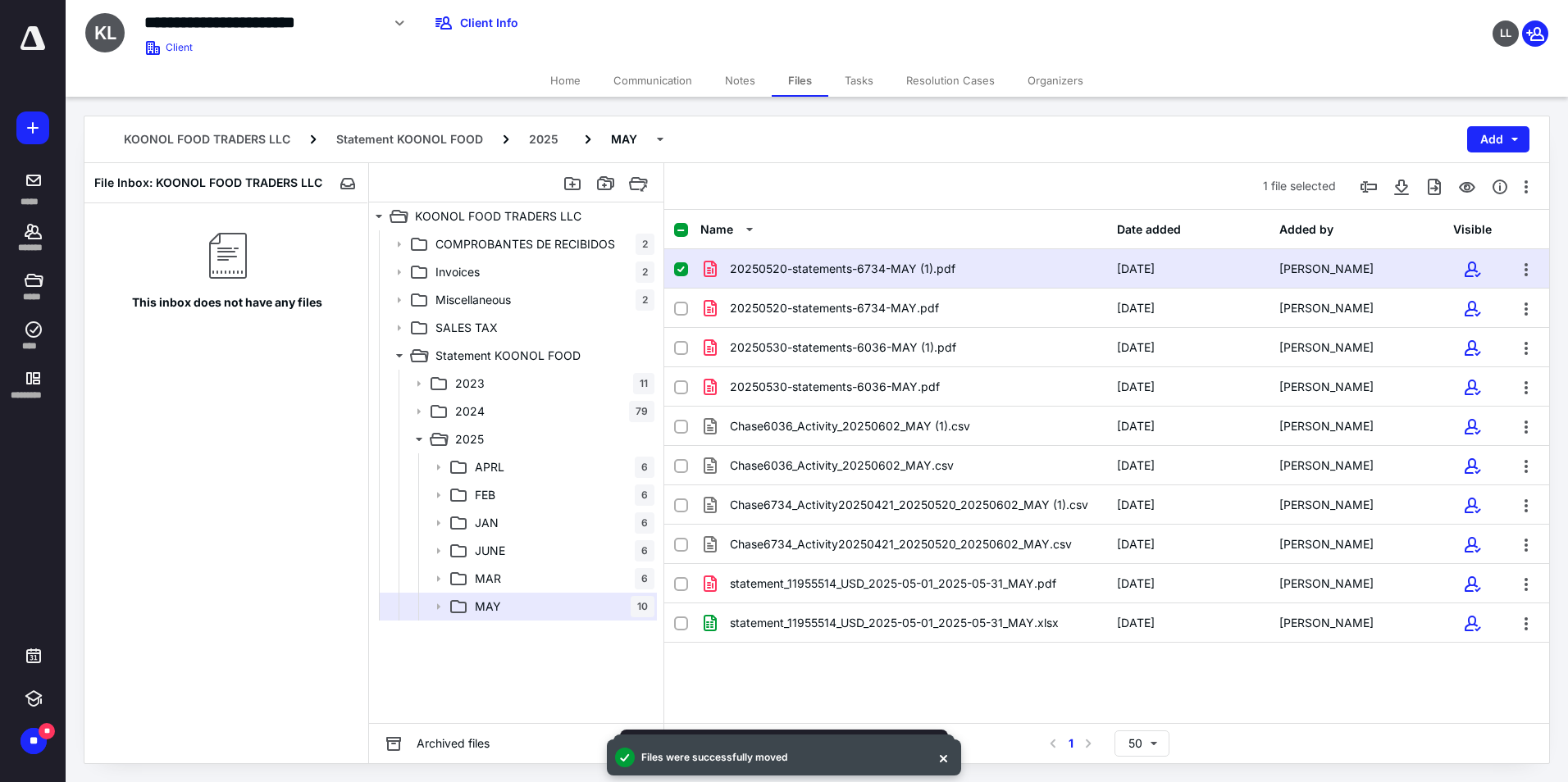 click at bounding box center (1472, 308) 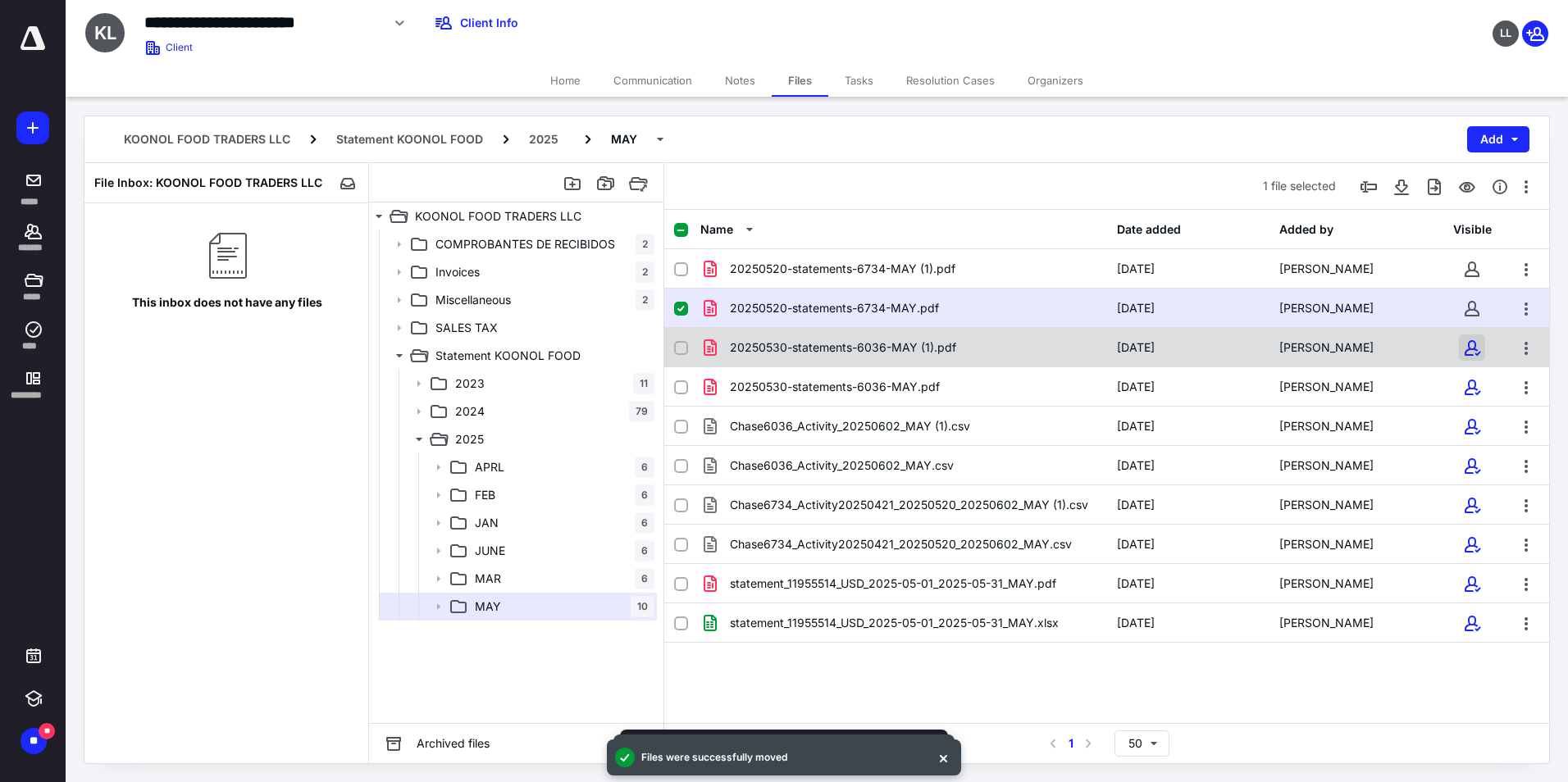 click at bounding box center (1472, 348) 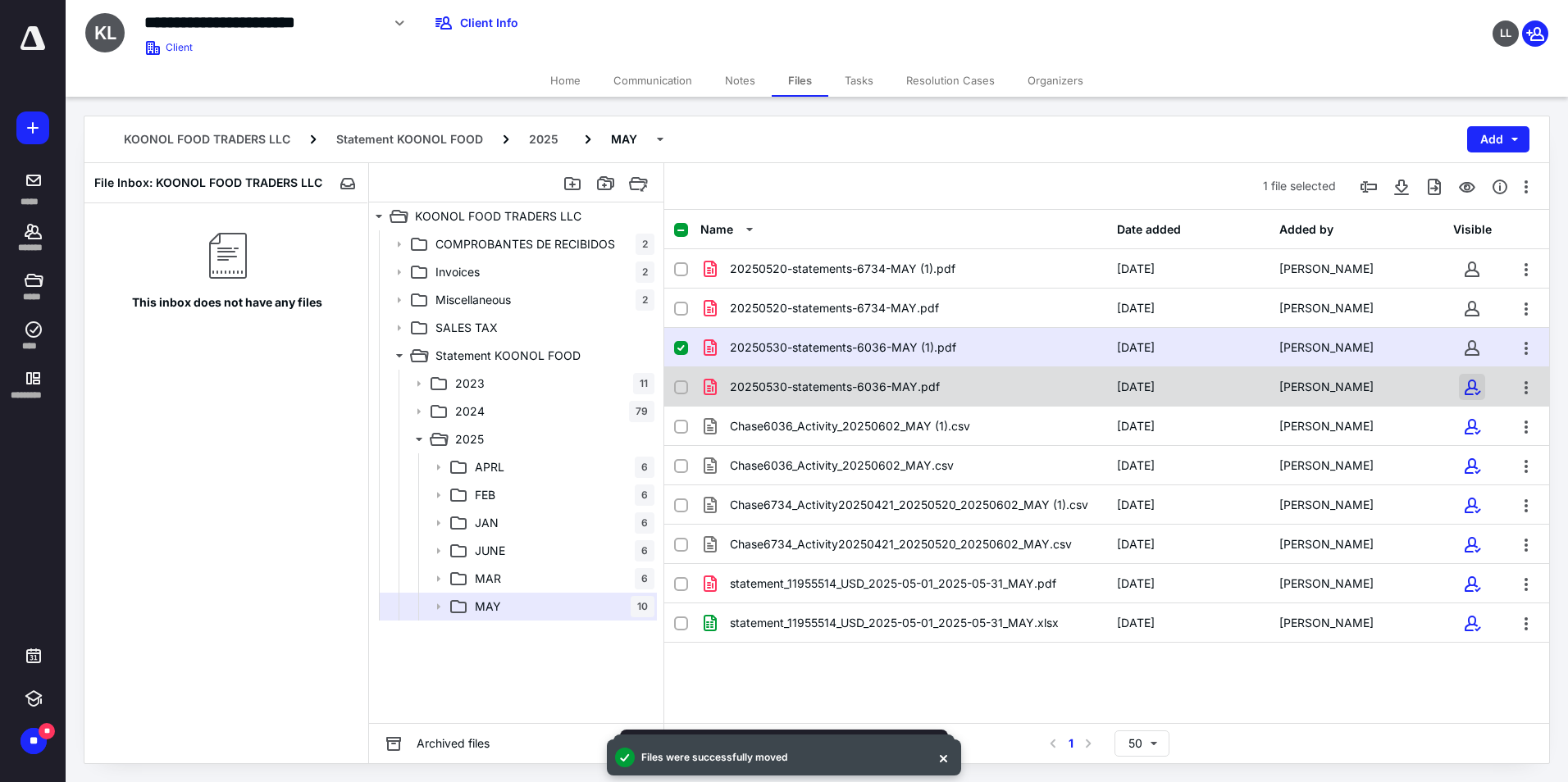 click at bounding box center (1472, 387) 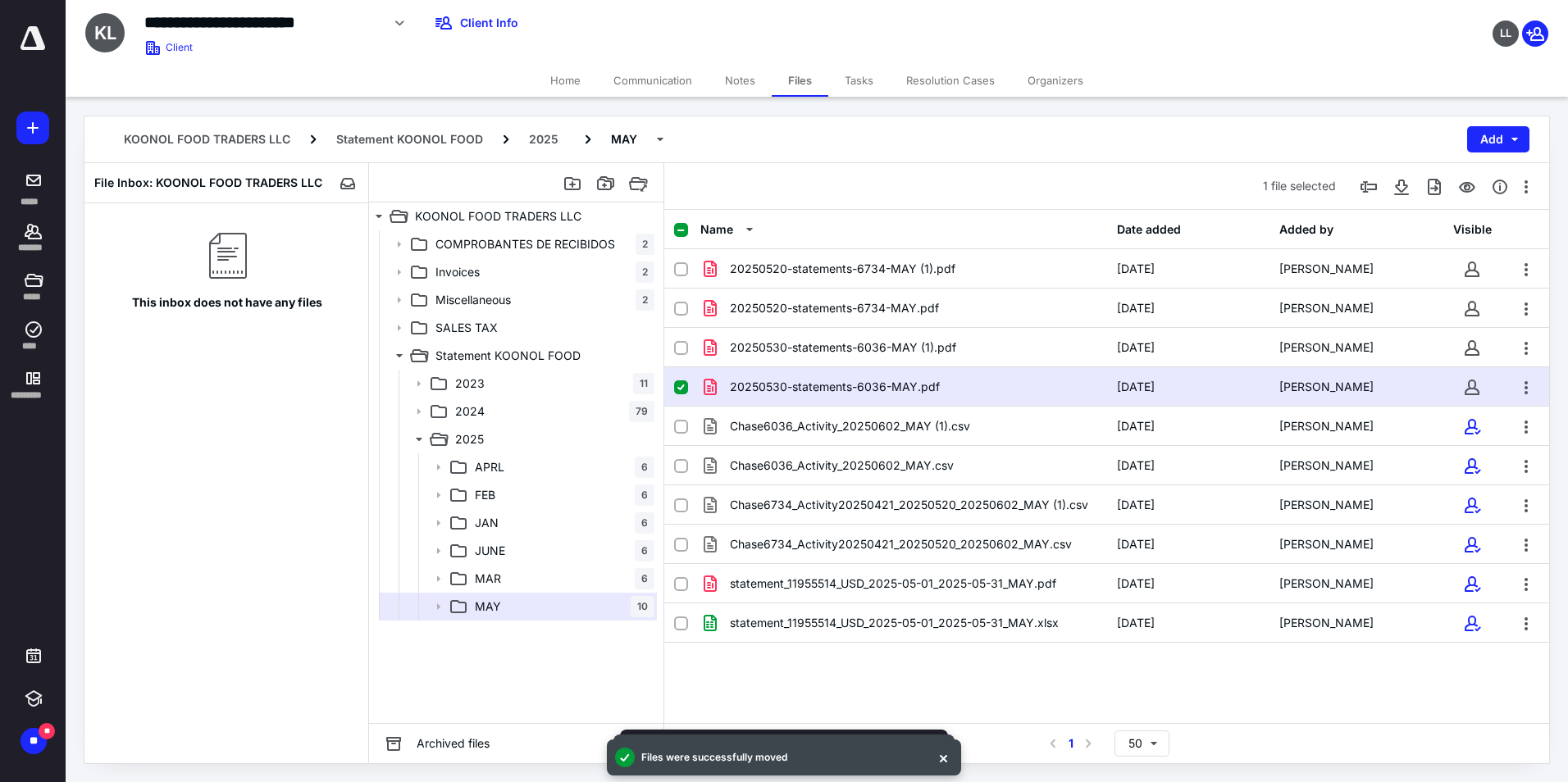 click at bounding box center [1472, 426] 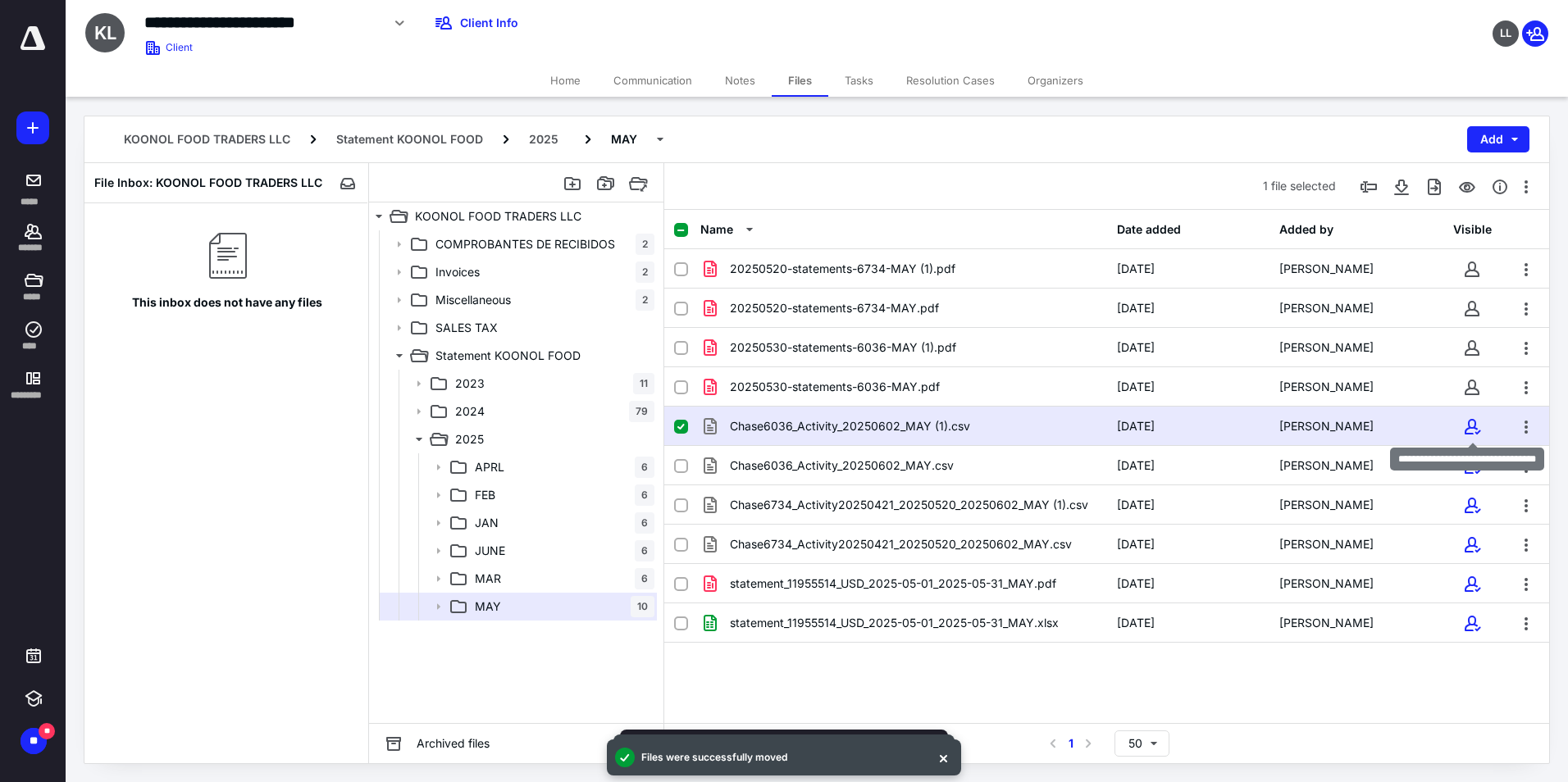checkbox on "false" 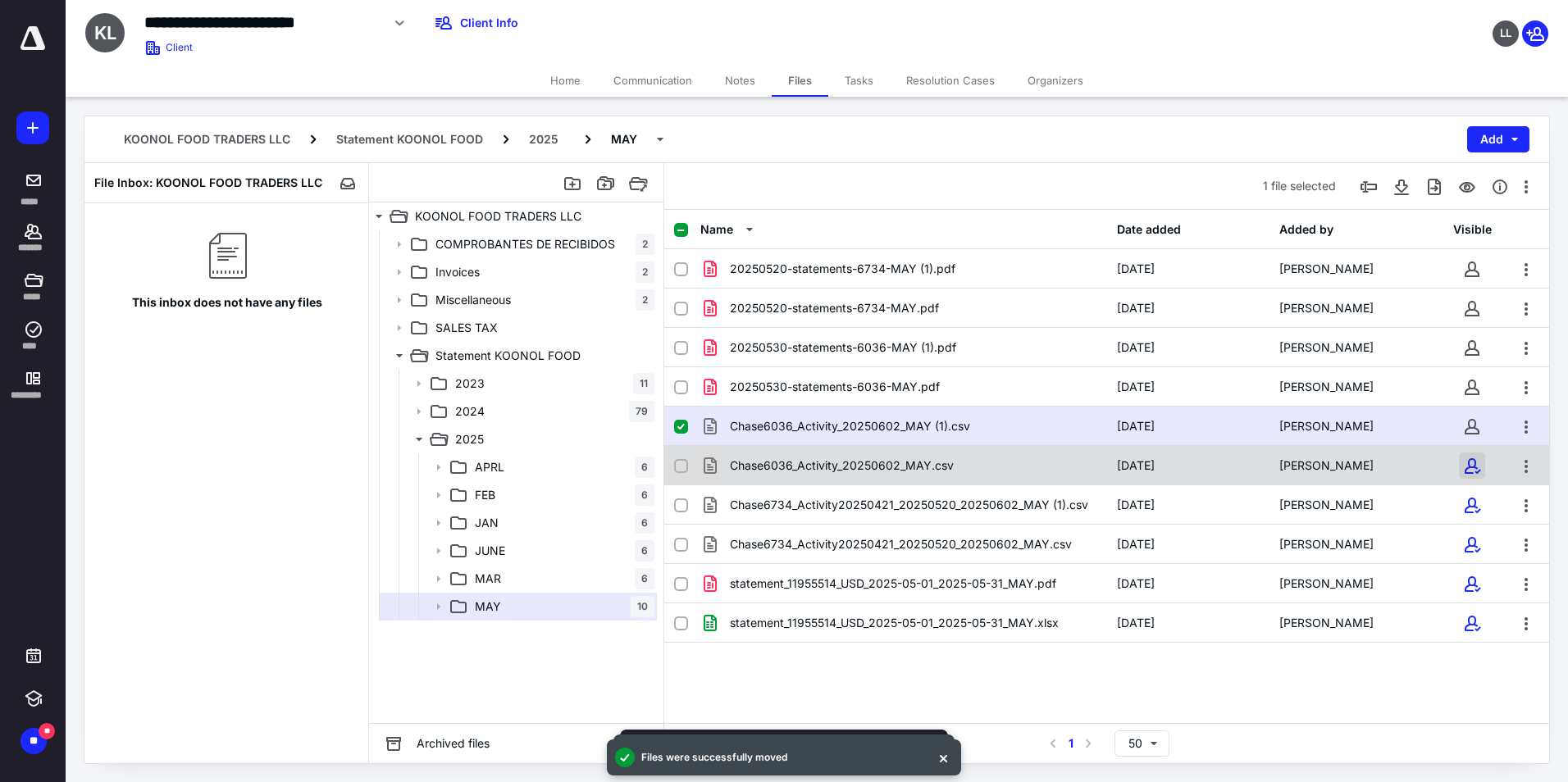 click at bounding box center (1472, 466) 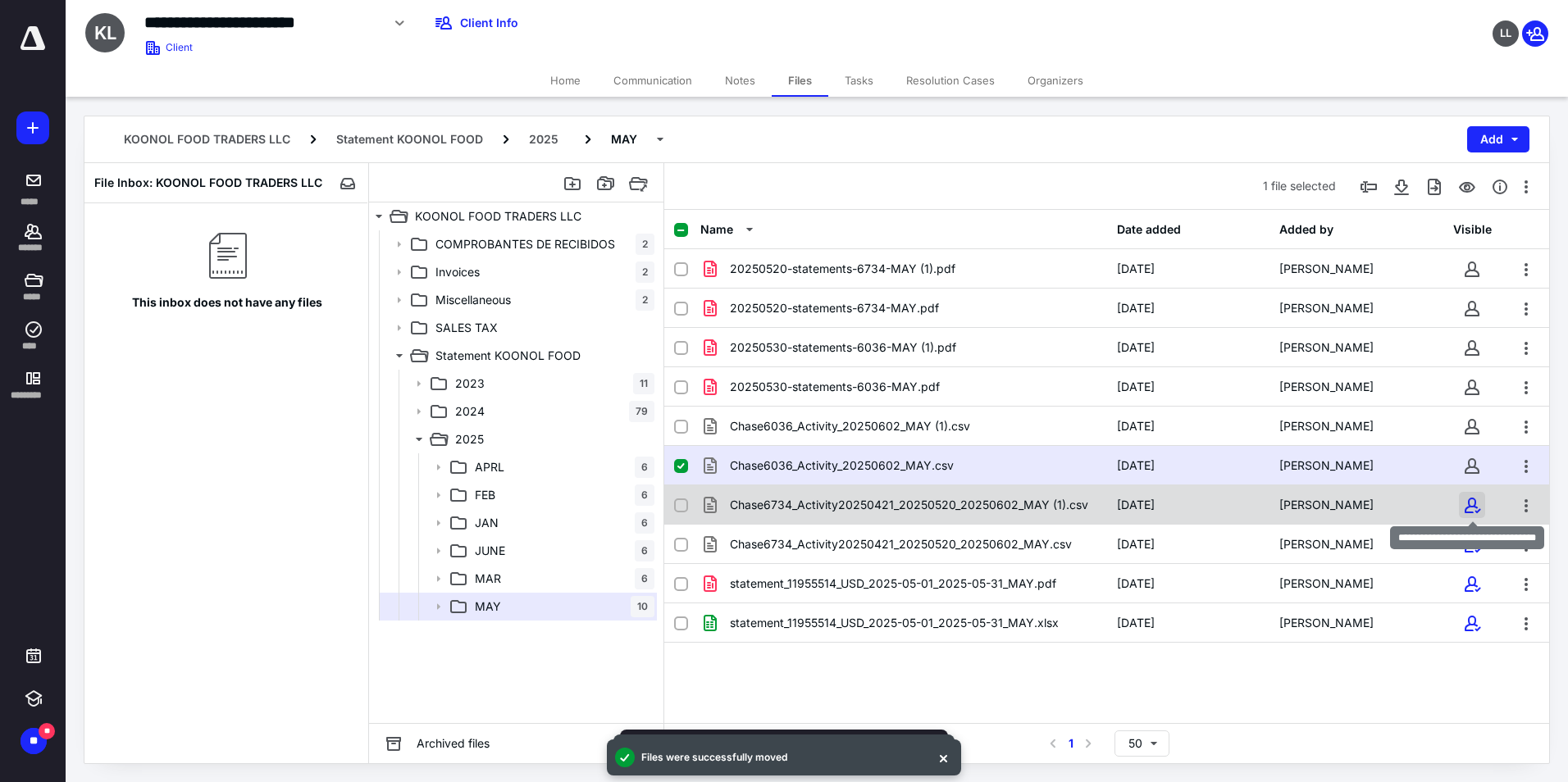 click at bounding box center (1472, 505) 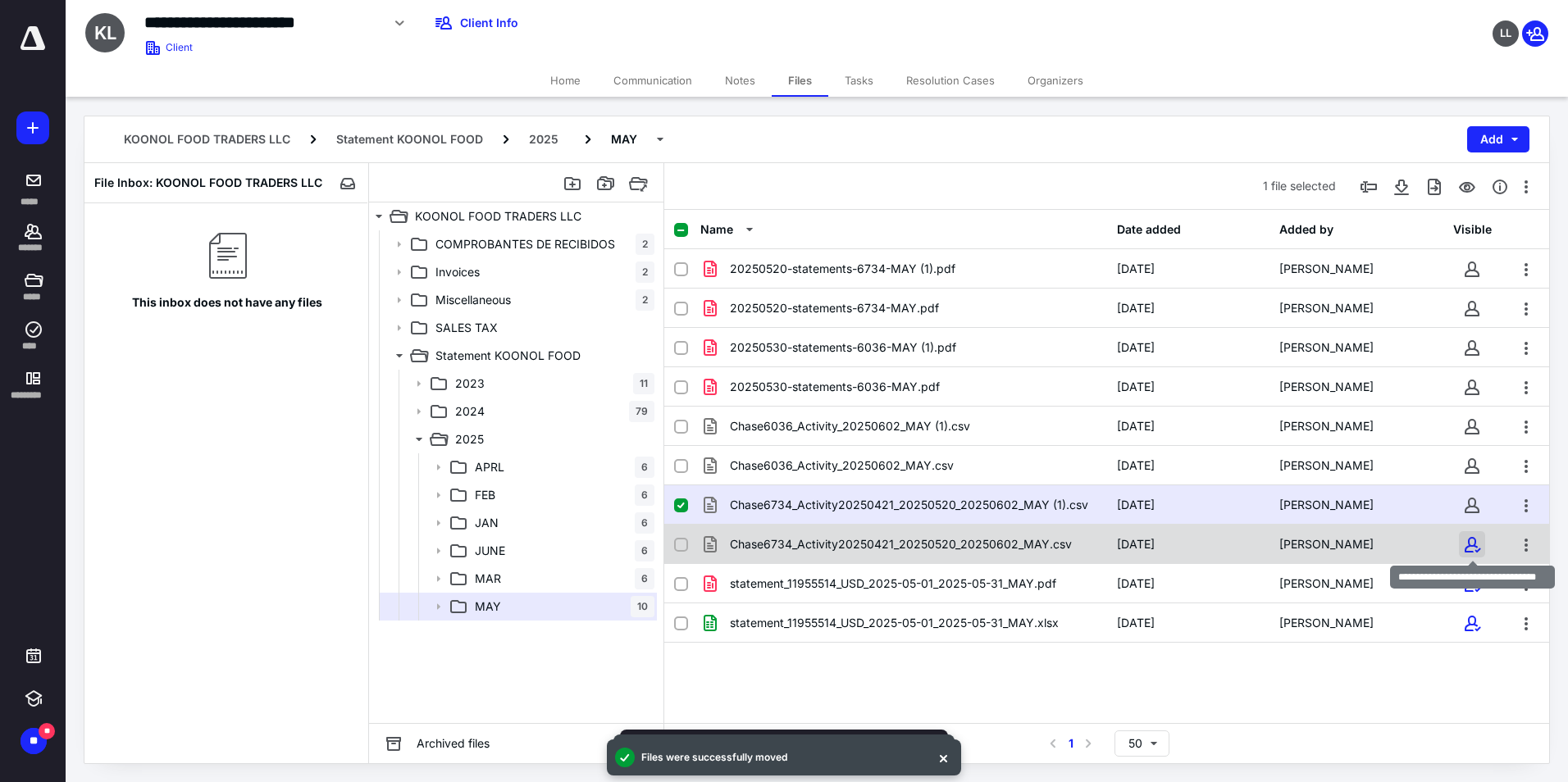 click at bounding box center [1472, 544] 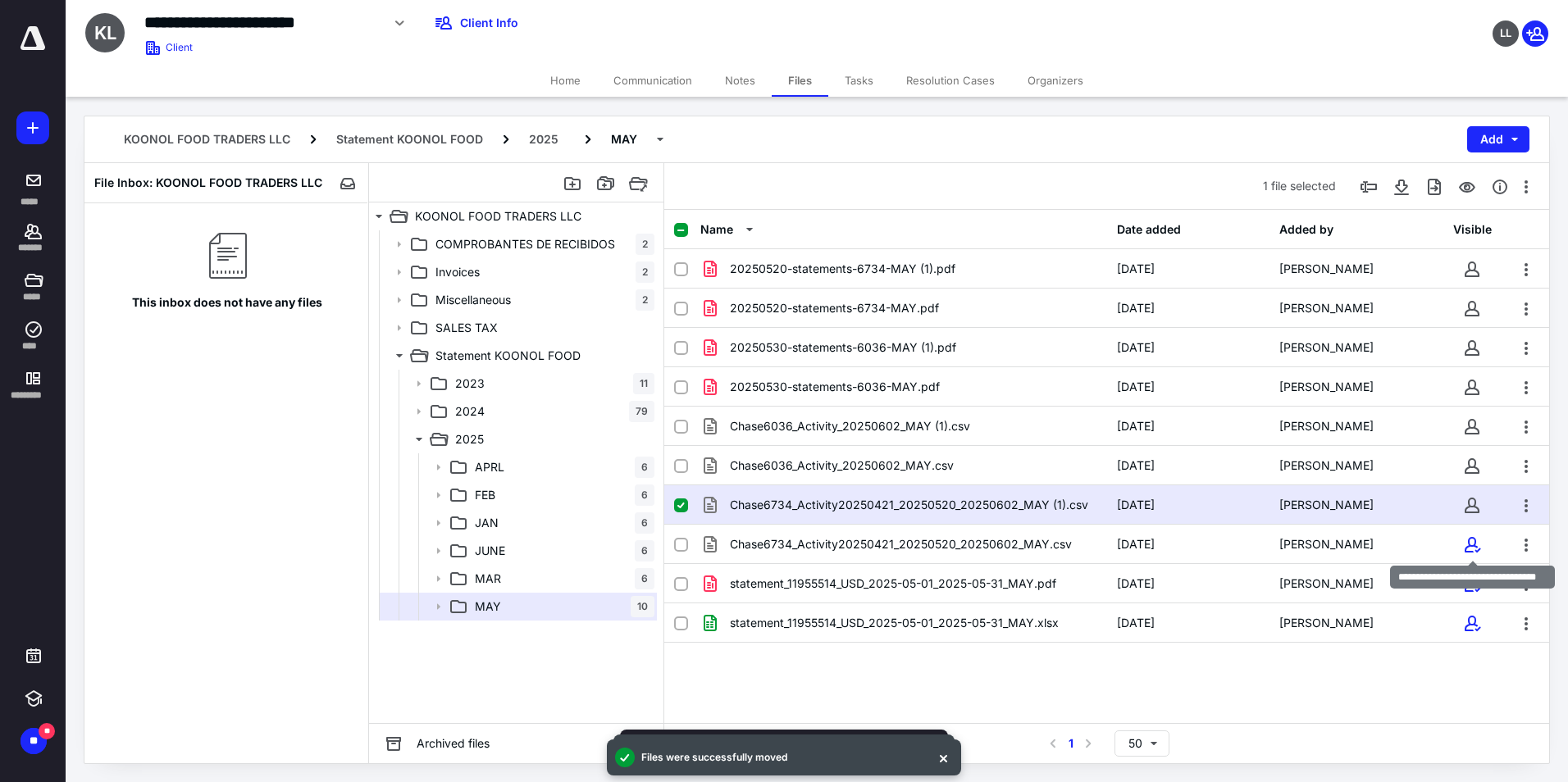 checkbox on "false" 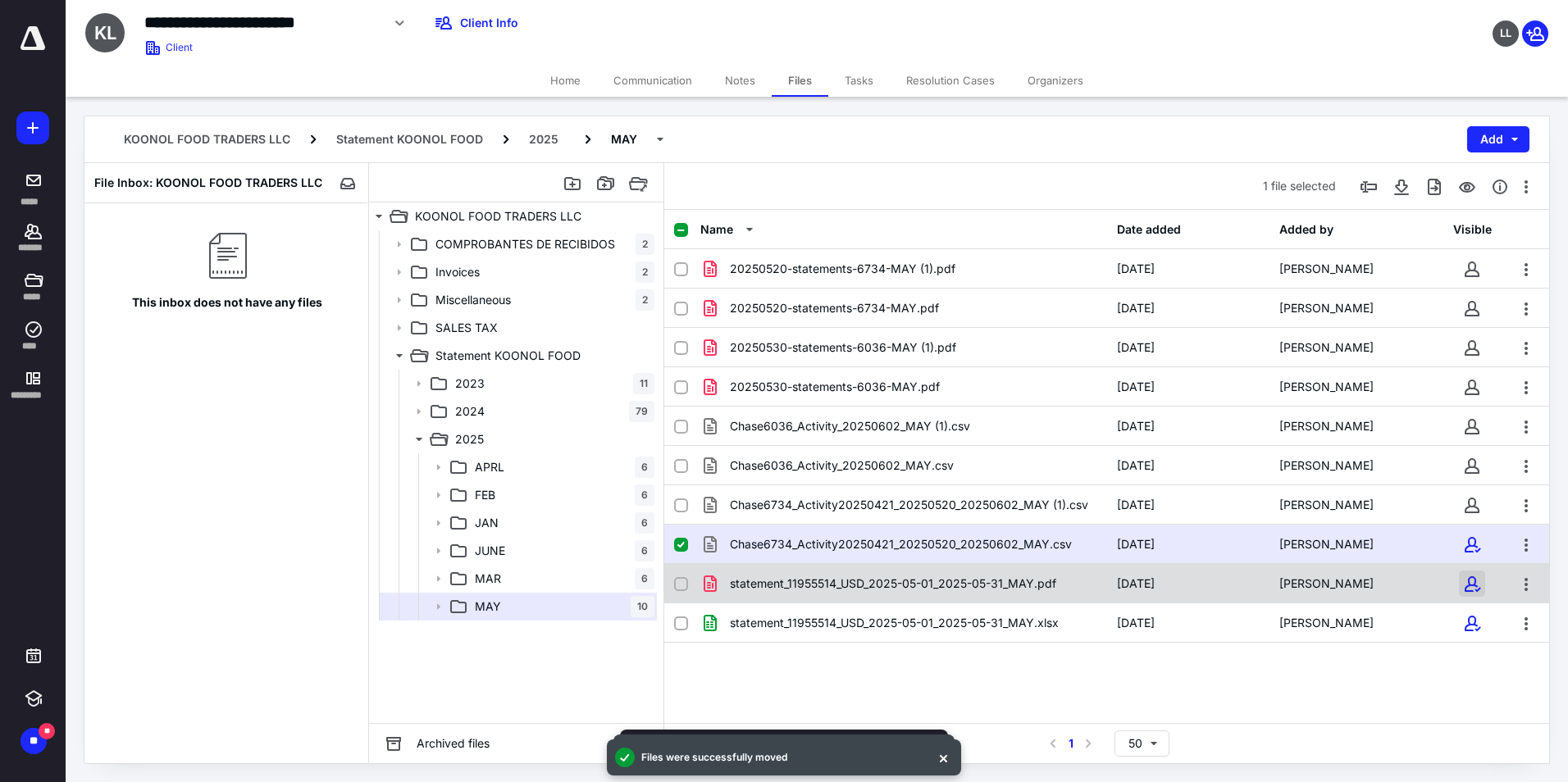 click at bounding box center (1472, 584) 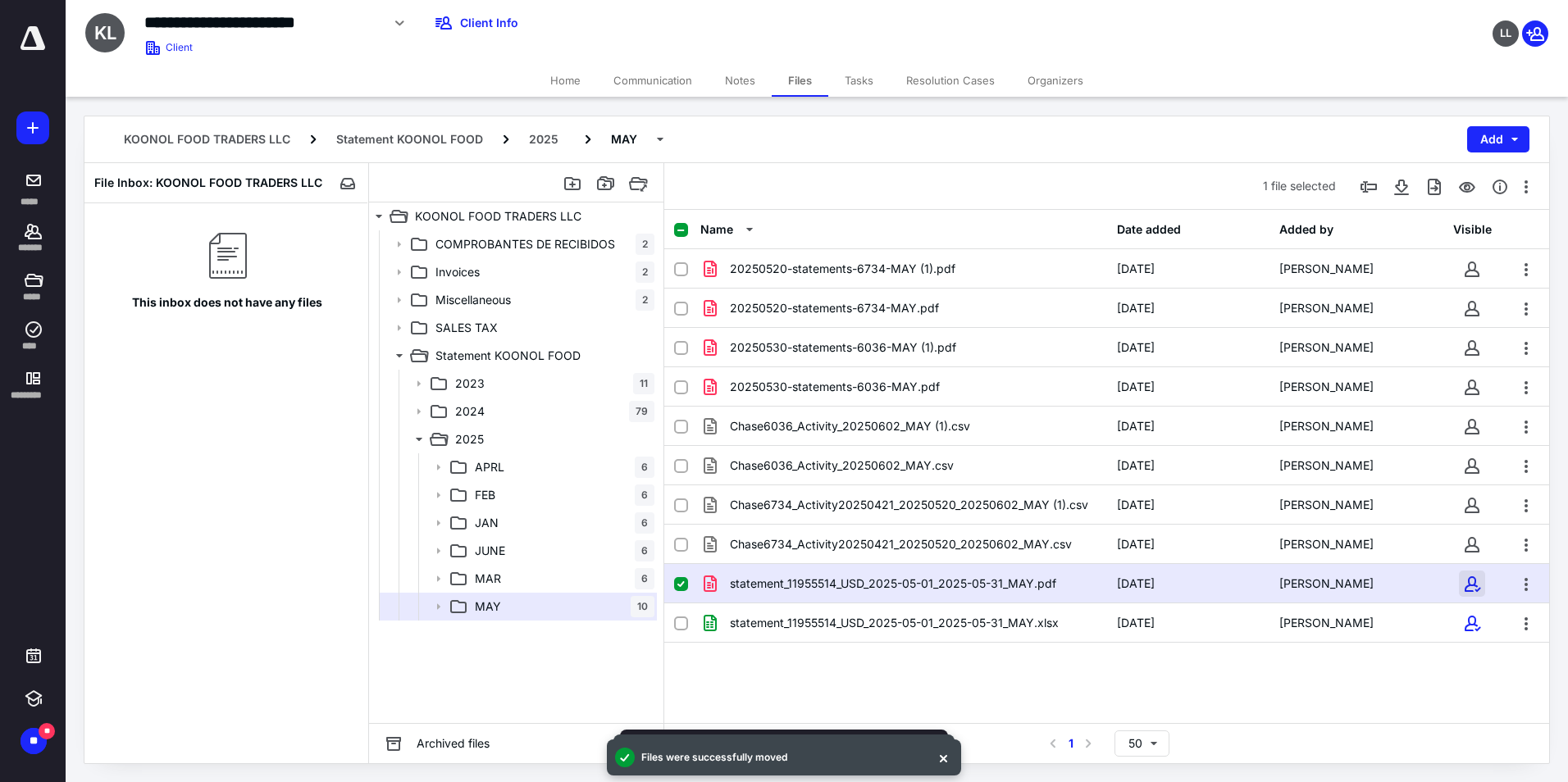 checkbox on "false" 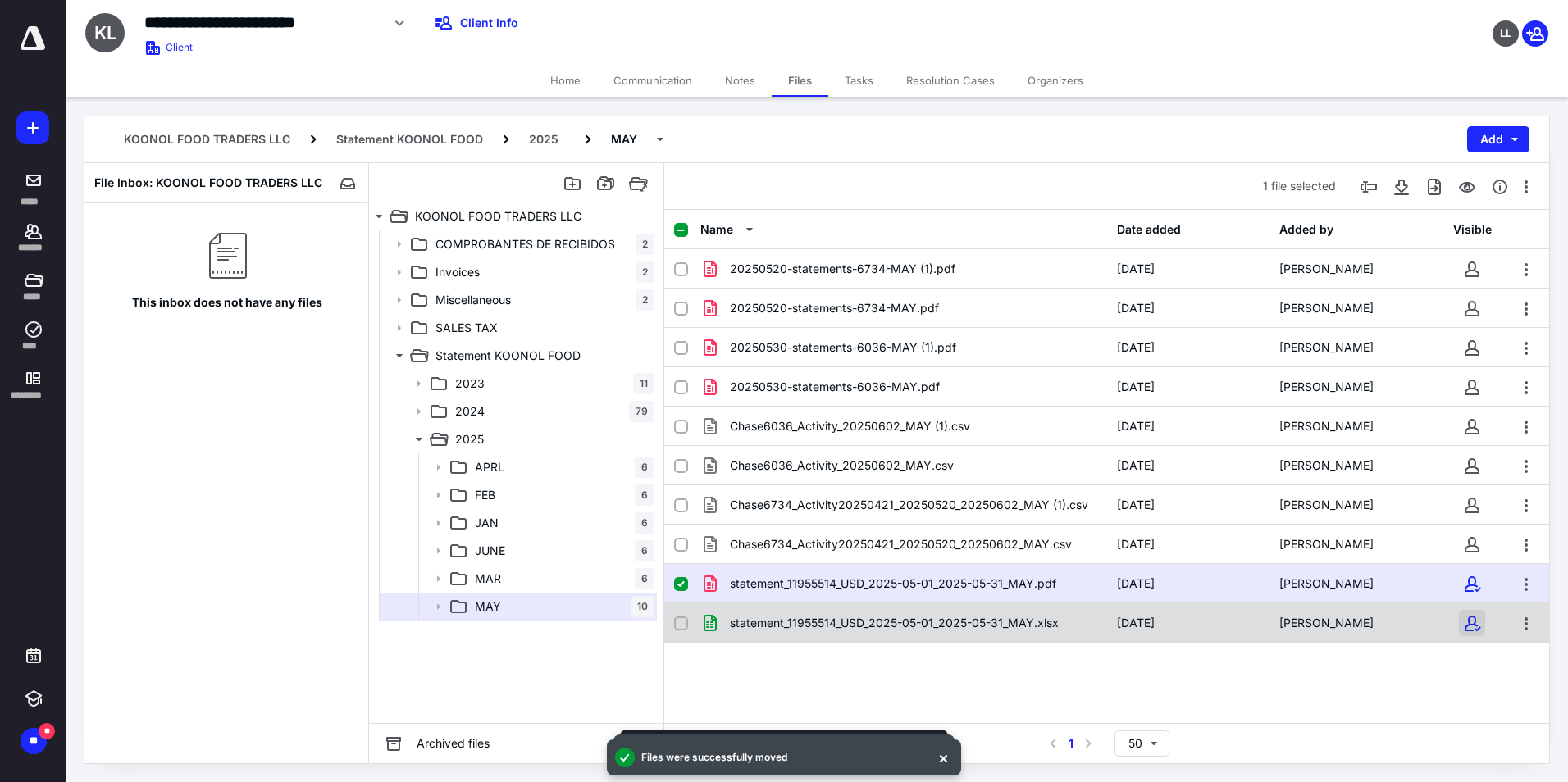 click at bounding box center [1472, 623] 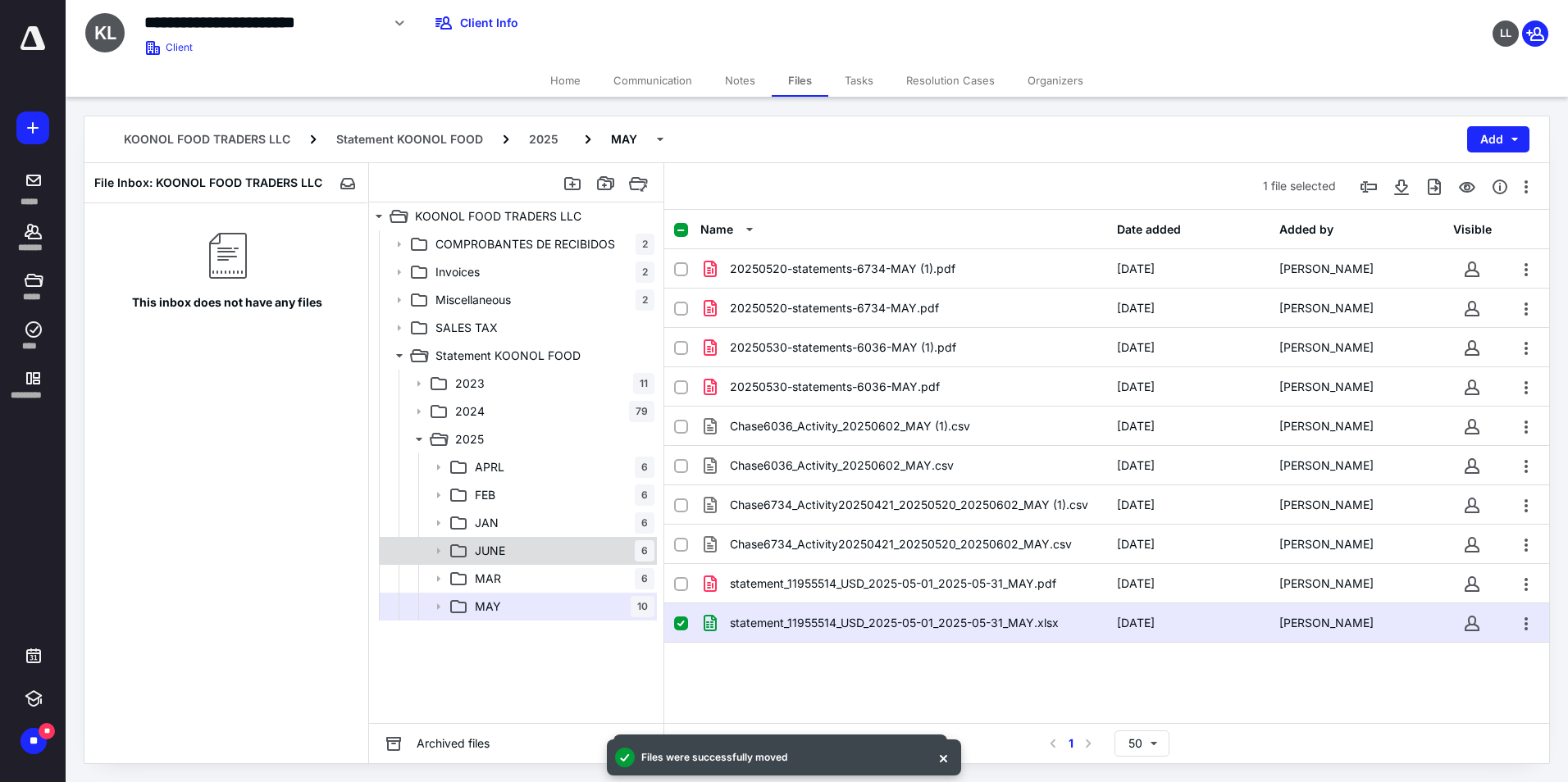 click on "JUNE" at bounding box center (490, 551) 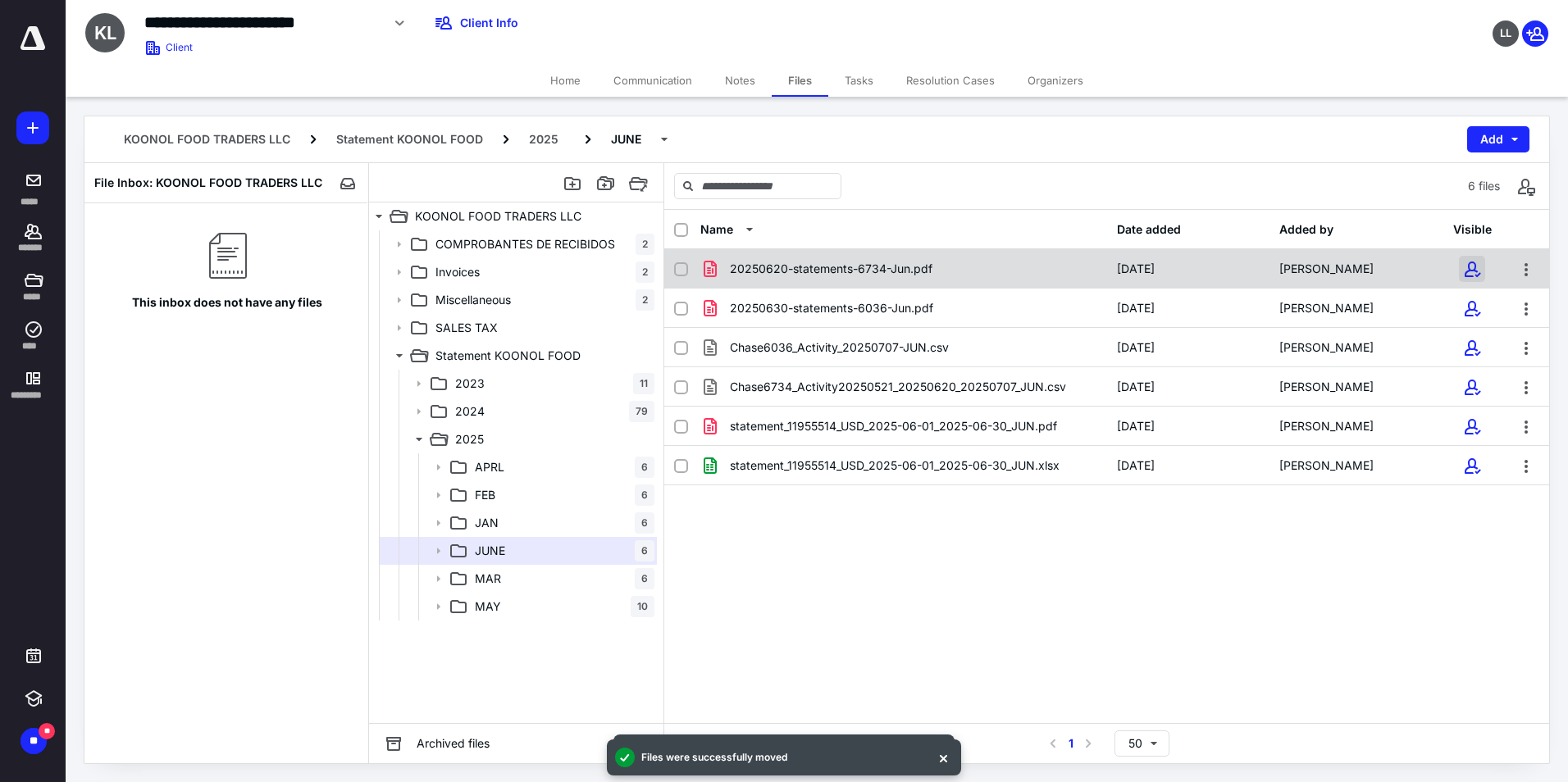 click at bounding box center [1472, 269] 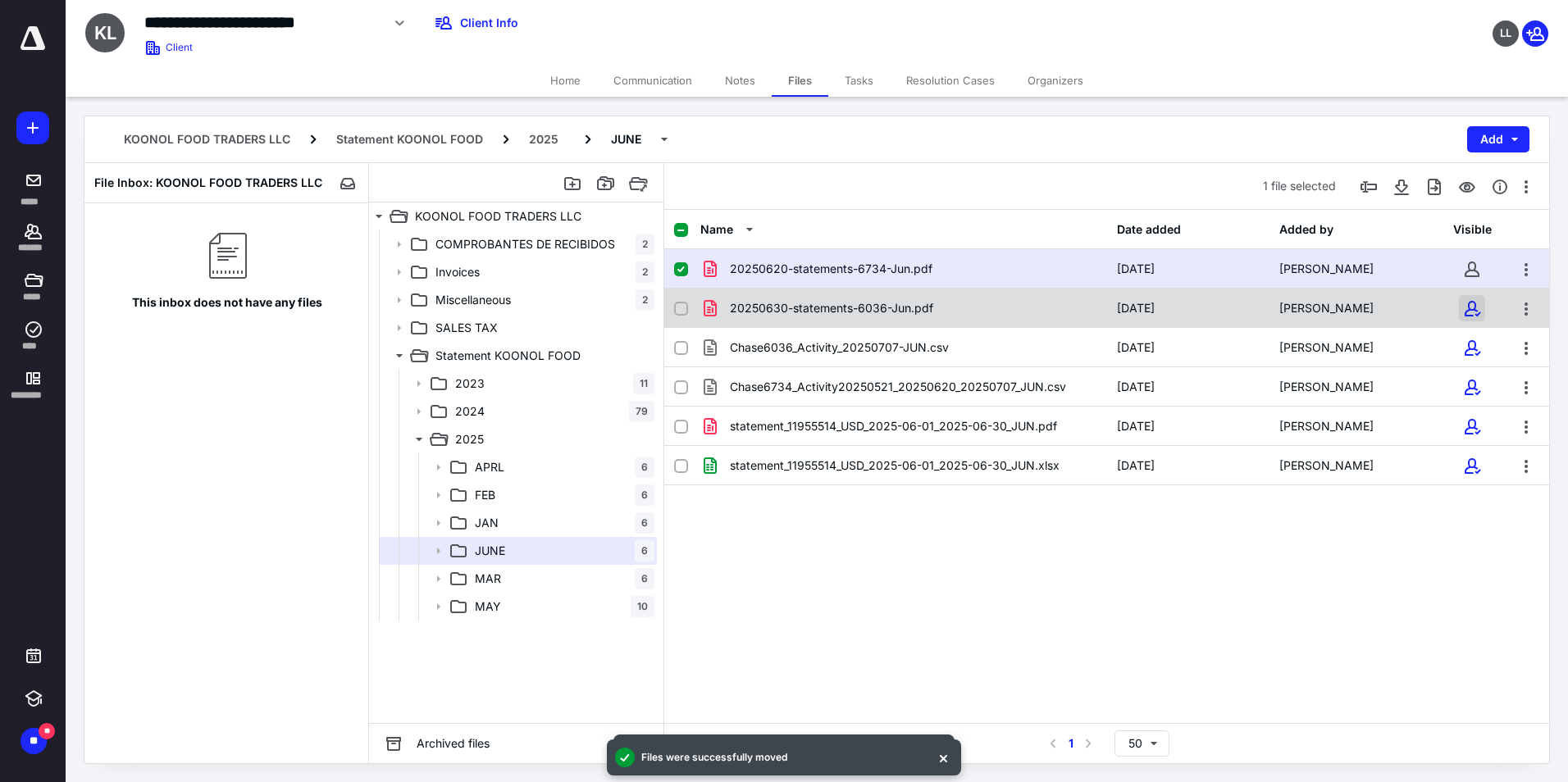 click at bounding box center [1472, 308] 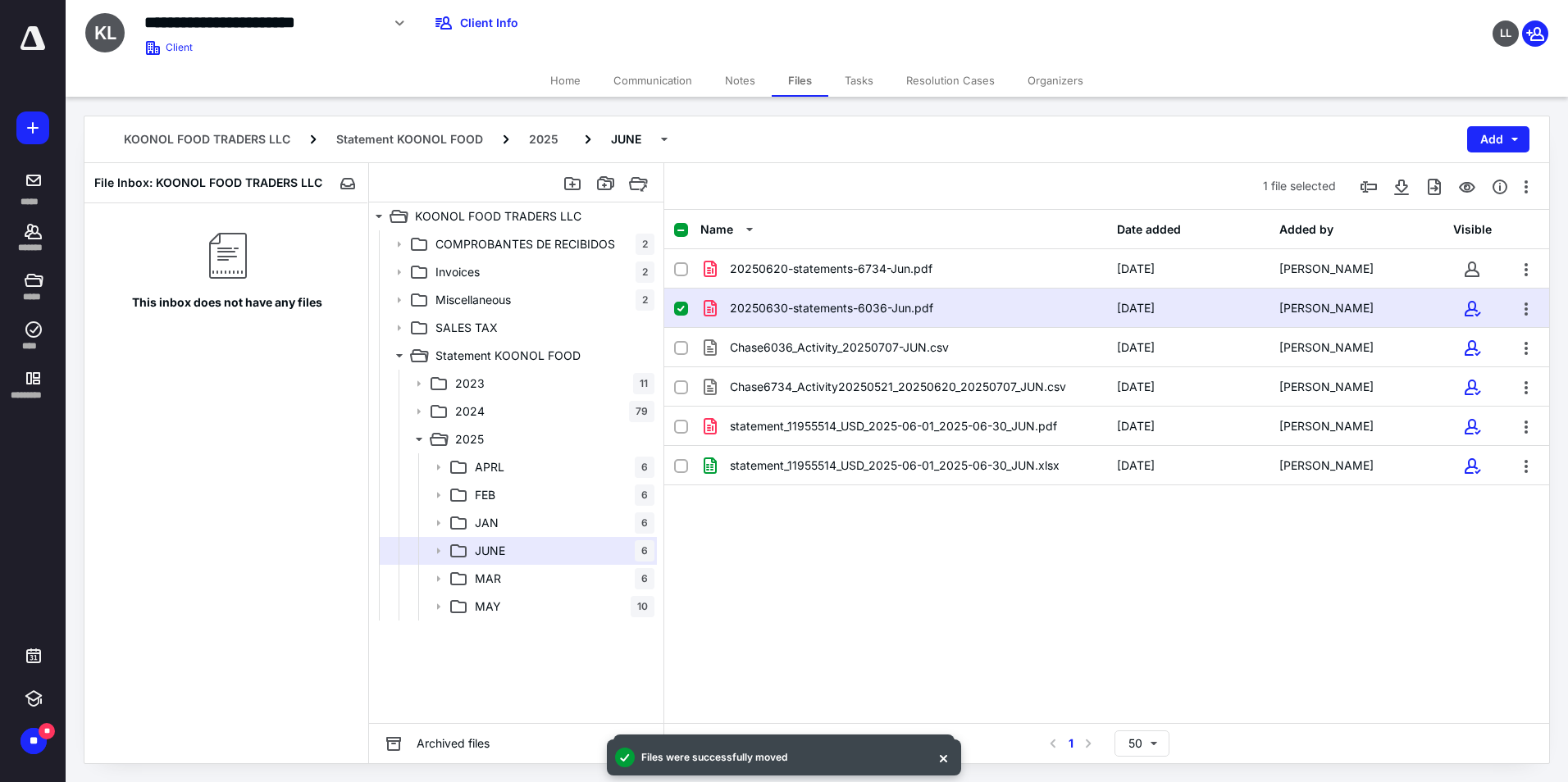 click at bounding box center (1472, 348) 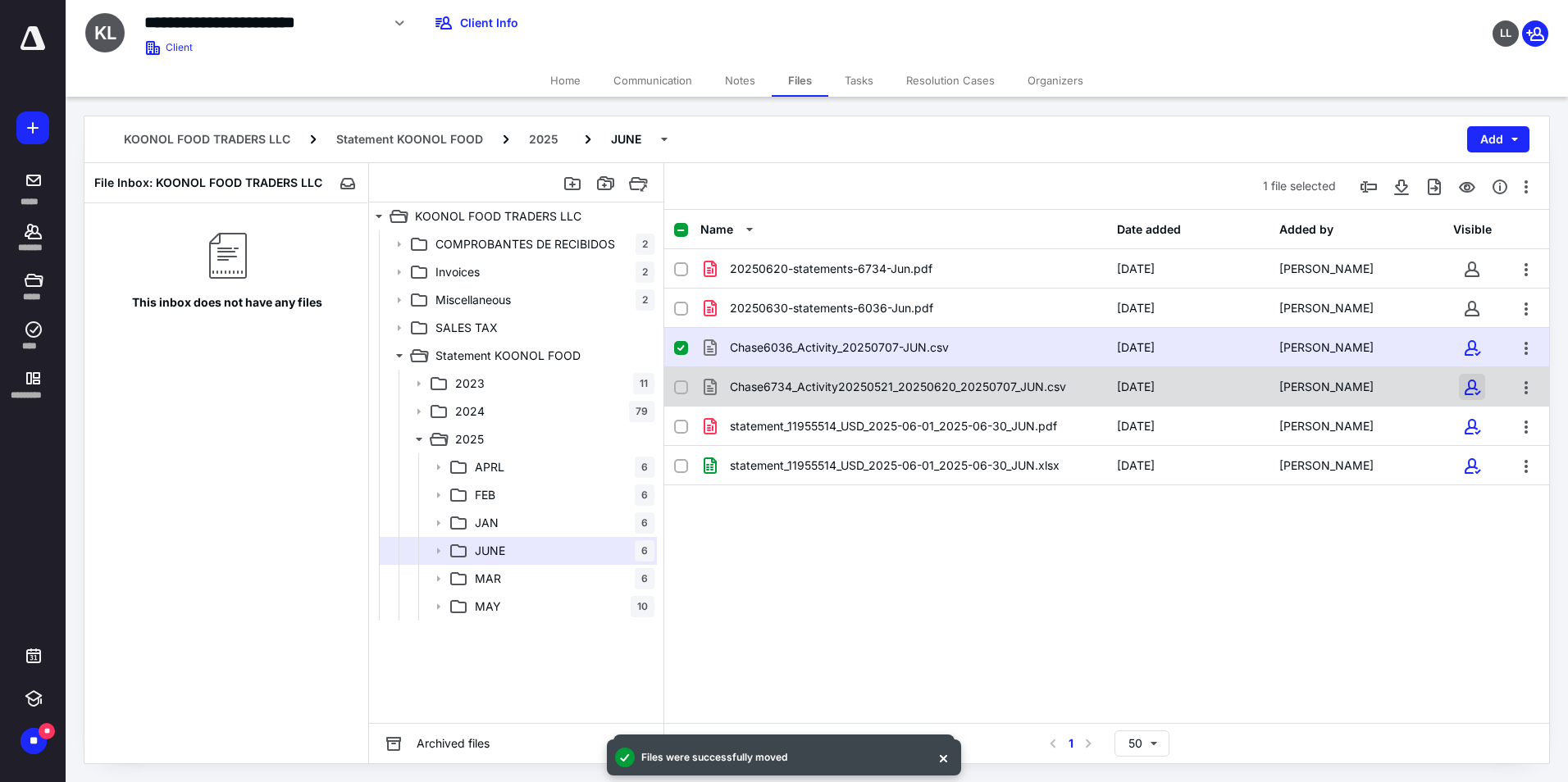 click at bounding box center [1472, 387] 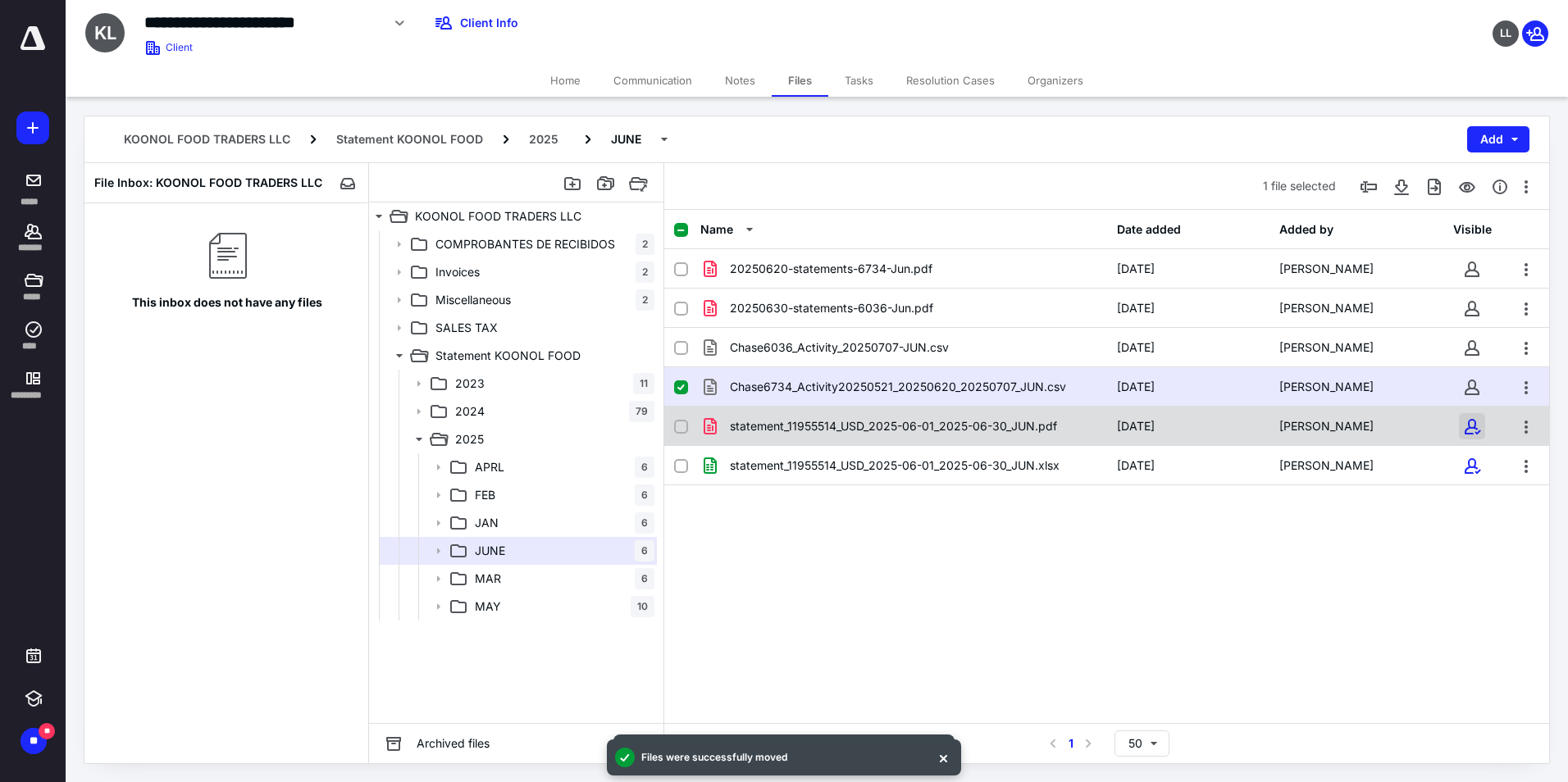 click at bounding box center [1472, 426] 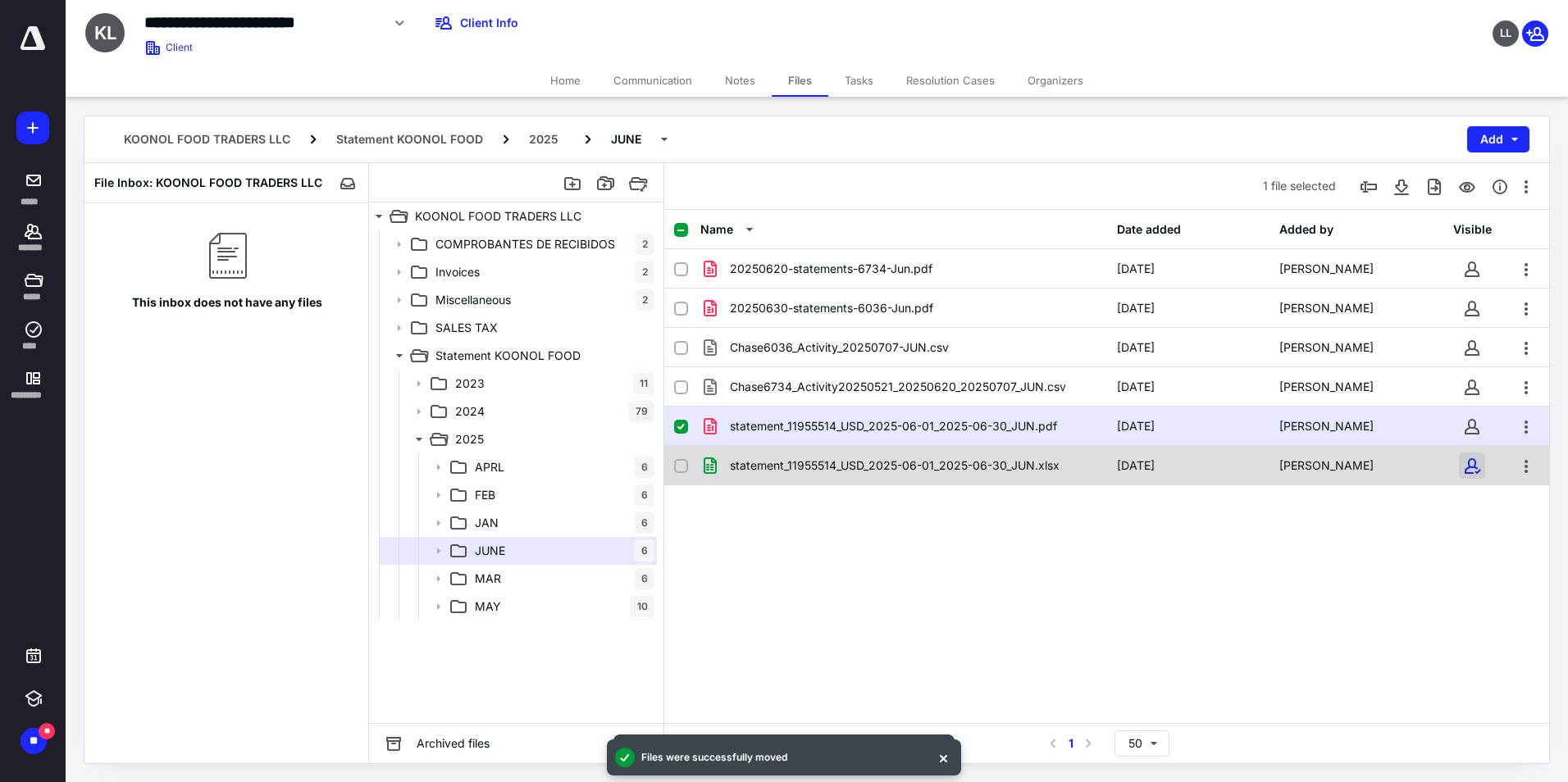 click at bounding box center [1472, 466] 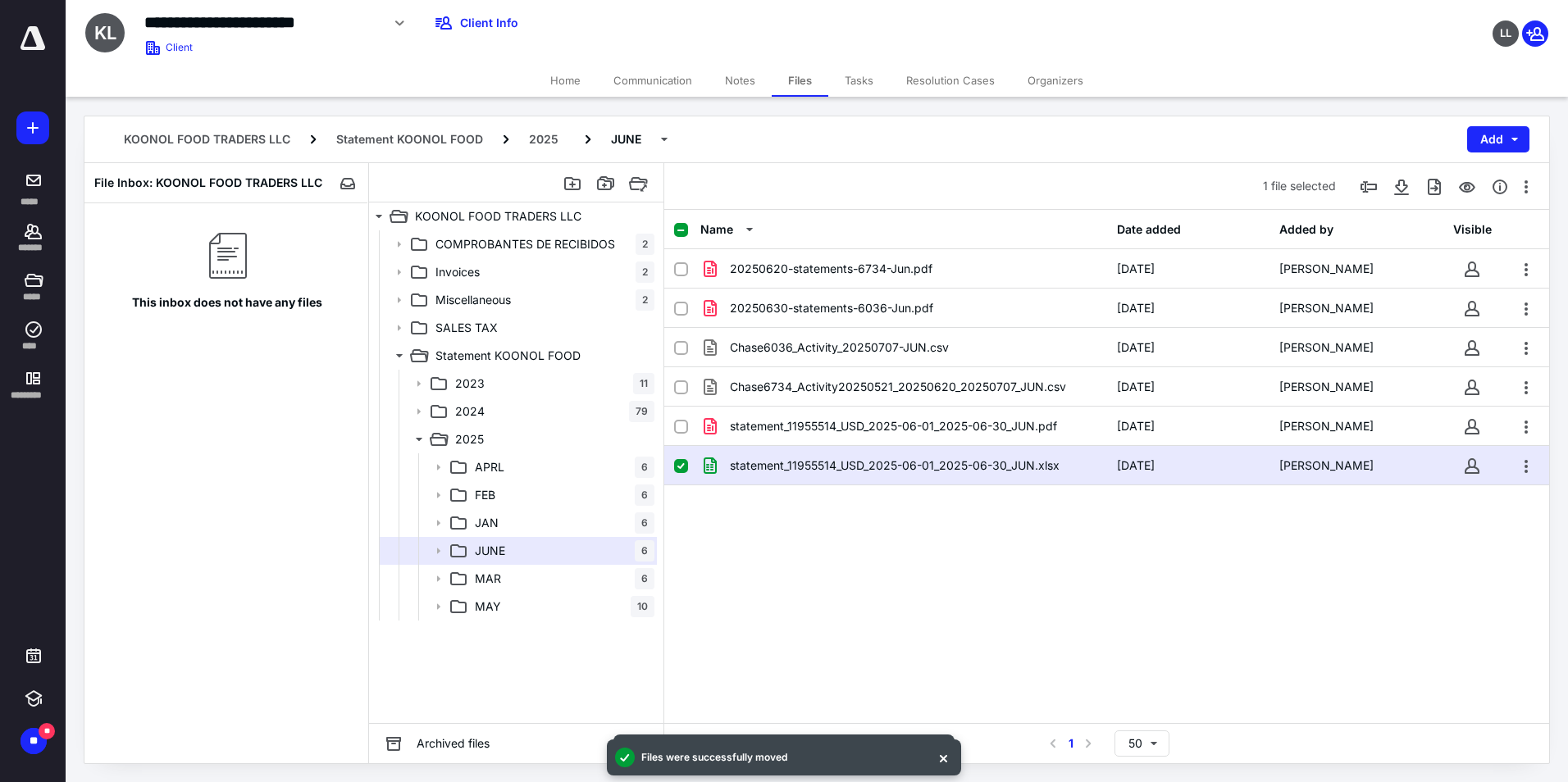 click on "Name Date added Added by Visible 20250620-statements-6734-Jun.pdf 7/7/2025 Ruben Ortega 20250630-statements-6036-Jun.pdf 7/7/2025 Ruben Ortega Chase6036_Activity_20250707-JUN.csv 7/7/2025 Ruben Ortega Chase6734_Activity20250521_20250620_20250707_JUN.csv 7/7/2025 Ruben Ortega statement_11955514_USD_2025-06-01_2025-06-30_JUN.pdf 7/7/2025 Ruben Ortega statement_11955514_USD_2025-06-01_2025-06-30_JUN.xlsx 7/7/2025 Ruben Ortega" at bounding box center (1106, 466) 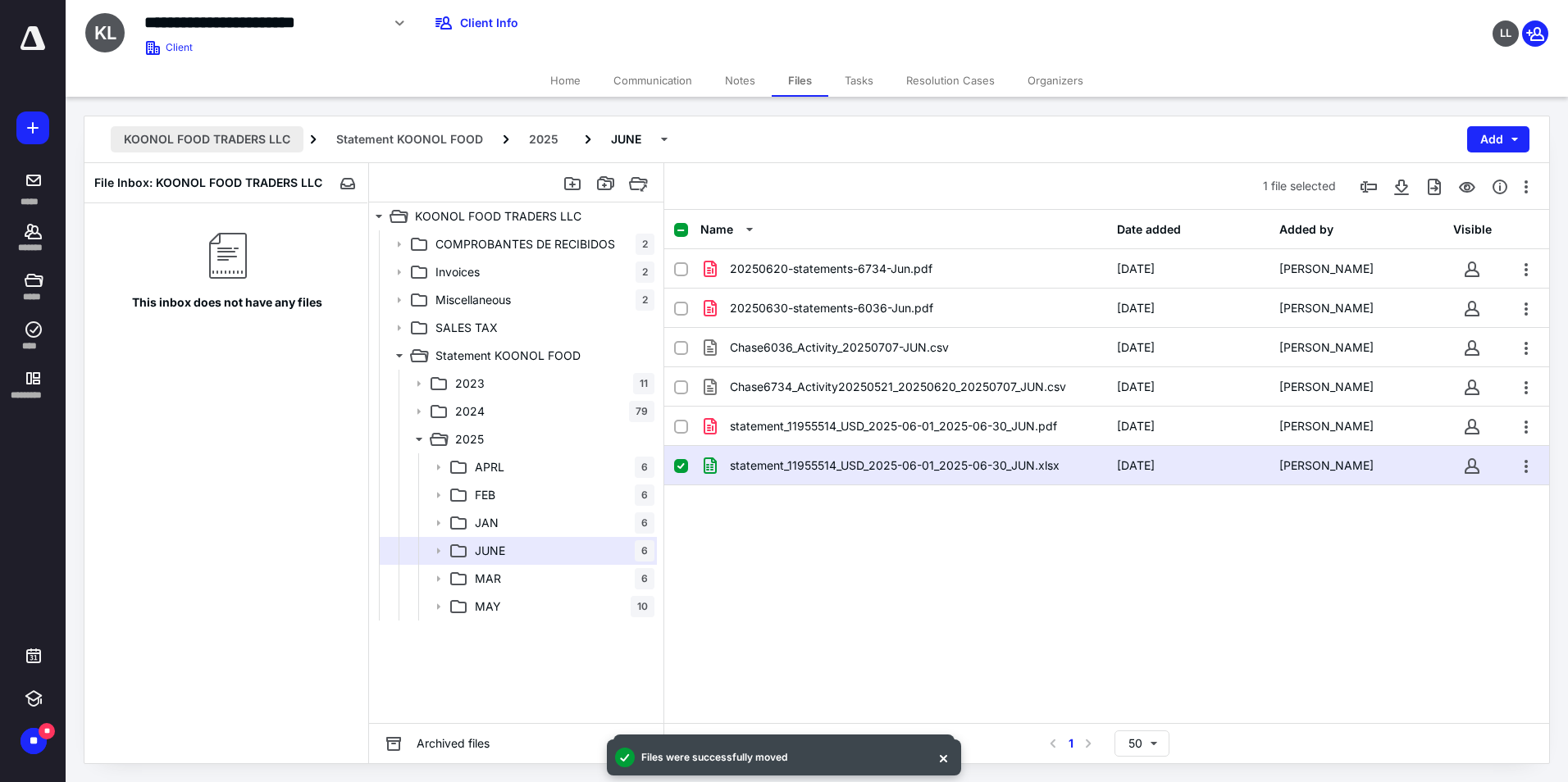 click on "KOONOL FOOD TRADERS LLC" at bounding box center [207, 139] 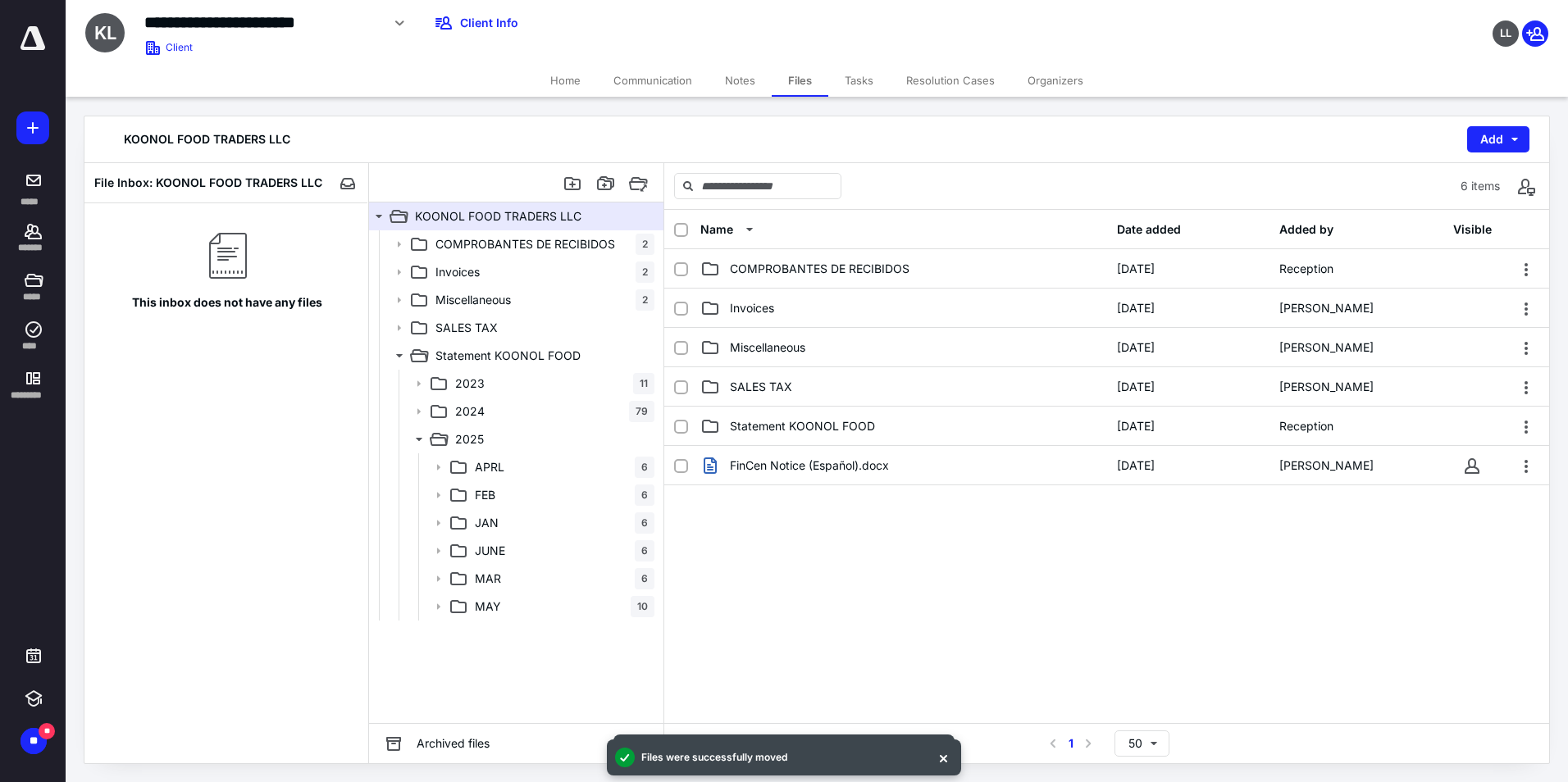 click on "FinCen Notice (Español).docx 9/20/2024 Roberto Garcia" at bounding box center [1106, 569] 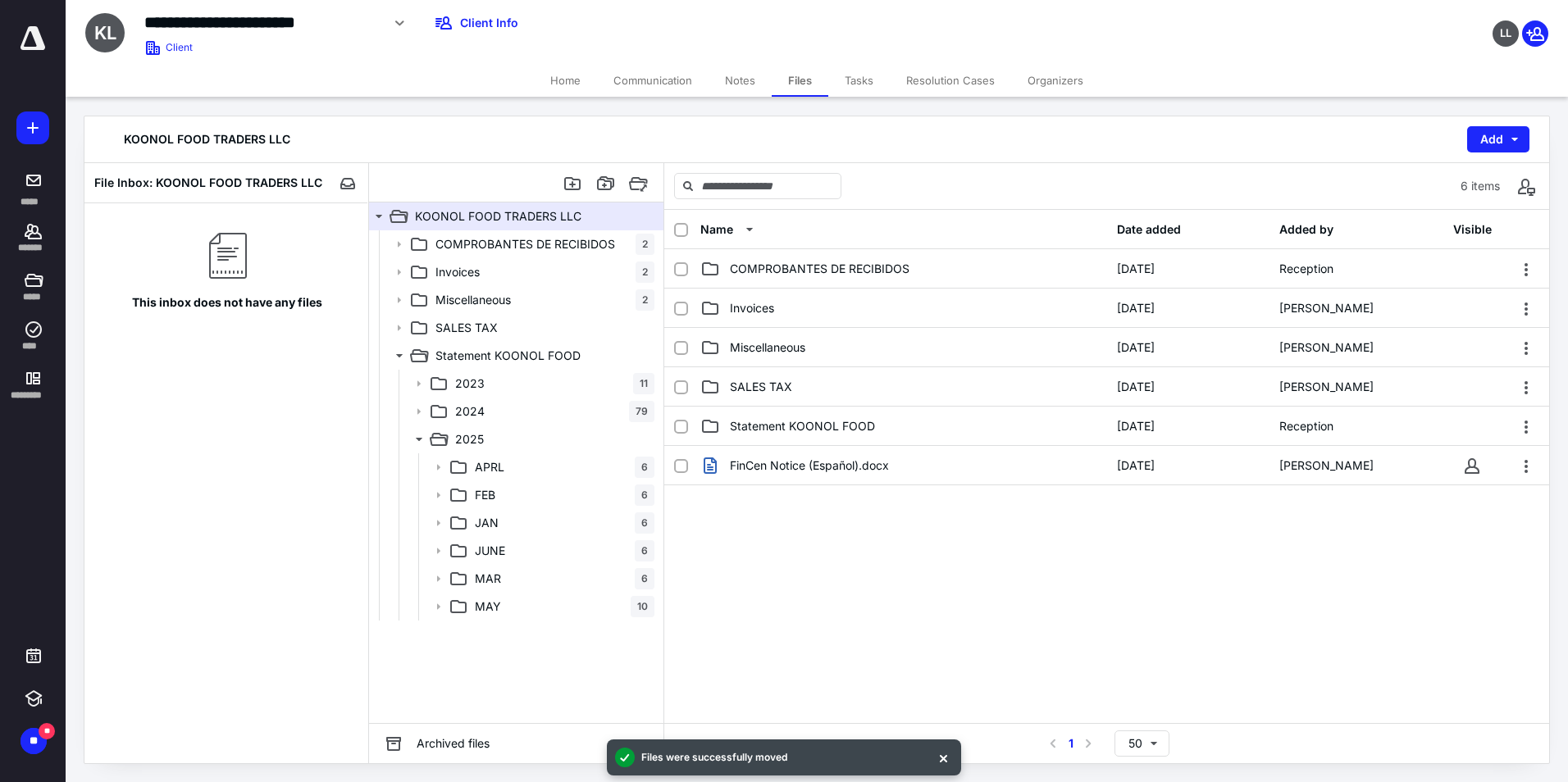 click on "Home" at bounding box center (565, 80) 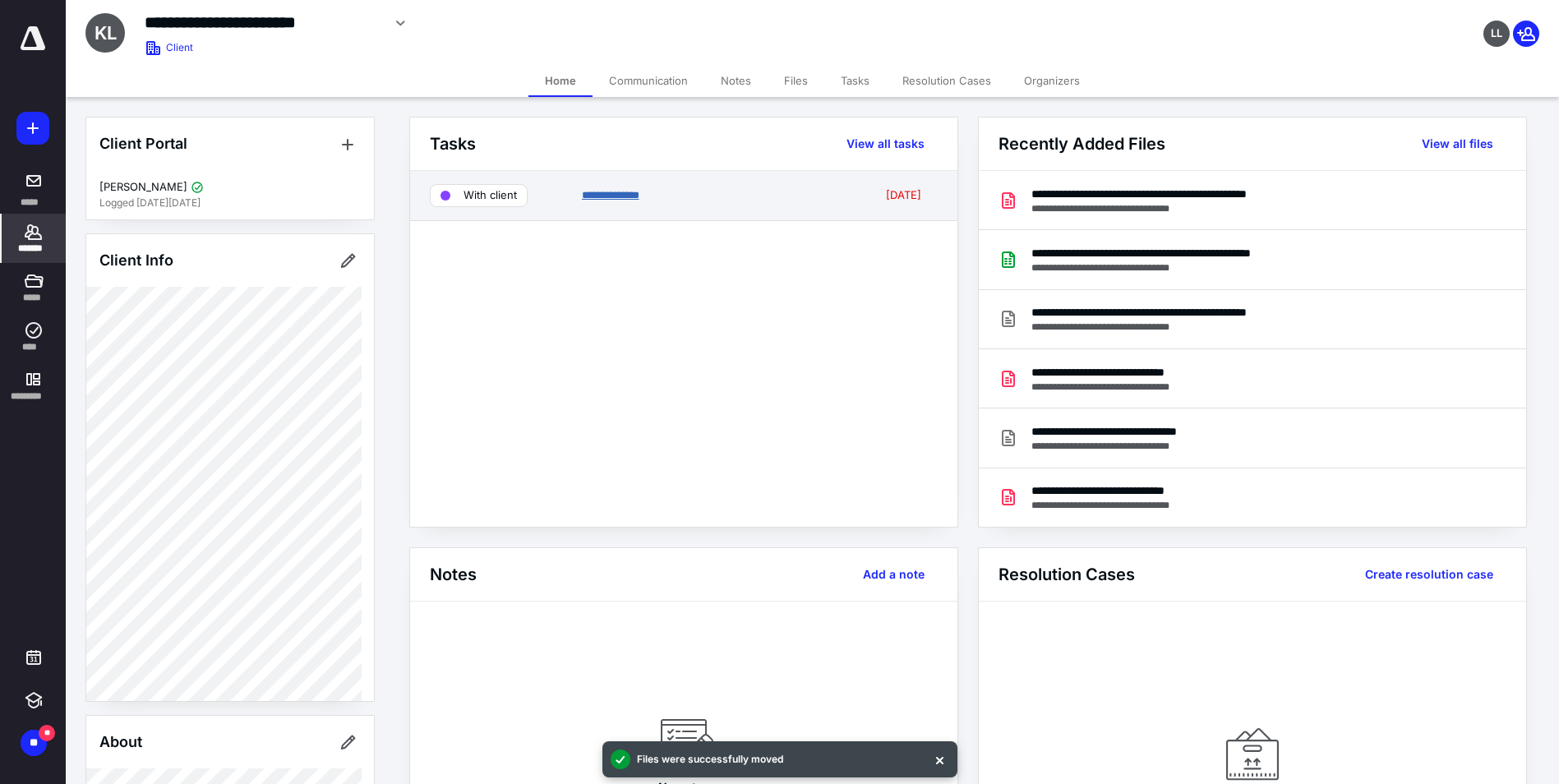 click on "**********" at bounding box center [611, 195] 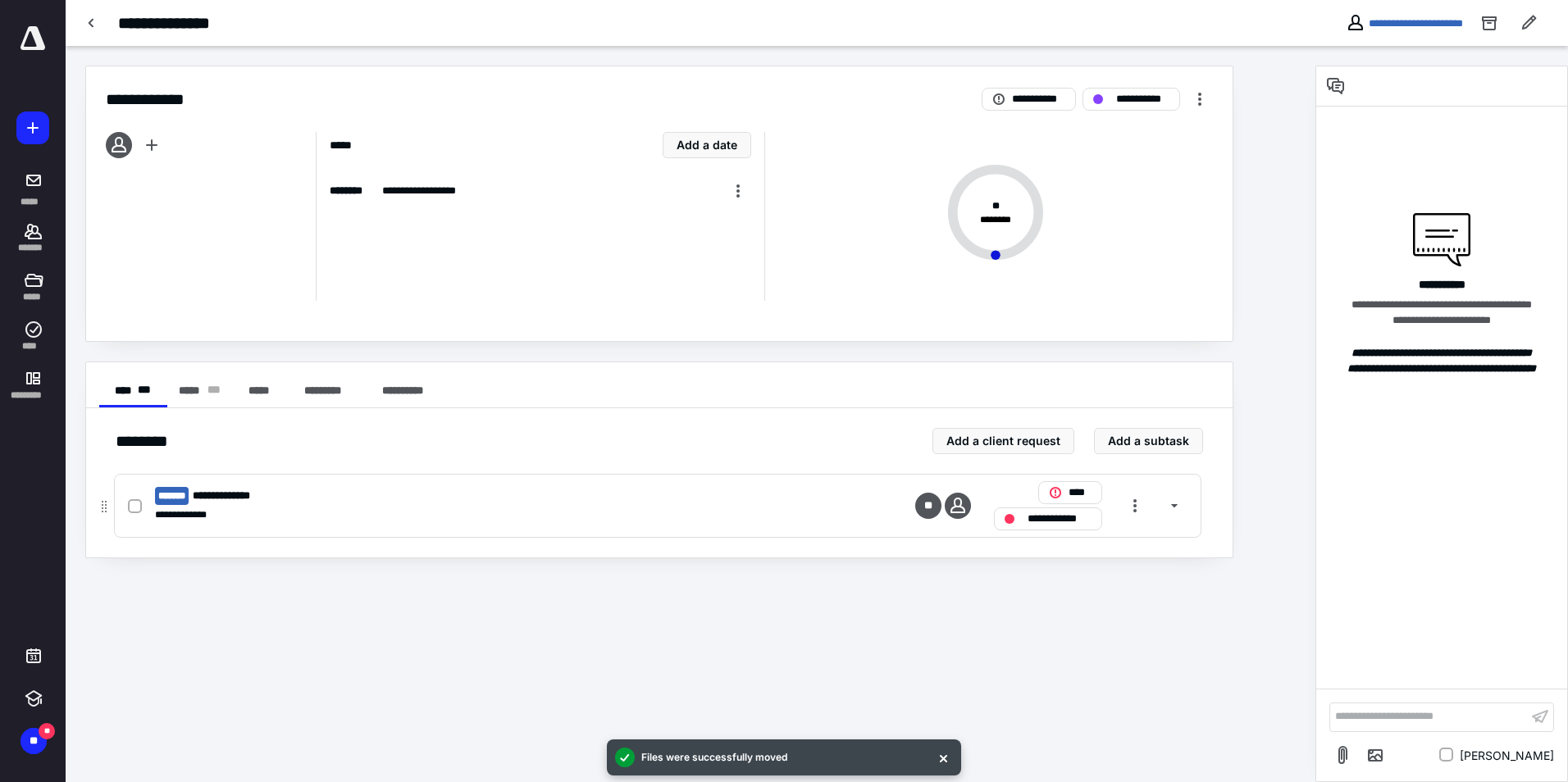 click on "**********" at bounding box center (234, 496) 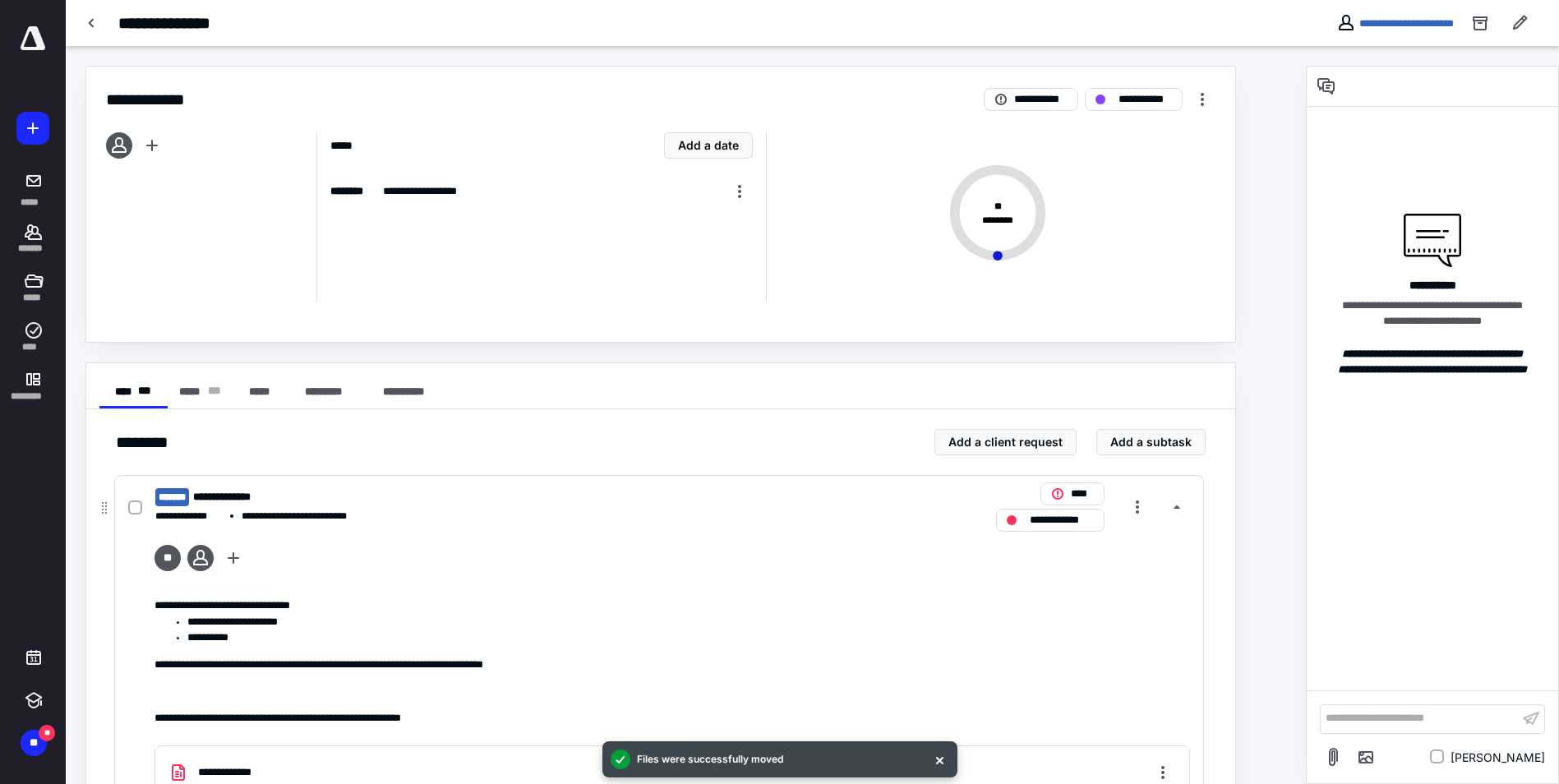 scroll, scrollTop: 57, scrollLeft: 0, axis: vertical 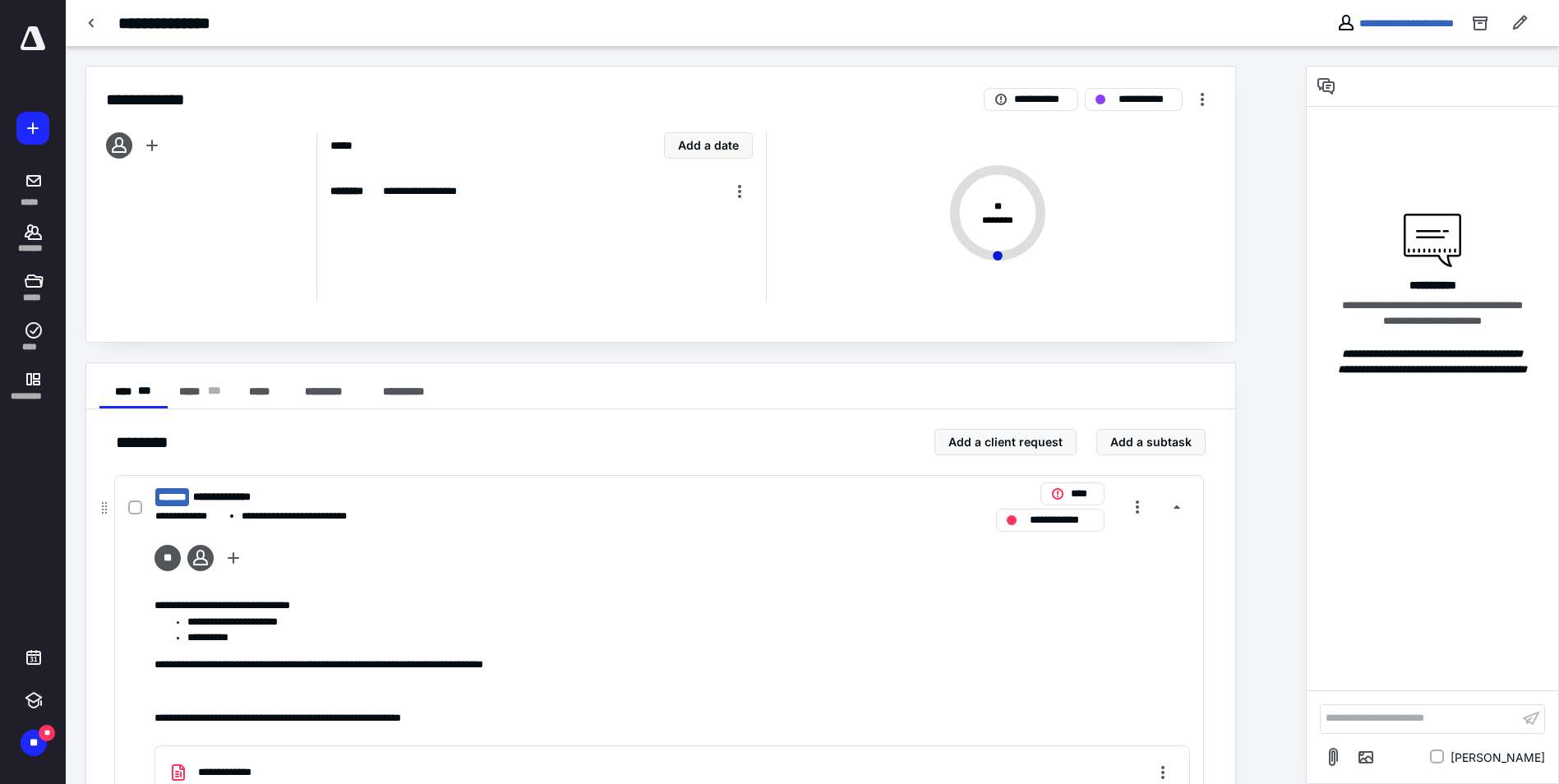 click at bounding box center [138, 507] 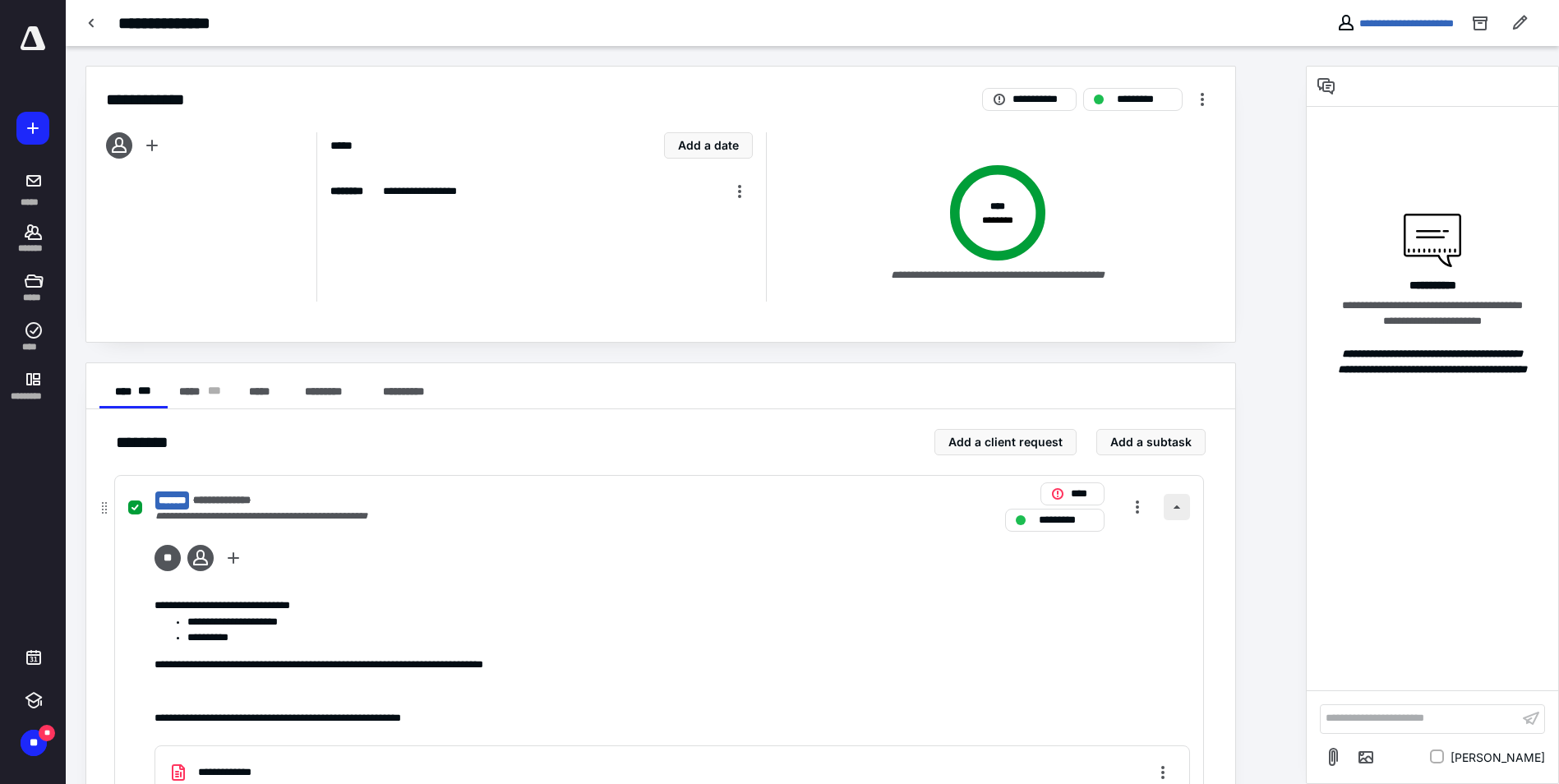 click at bounding box center [1177, 507] 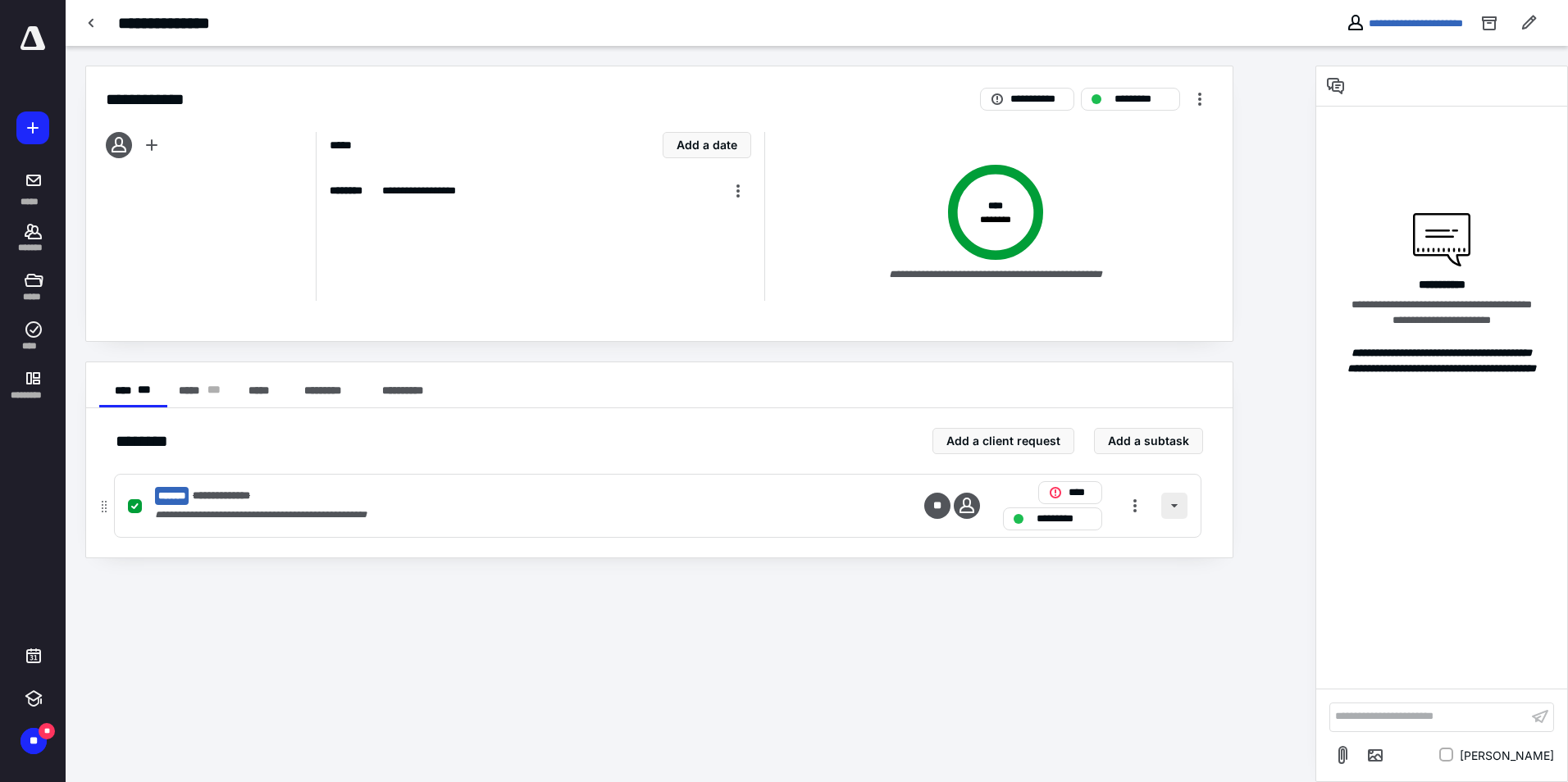 click at bounding box center [1174, 506] 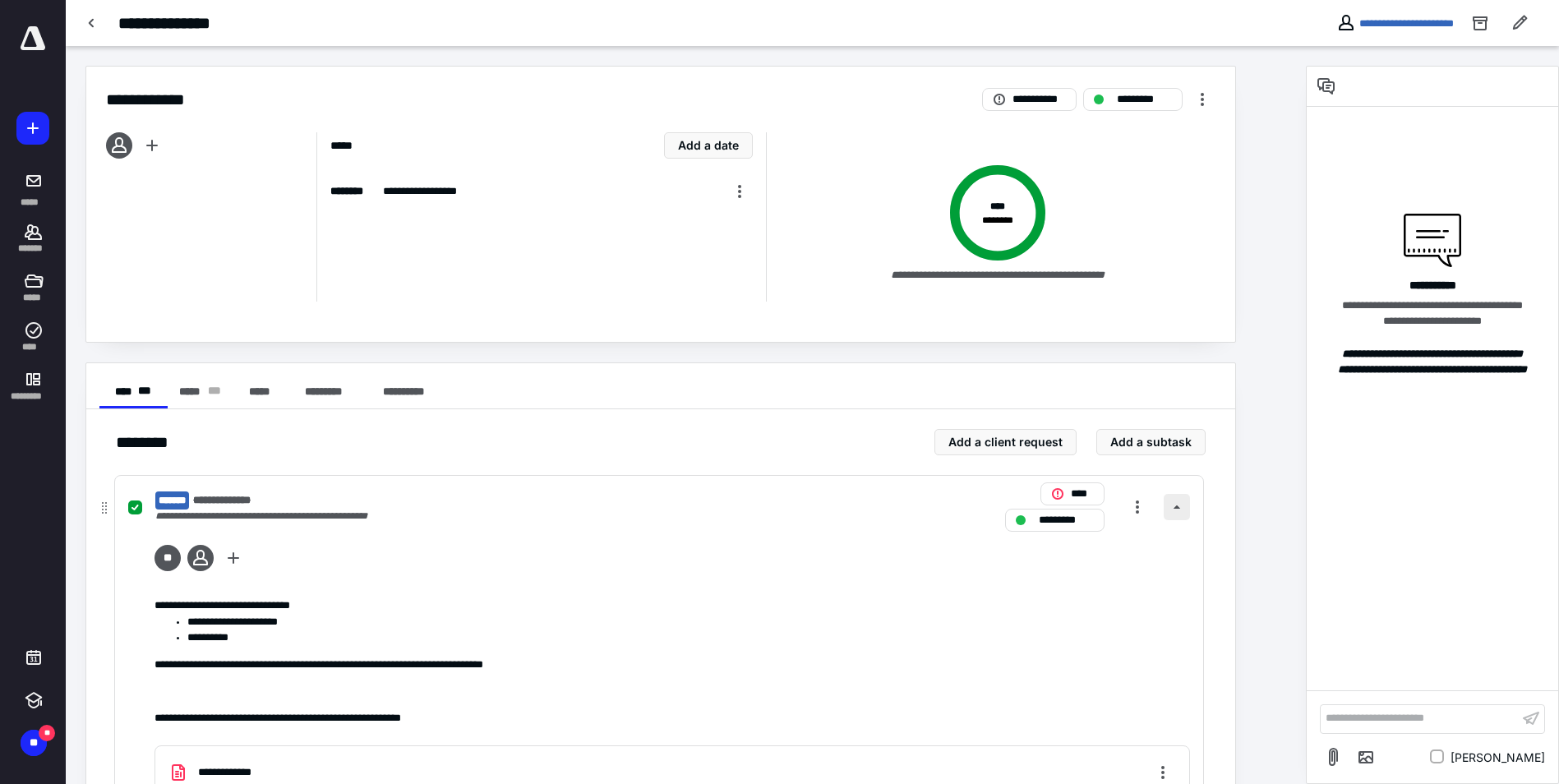 scroll, scrollTop: 57, scrollLeft: 0, axis: vertical 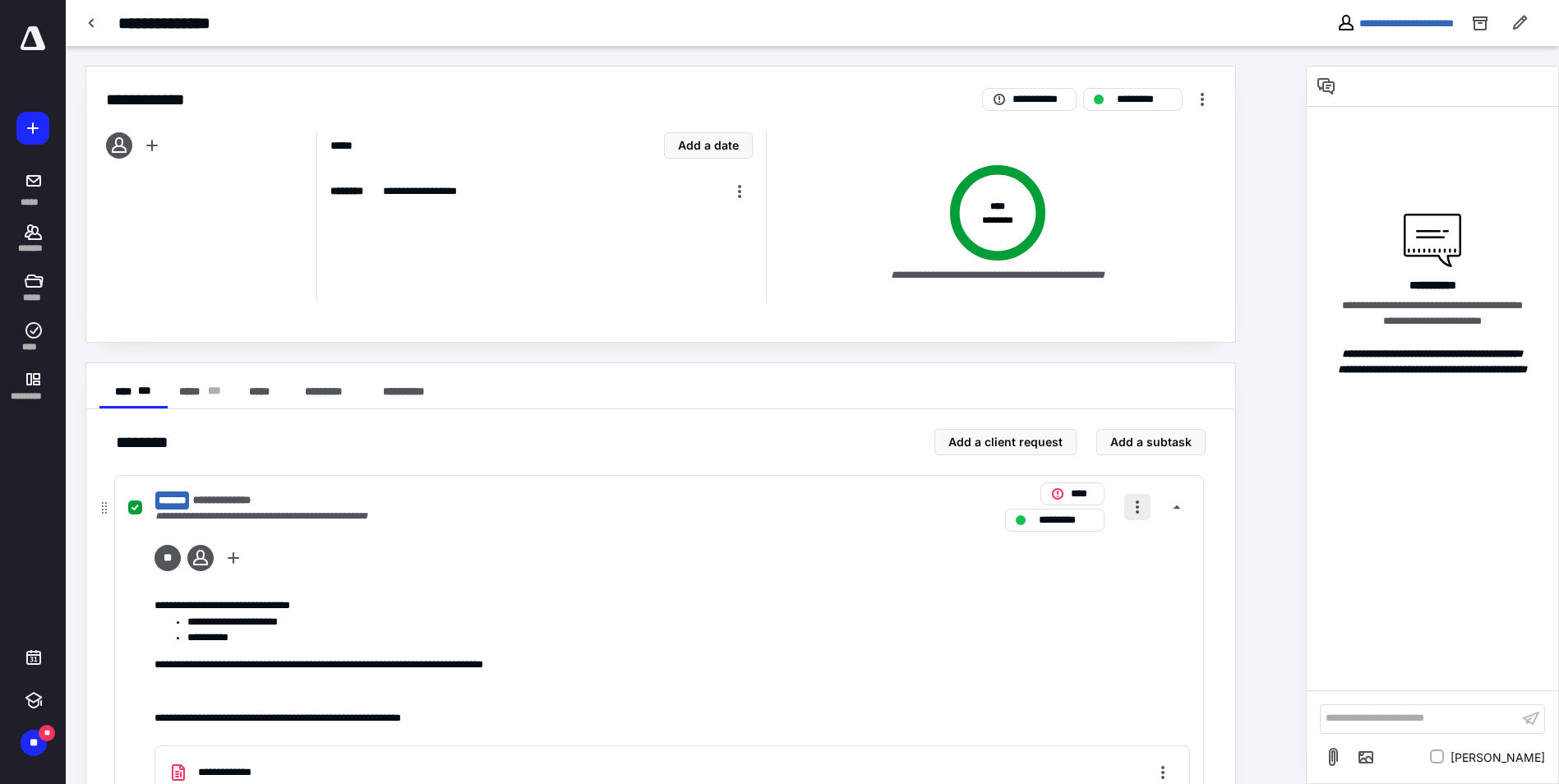 click at bounding box center [1137, 507] 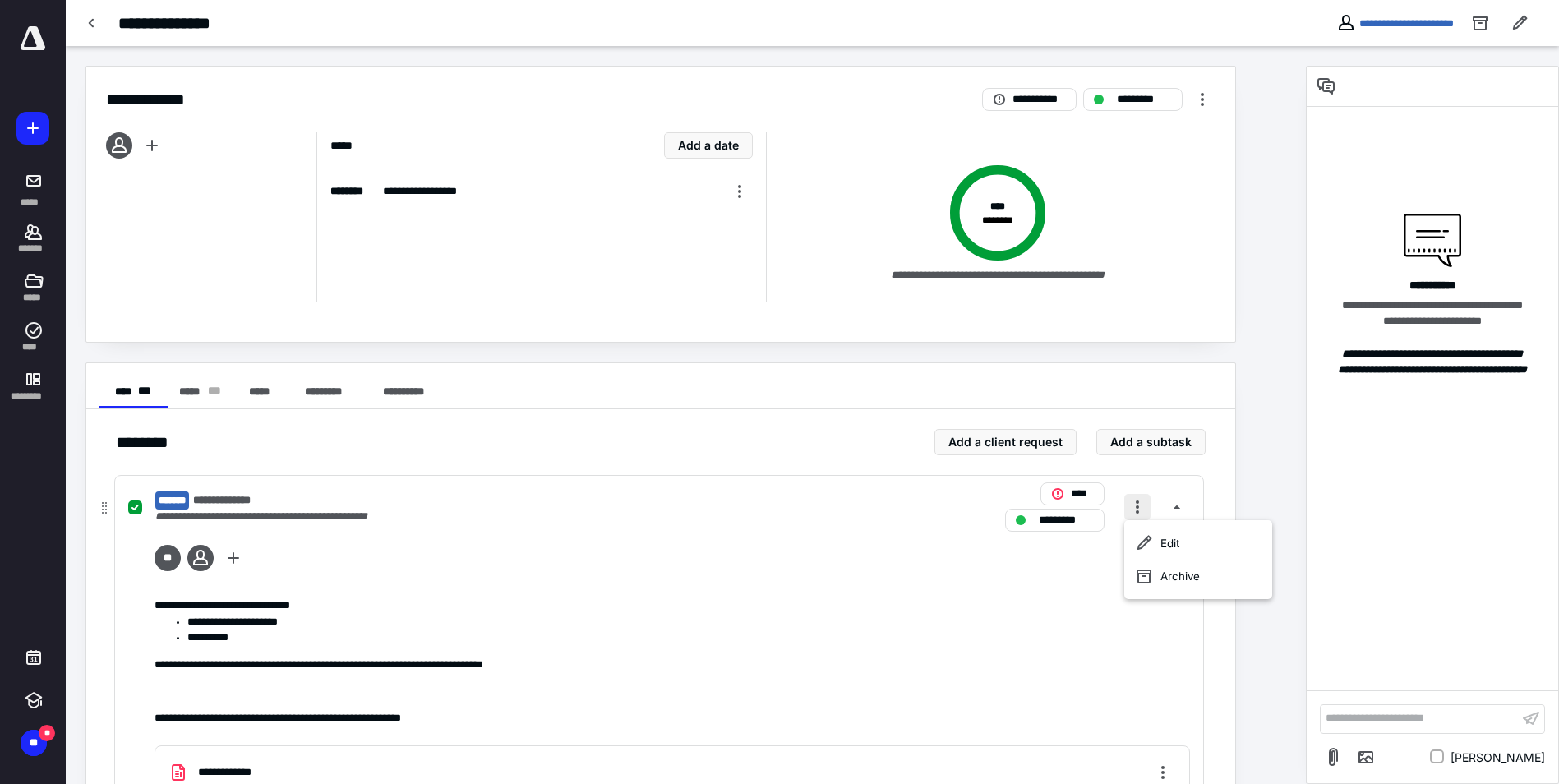 click at bounding box center (1137, 507) 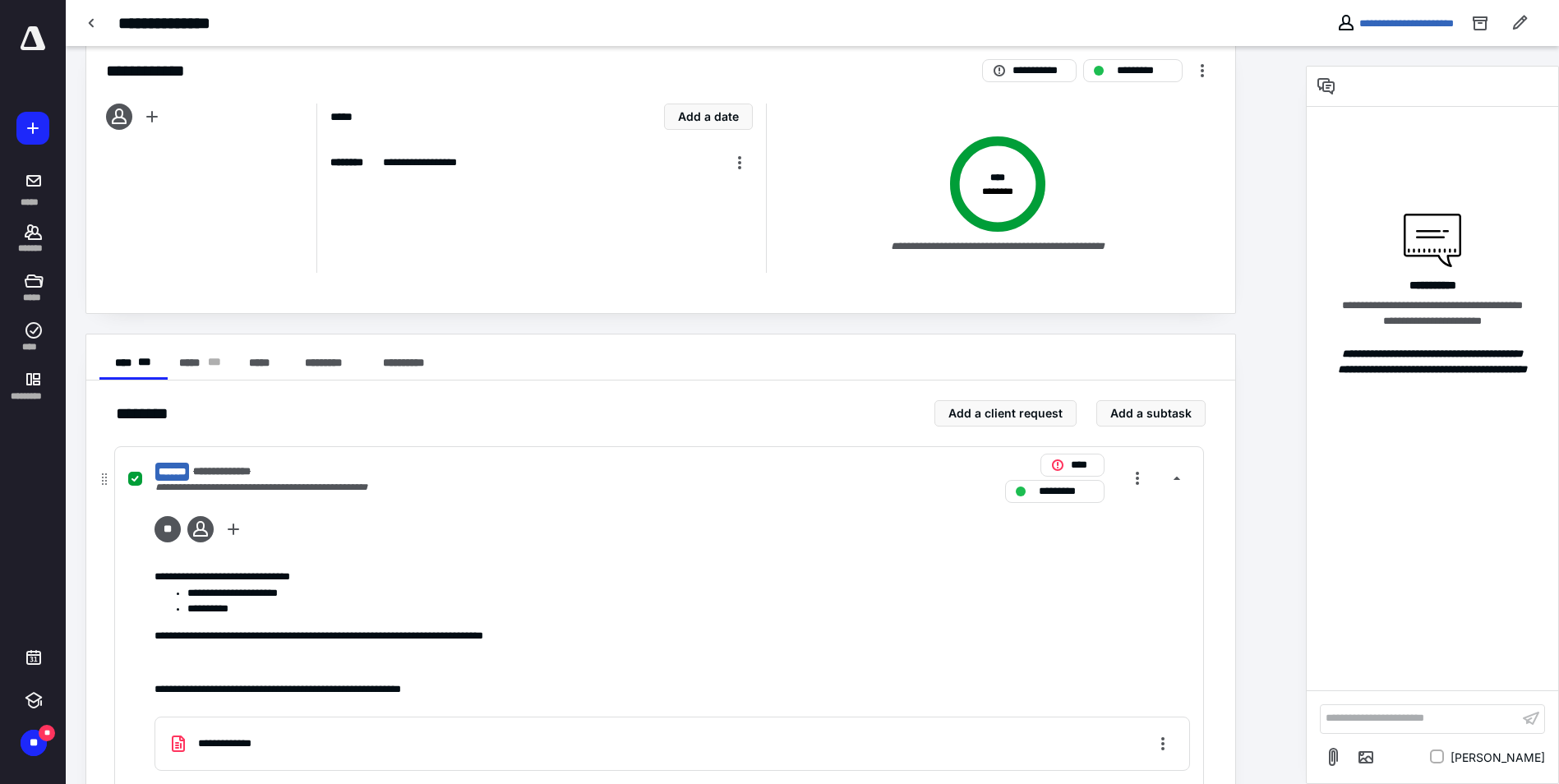 scroll, scrollTop: 0, scrollLeft: 0, axis: both 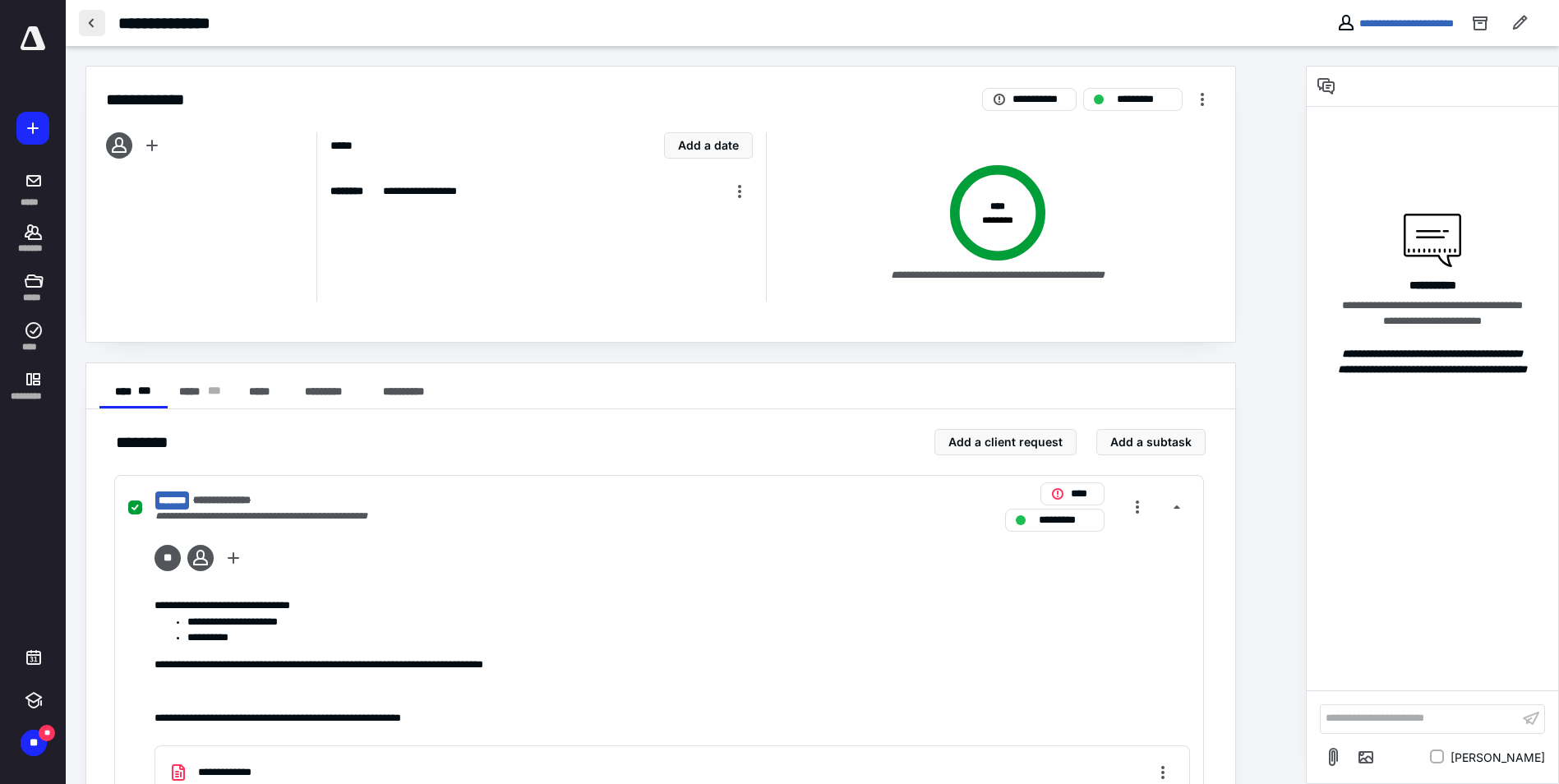 click at bounding box center (92, 23) 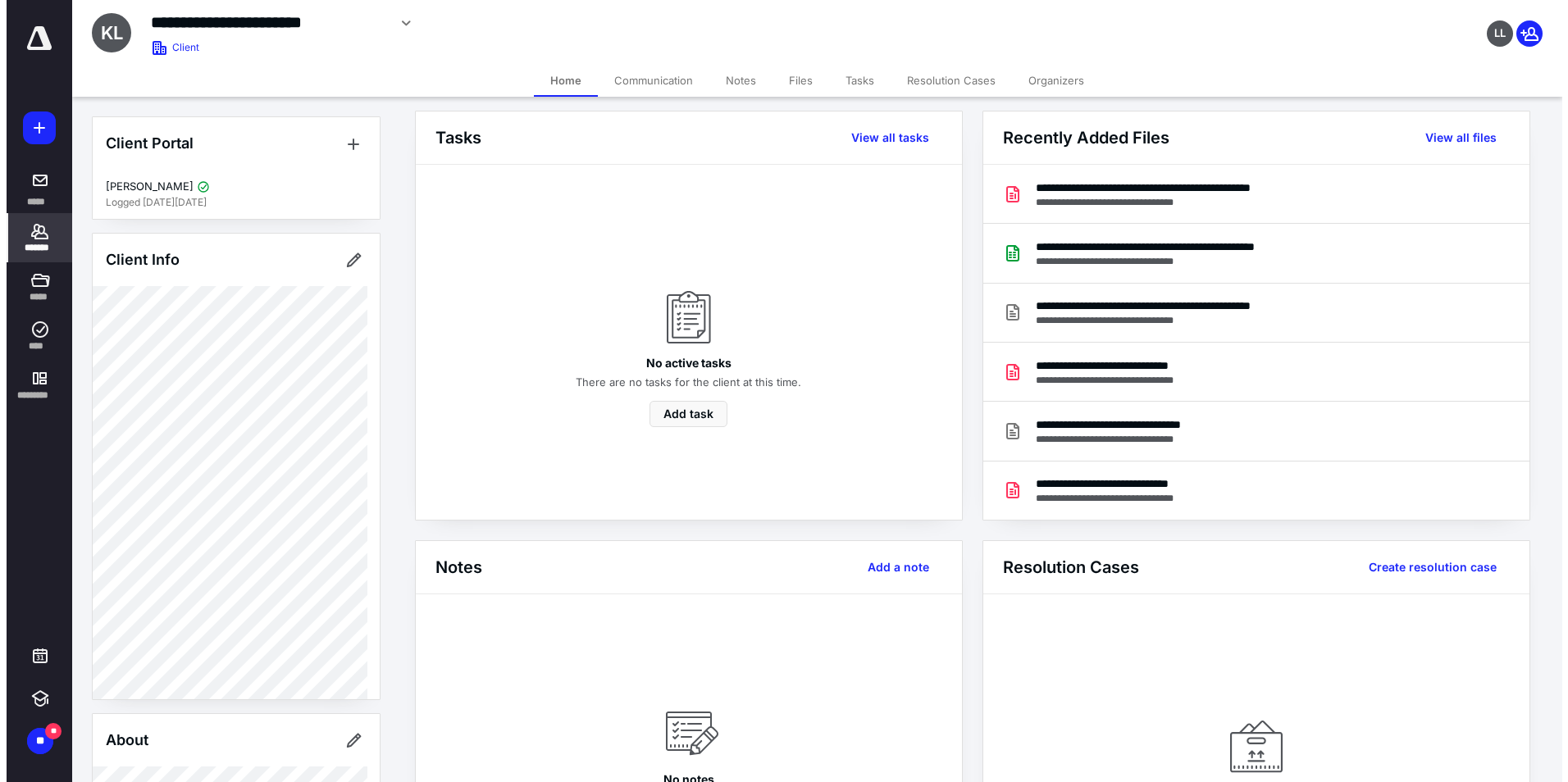 scroll, scrollTop: 0, scrollLeft: 0, axis: both 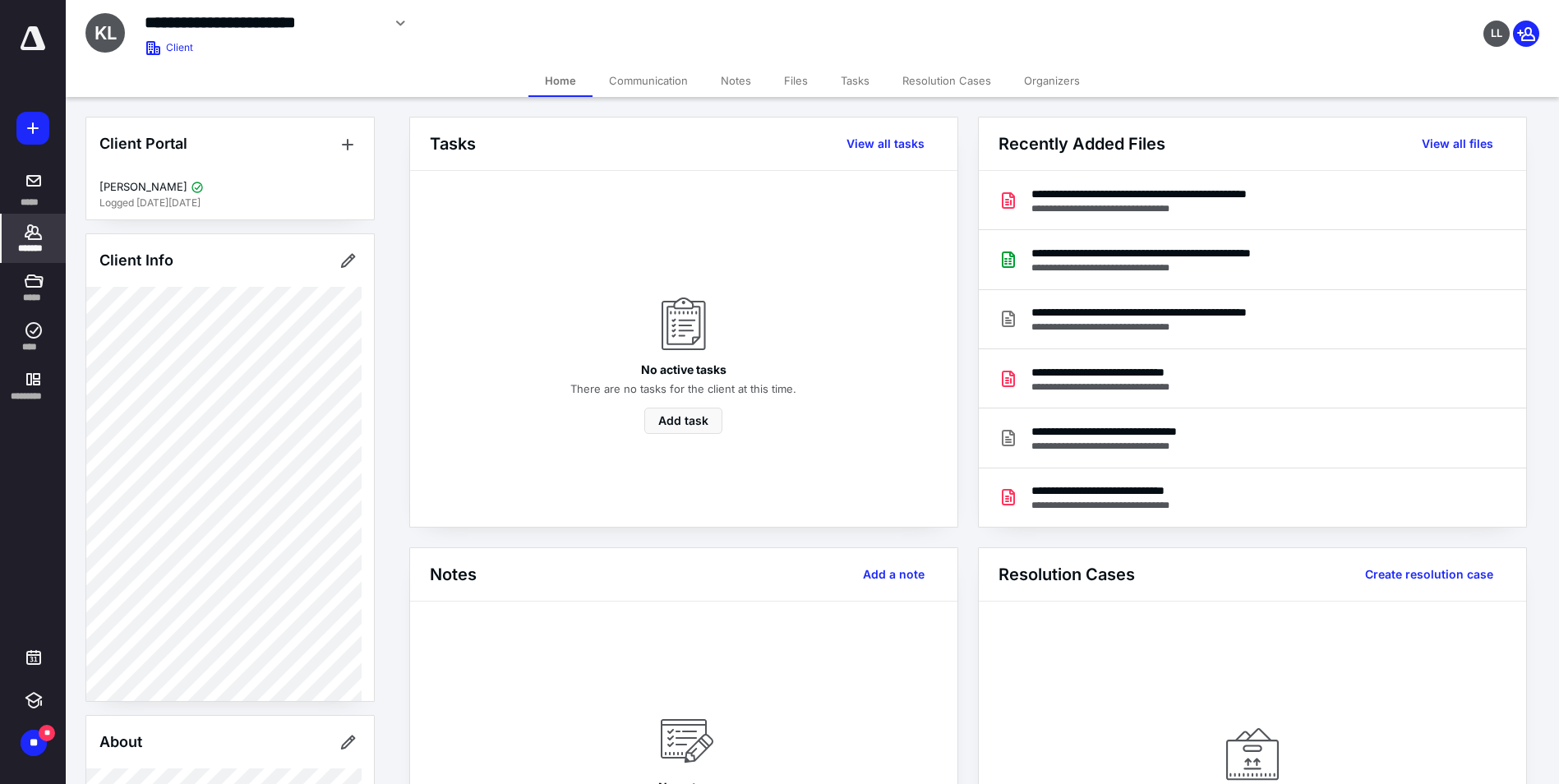click on "Tasks" at bounding box center [855, 81] 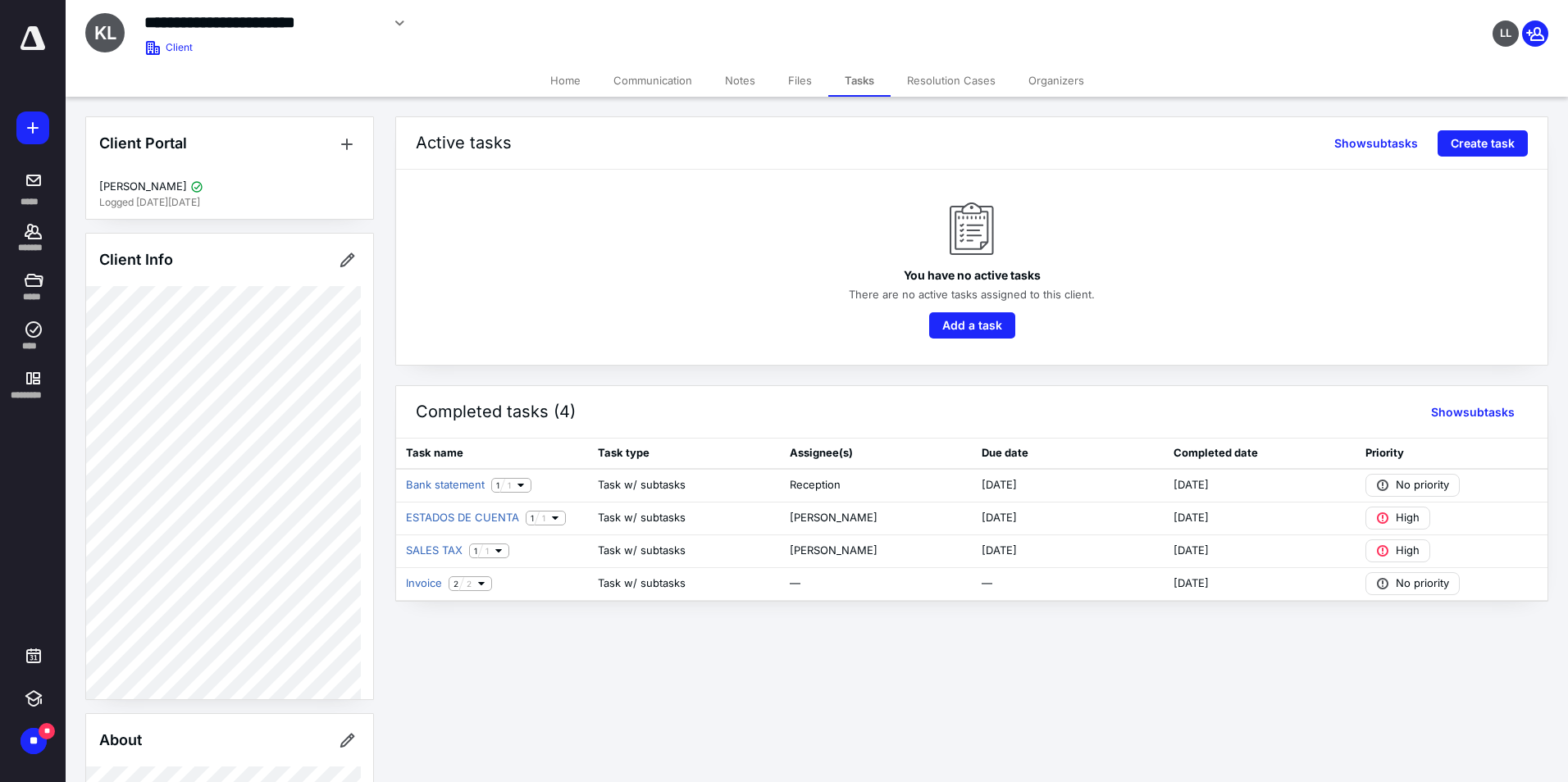 click on "Home" at bounding box center [565, 80] 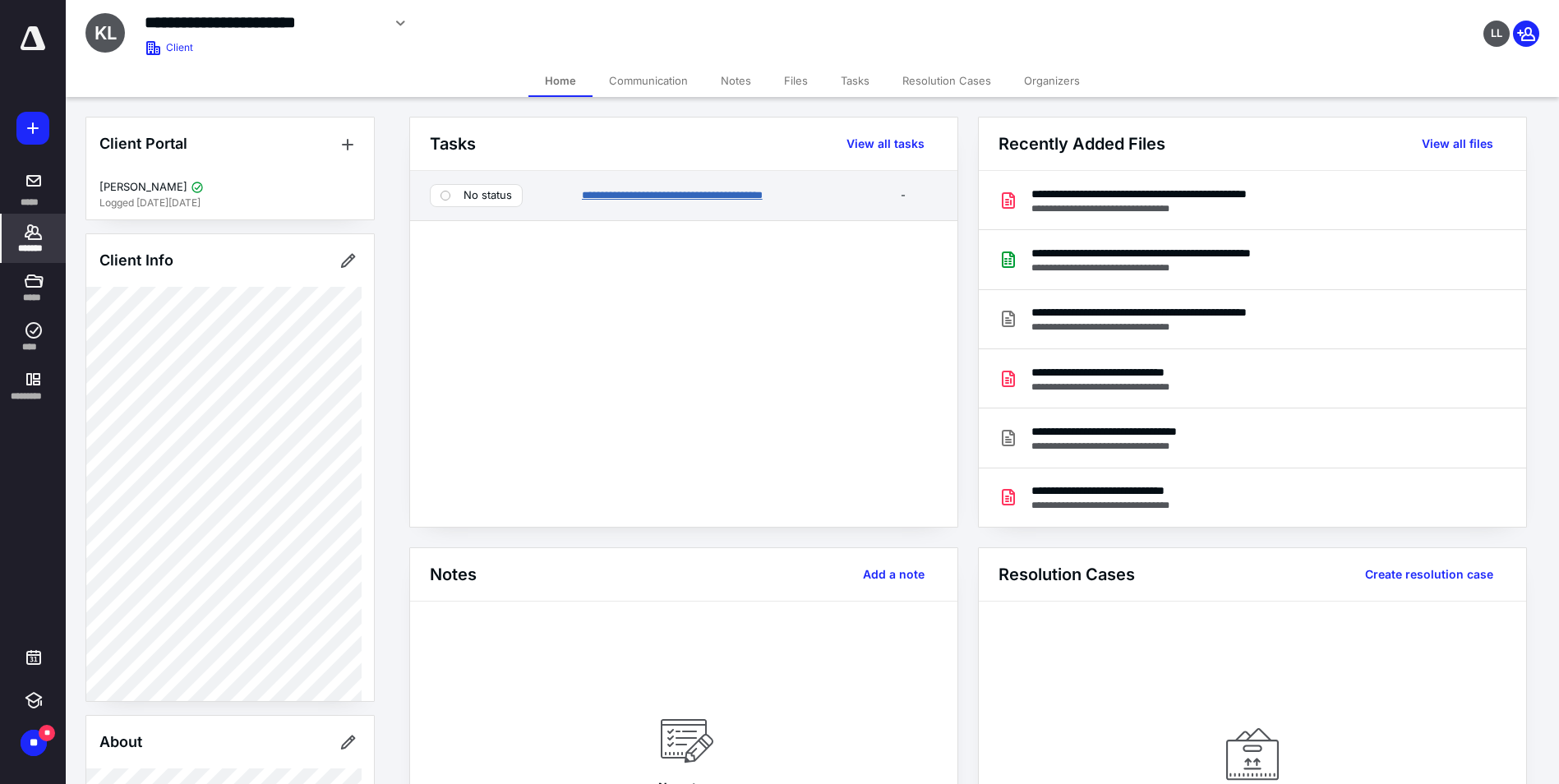 click on "**********" at bounding box center [672, 195] 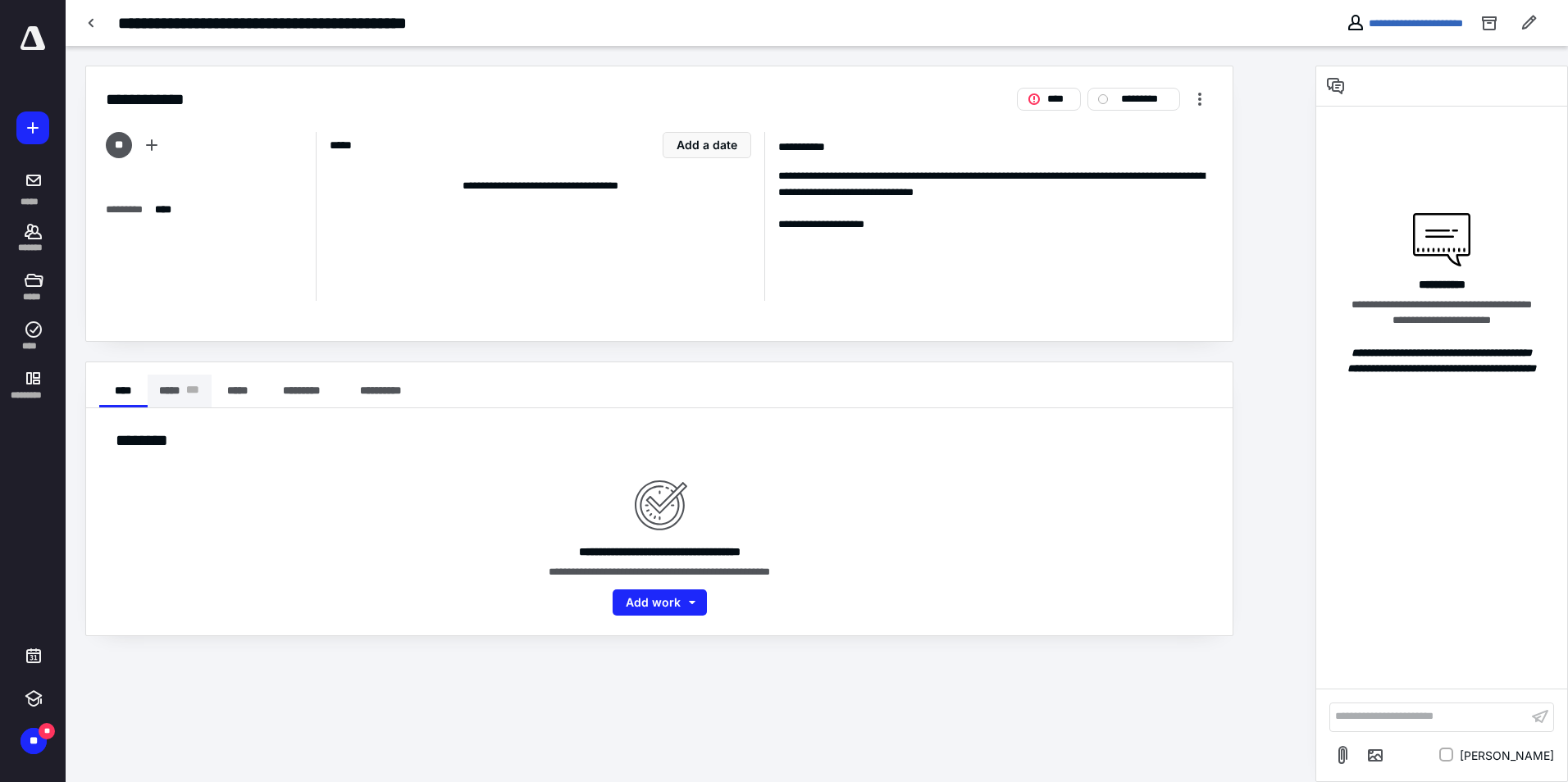 click on "***** * * *" at bounding box center [180, 391] 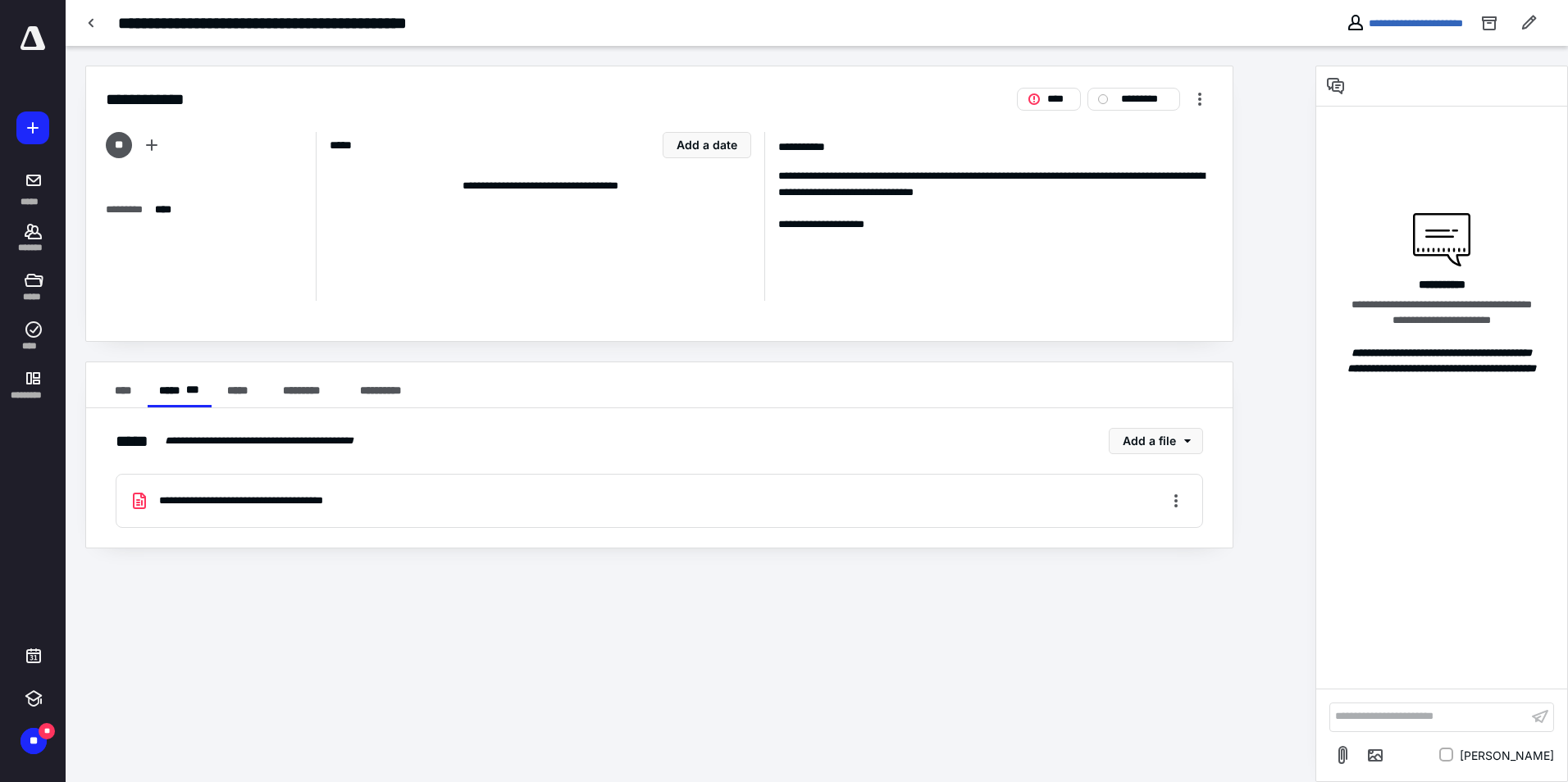 click on "**********" at bounding box center (258, 501) 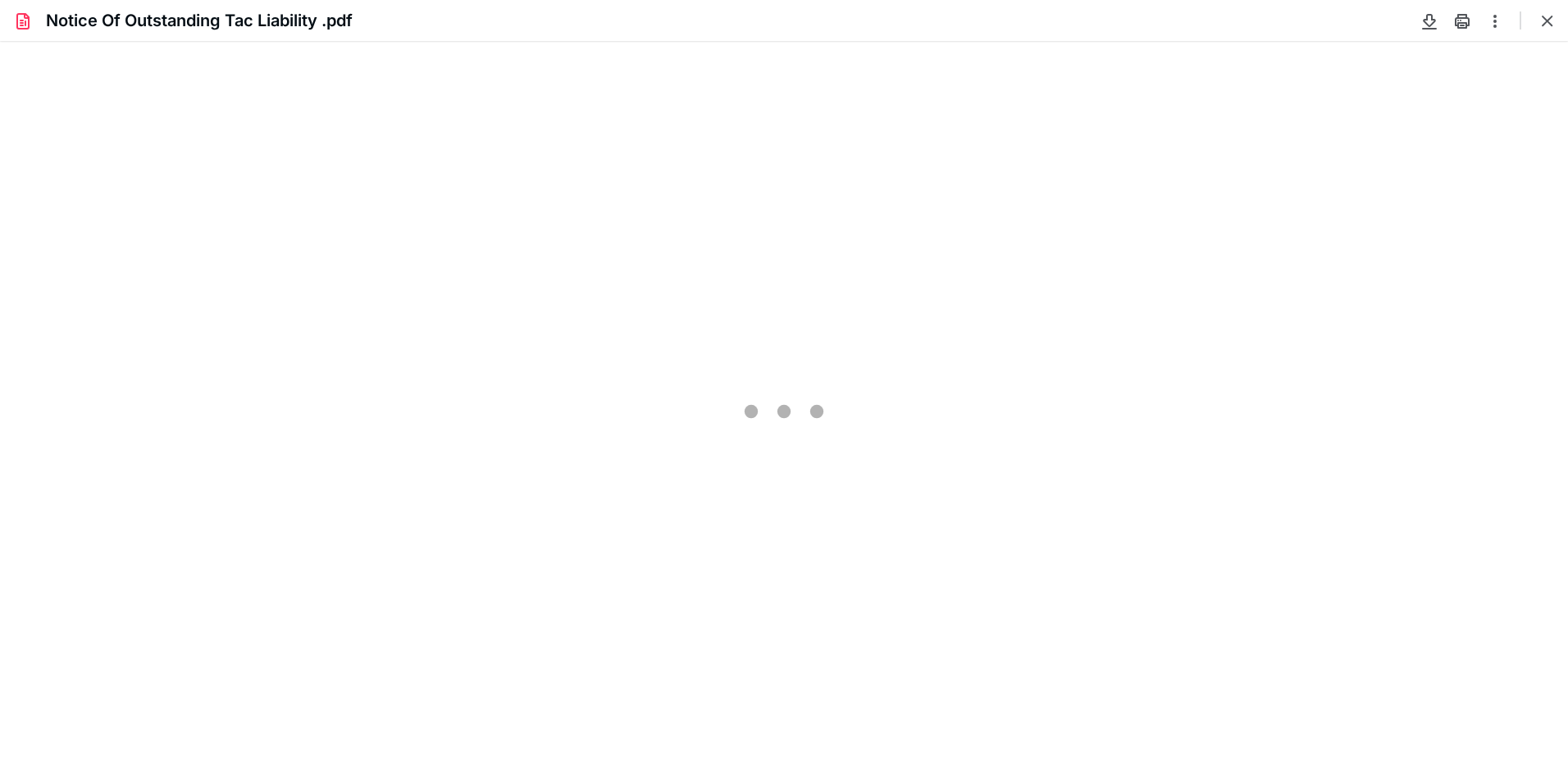 scroll, scrollTop: 0, scrollLeft: 0, axis: both 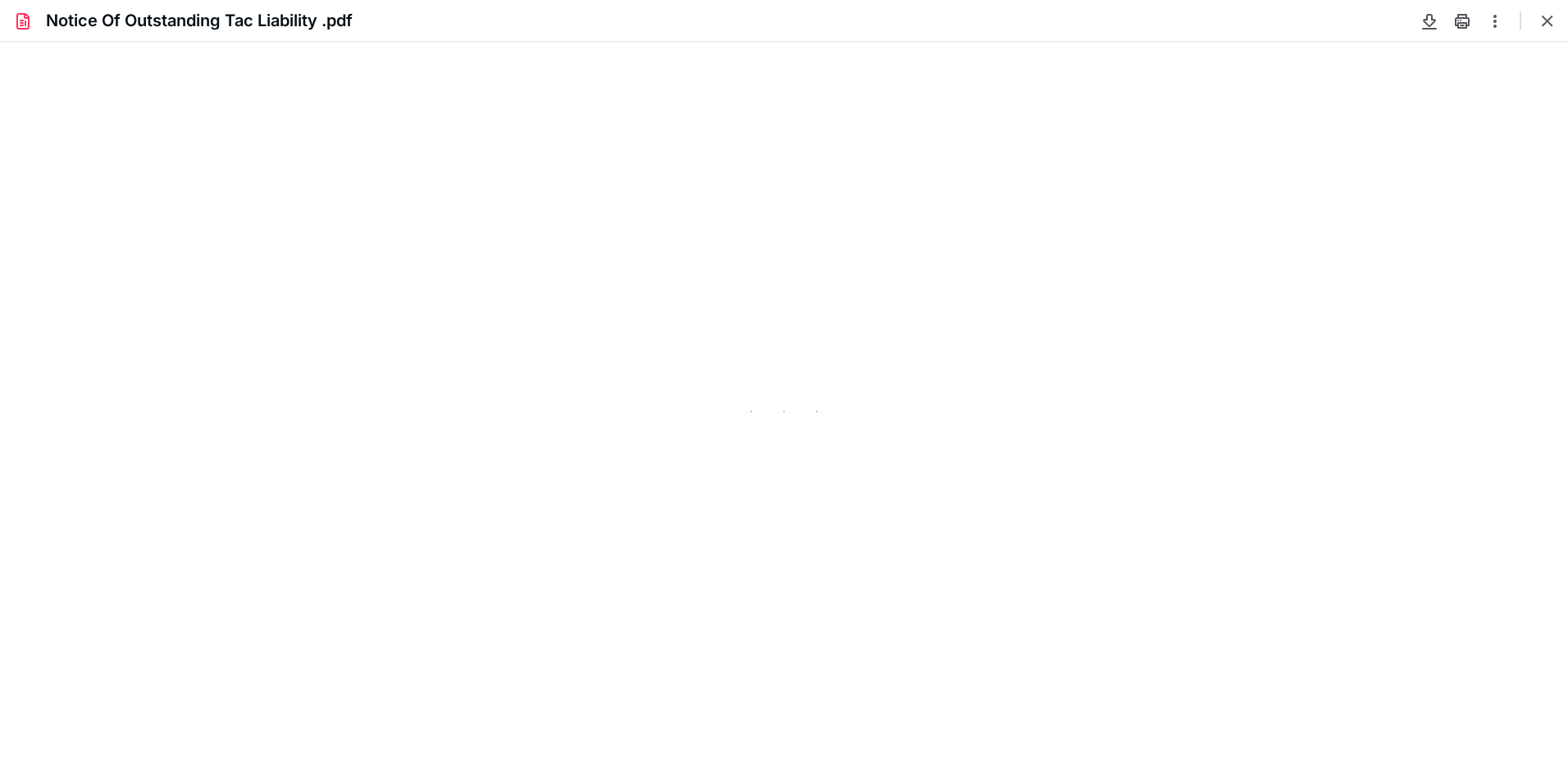 type on "109" 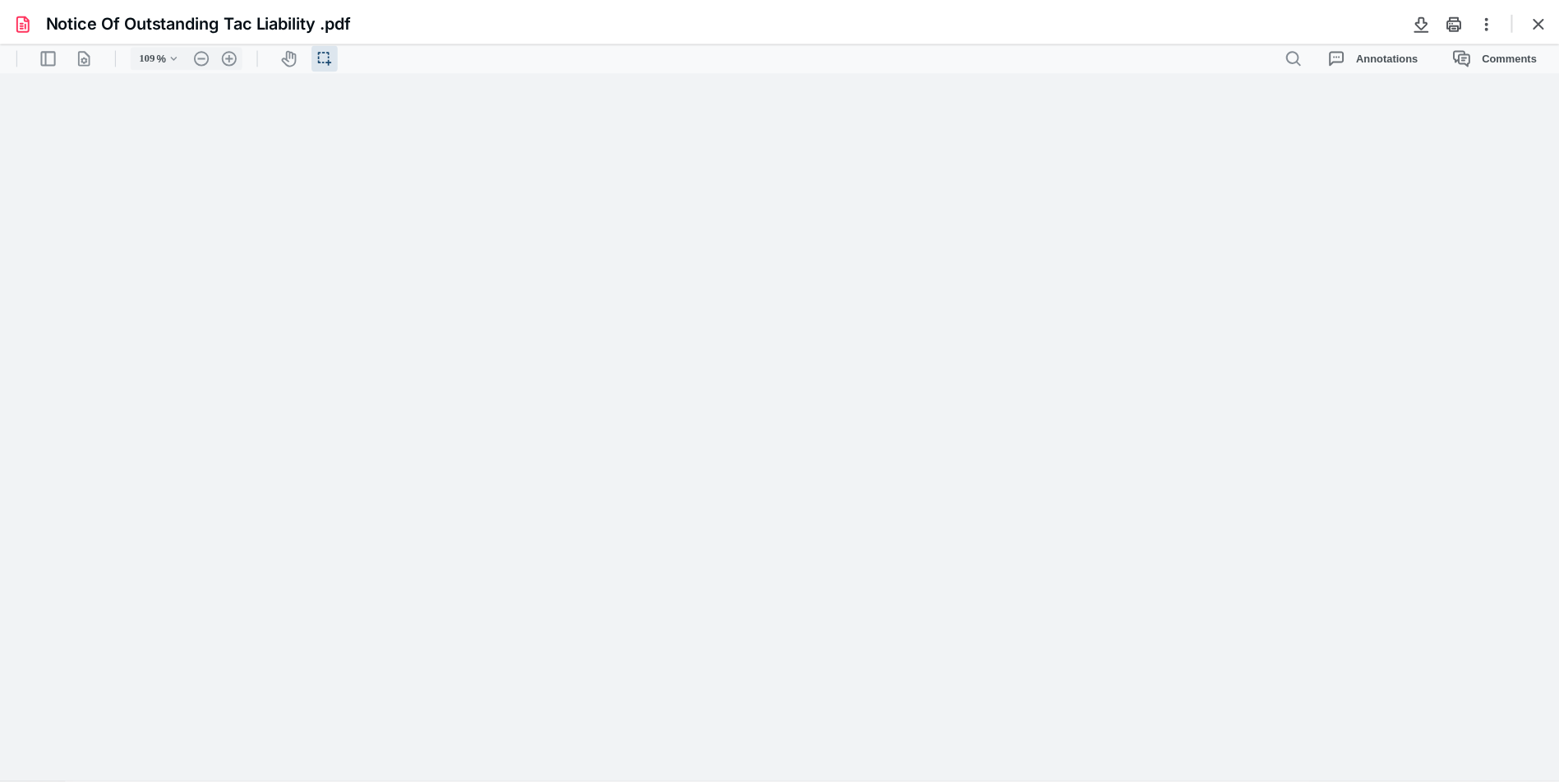 scroll, scrollTop: 33, scrollLeft: 0, axis: vertical 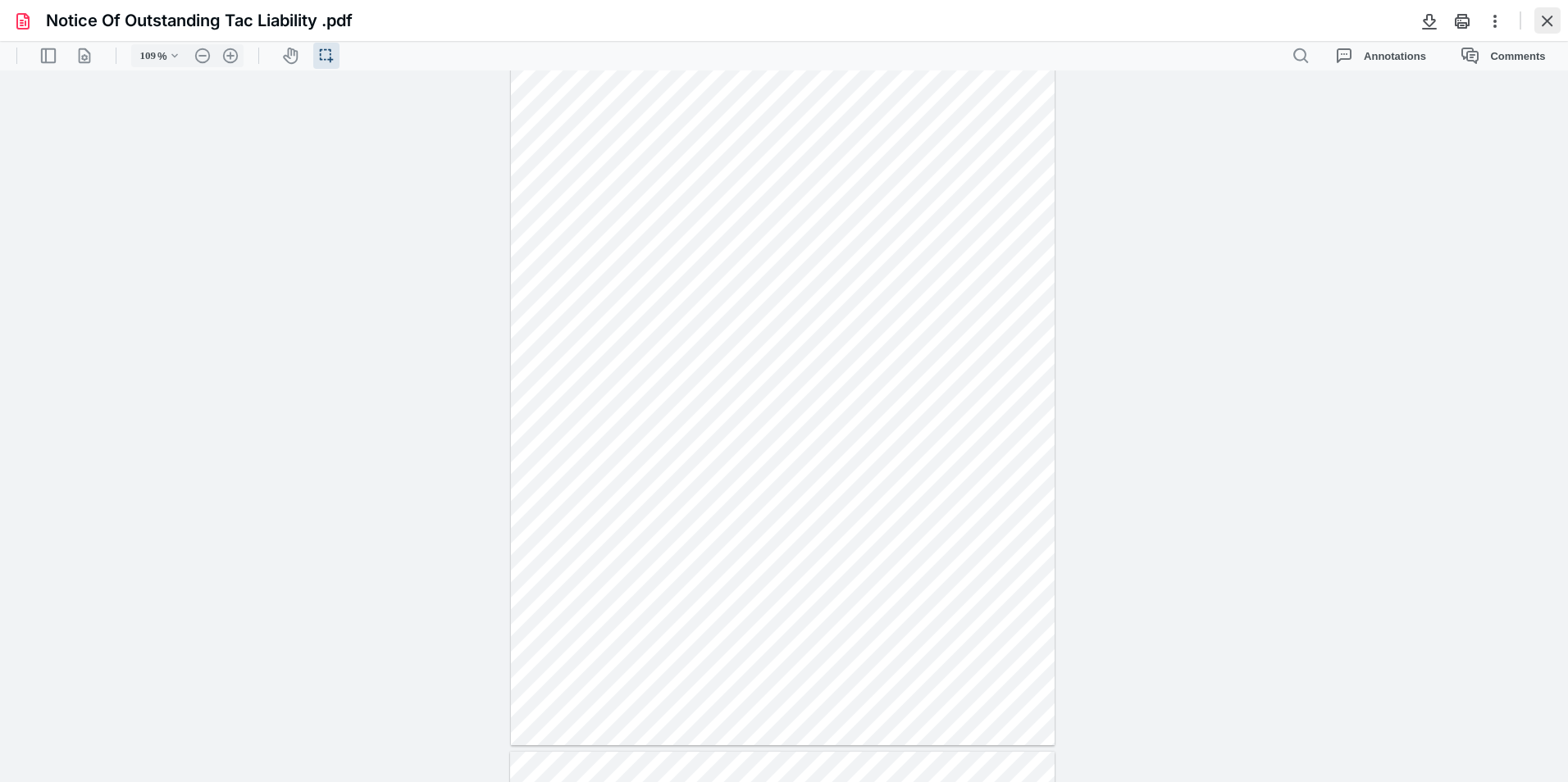 click at bounding box center (1547, 20) 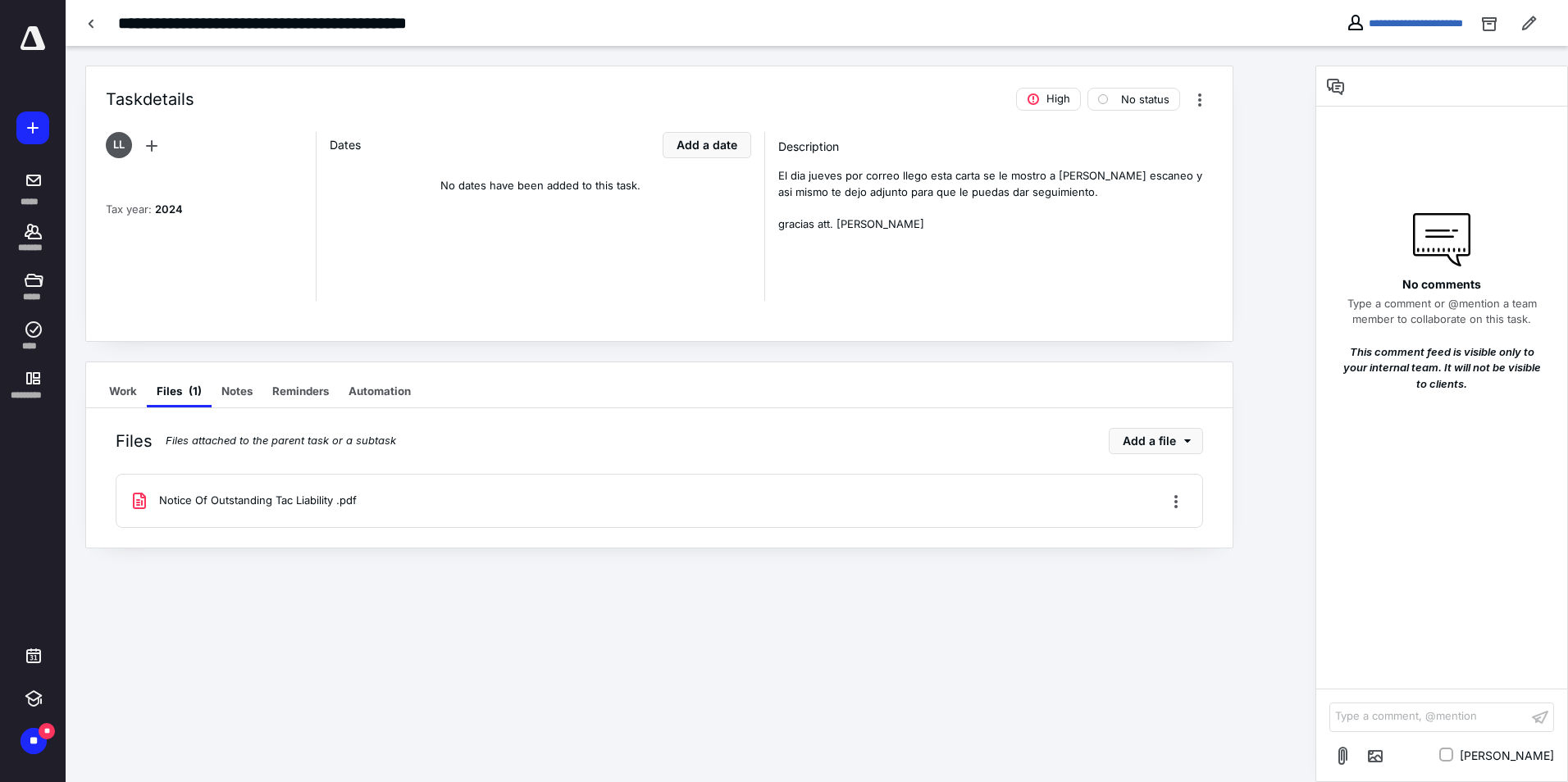 click on "**********" at bounding box center [649, 23] 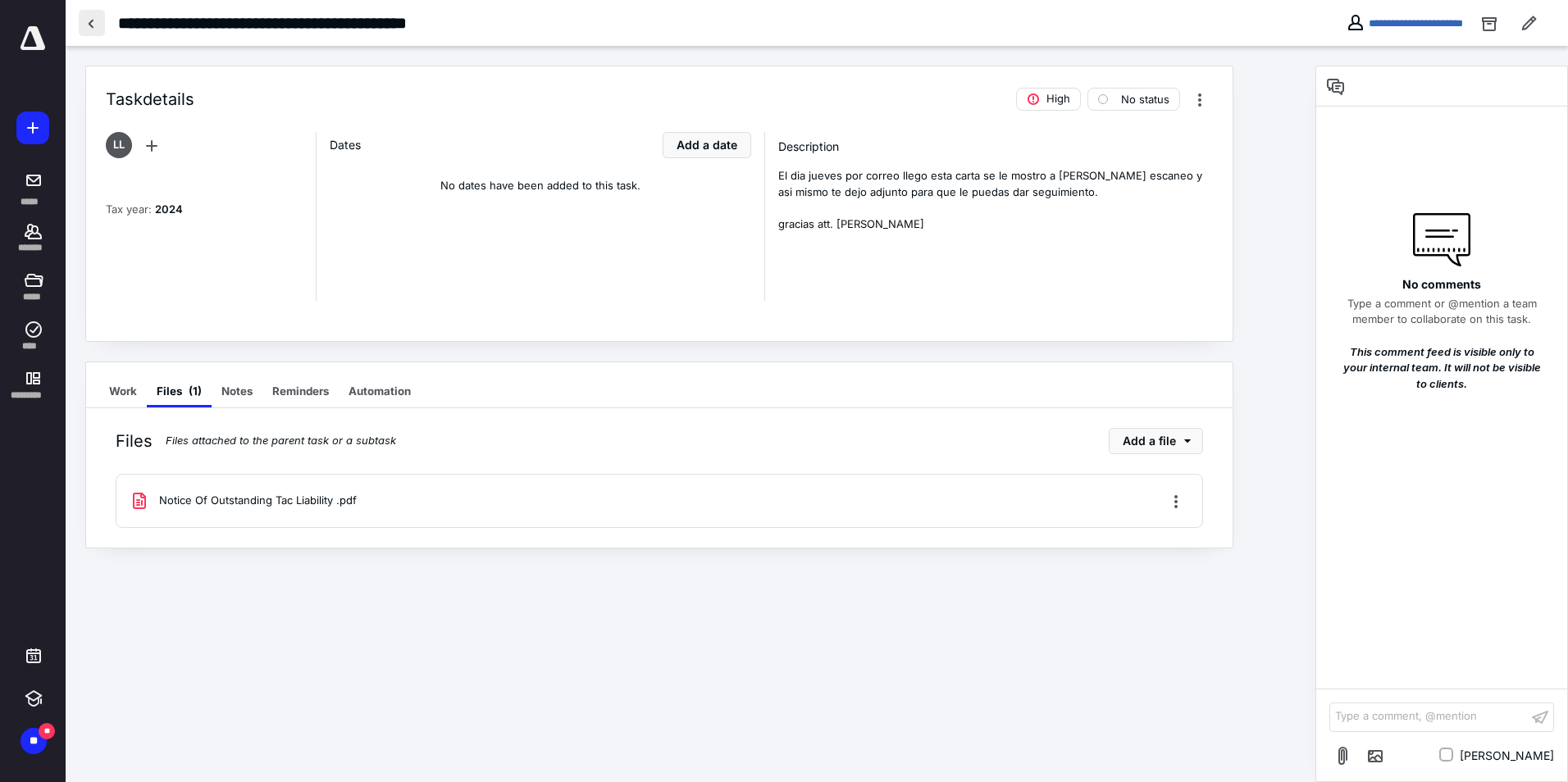 click at bounding box center (92, 23) 